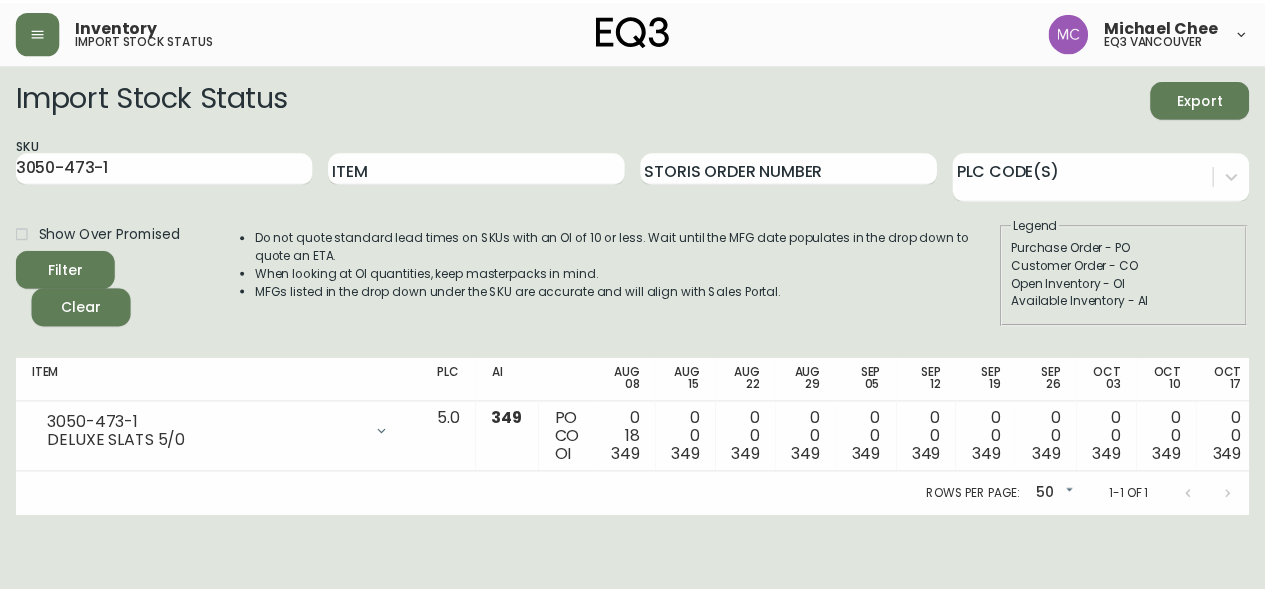 scroll, scrollTop: 0, scrollLeft: 0, axis: both 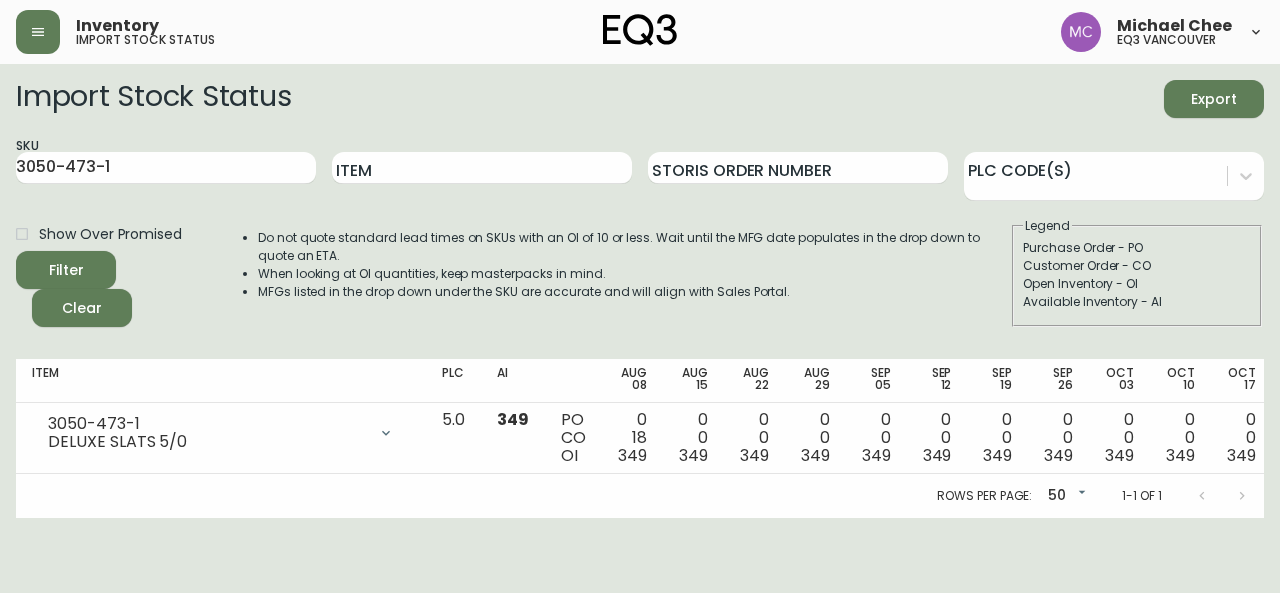 click 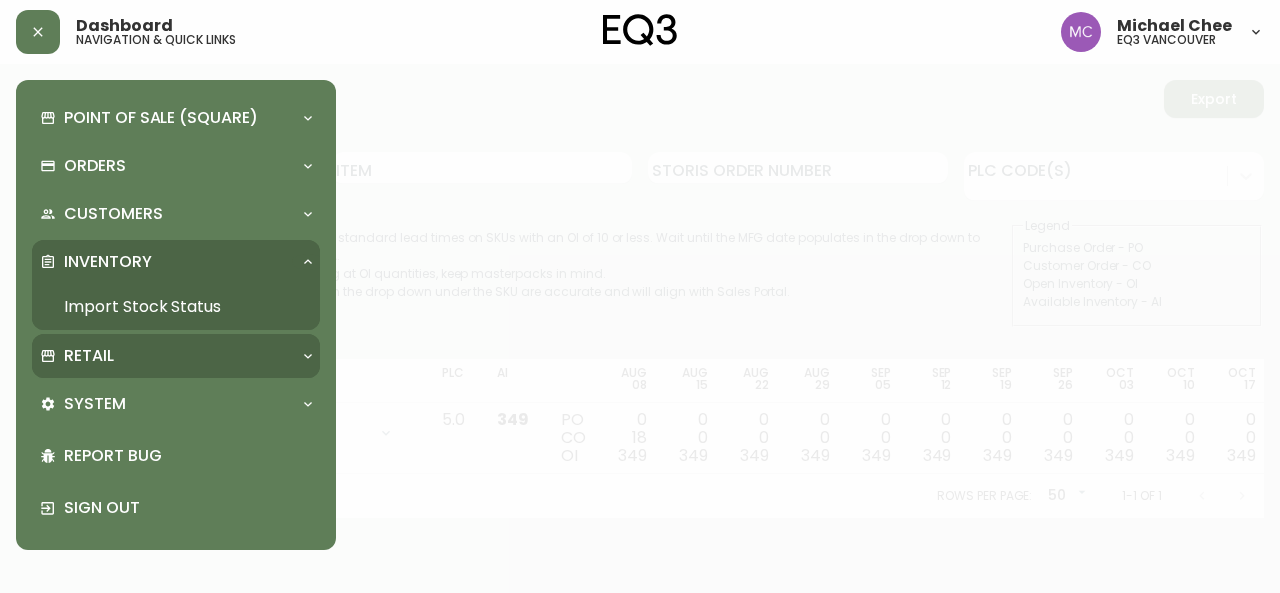 click on "Retail" at bounding box center (89, 356) 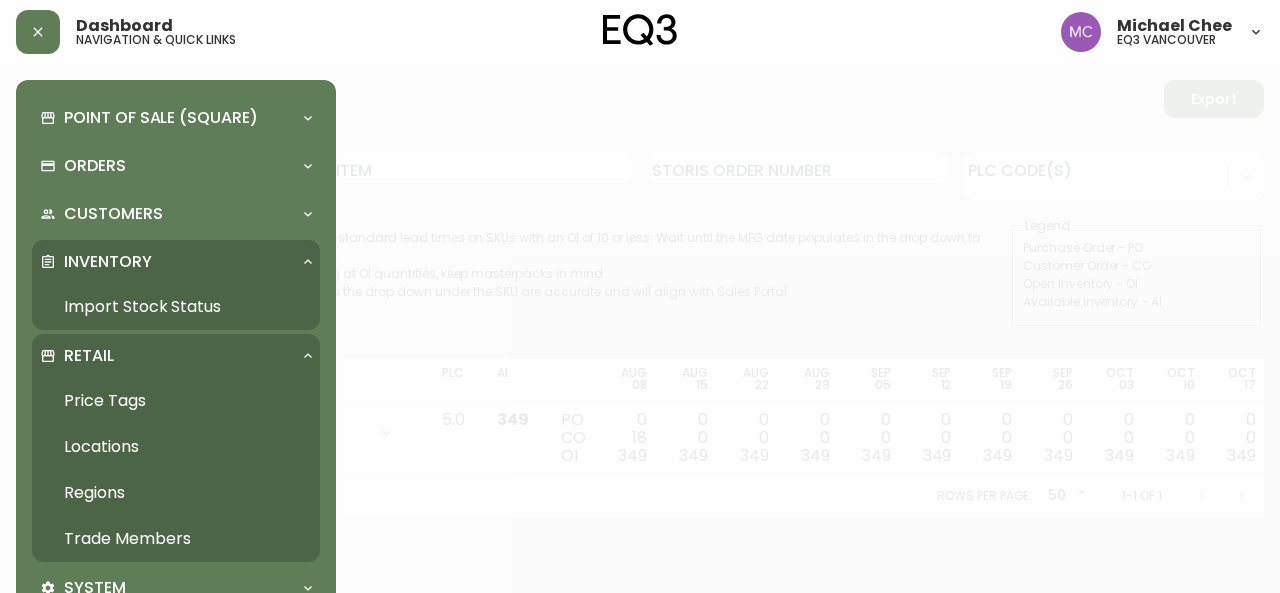click on "Trade Members" at bounding box center (176, 539) 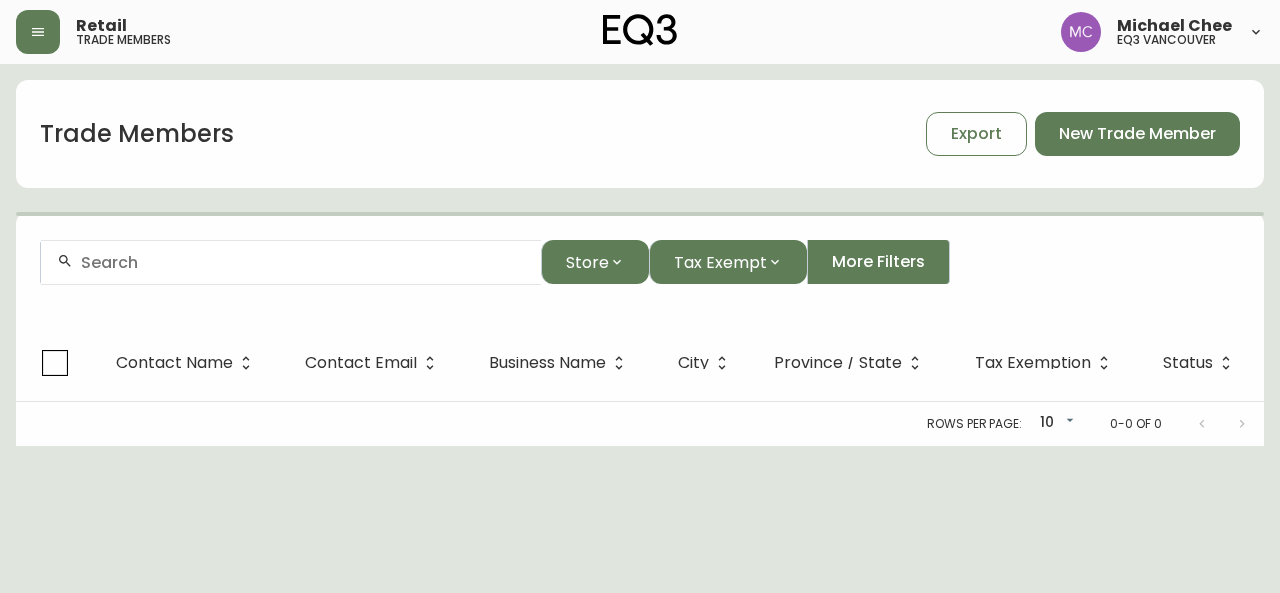 click at bounding box center (291, 262) 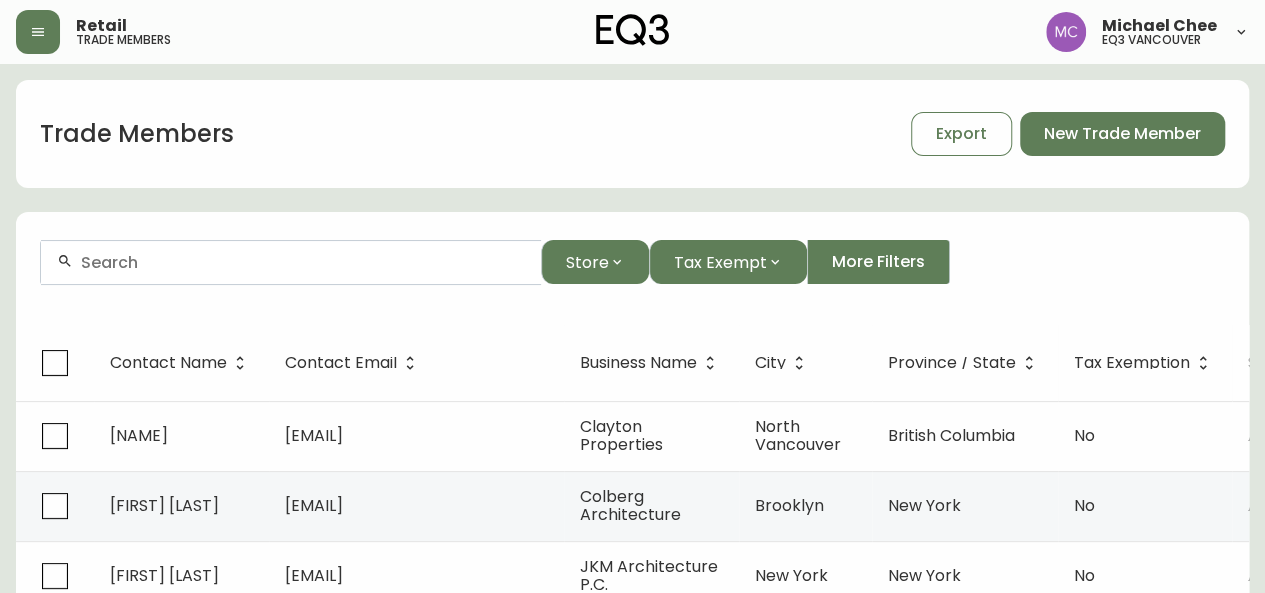 paste on "[FIRST] [LAST]" 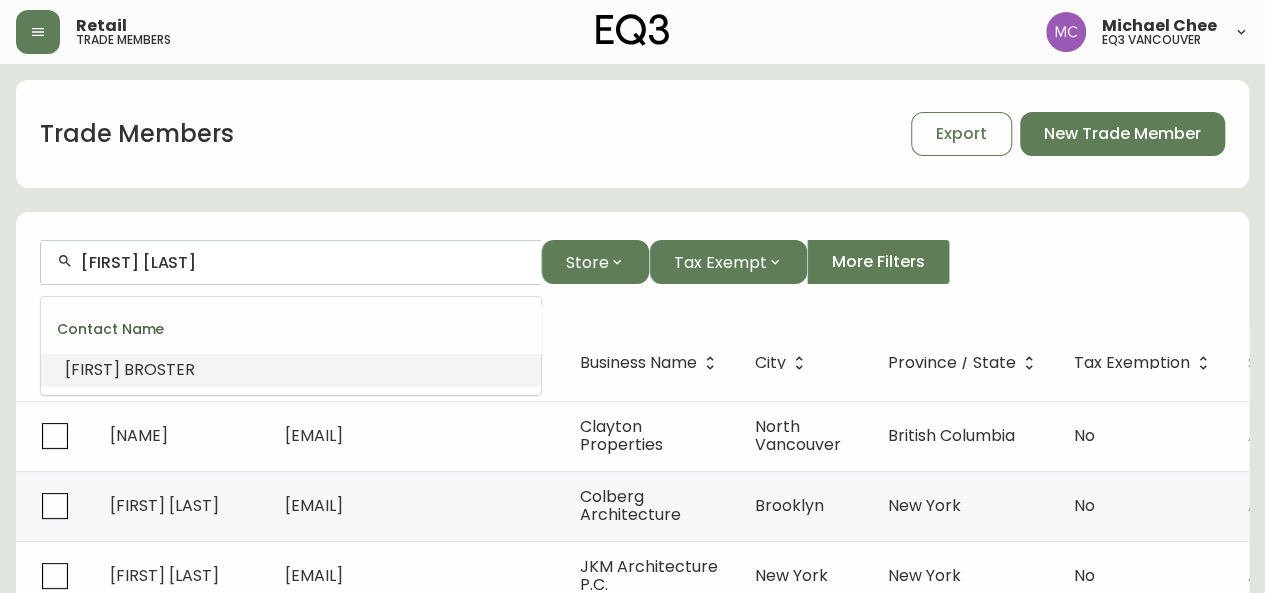 click on "[FIRST]" at bounding box center [92, 369] 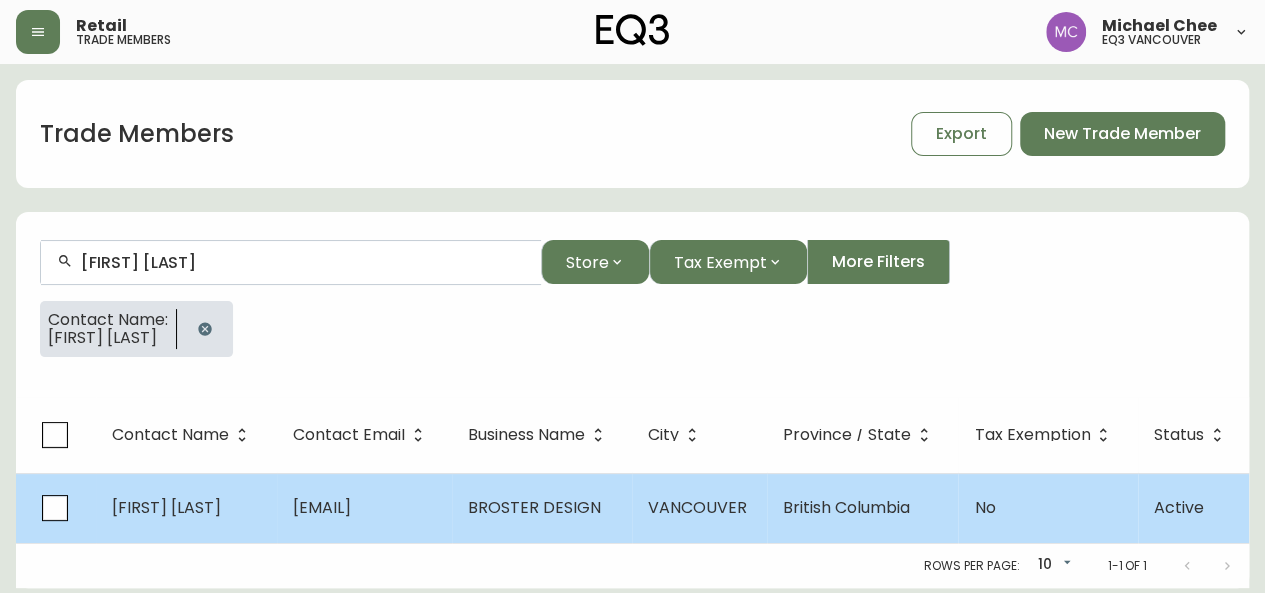 click on "[EMAIL]" at bounding box center [322, 507] 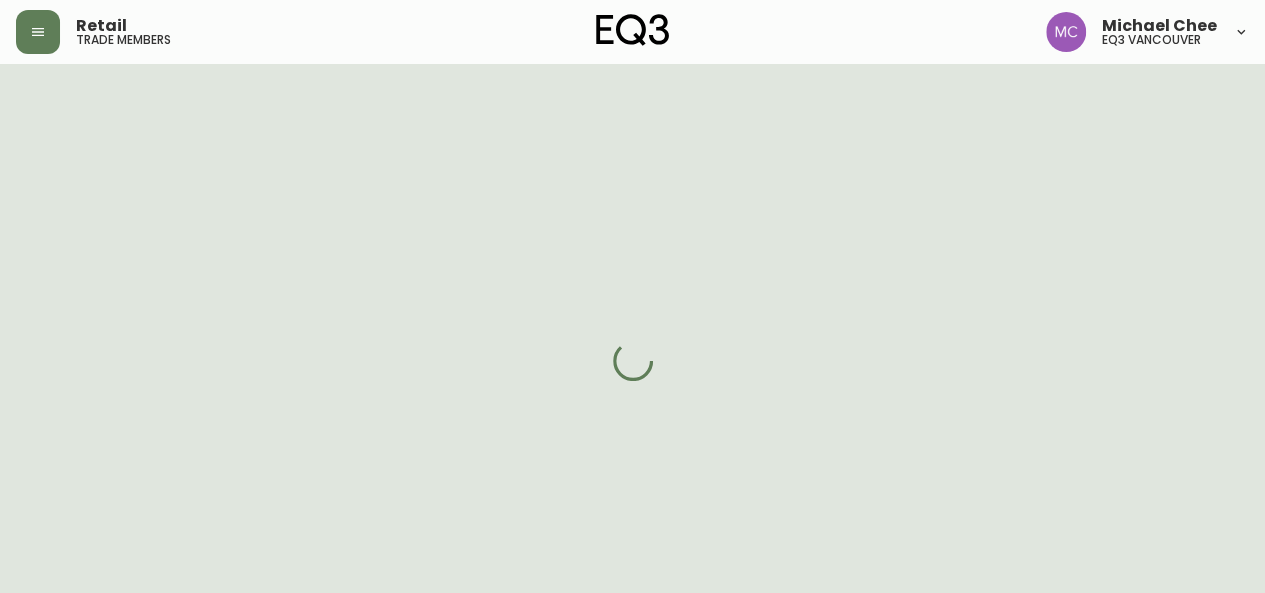 select on "BC" 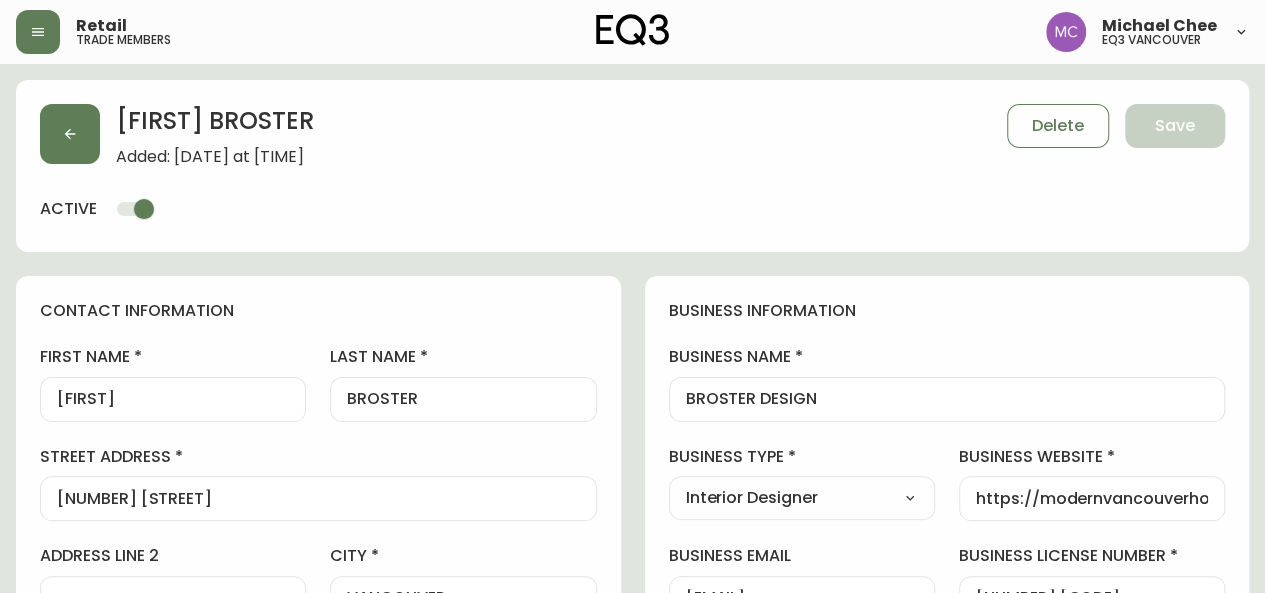 type on "EQ3 Vancouver" 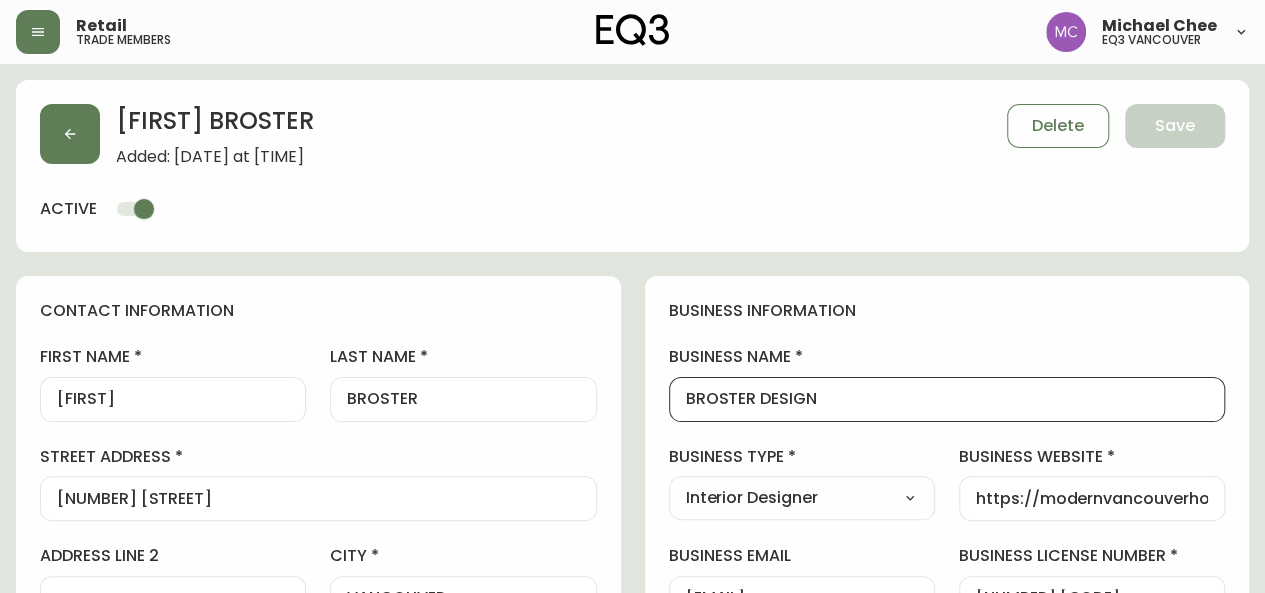 drag, startPoint x: 836, startPoint y: 399, endPoint x: 662, endPoint y: 395, distance: 174.04597 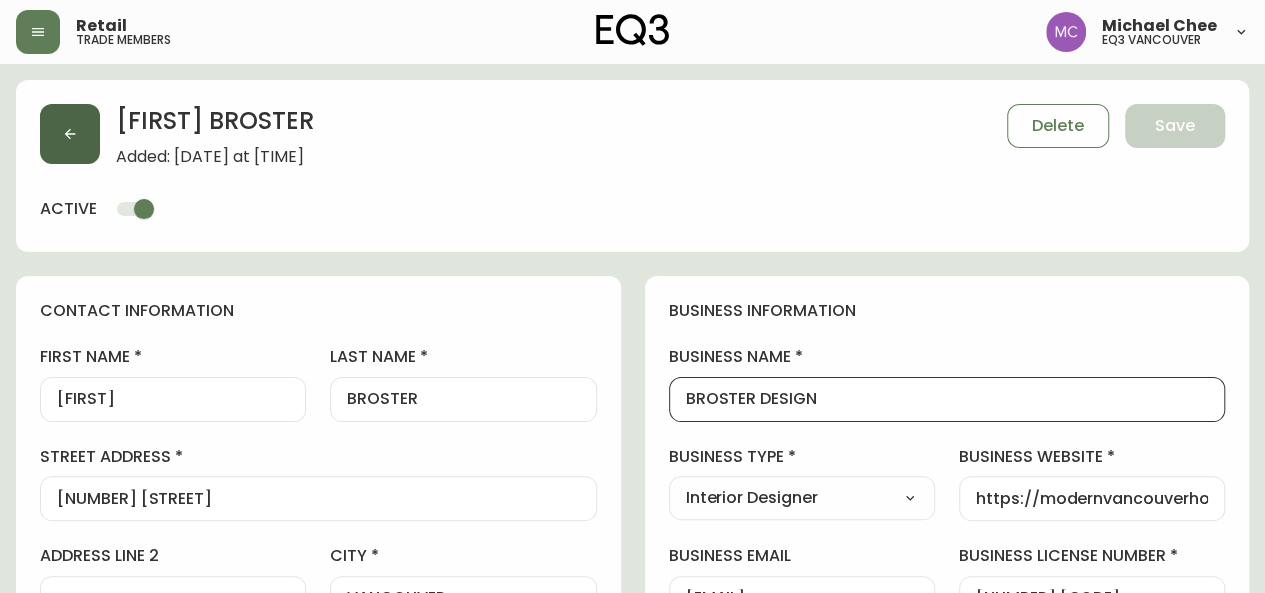 click at bounding box center (70, 134) 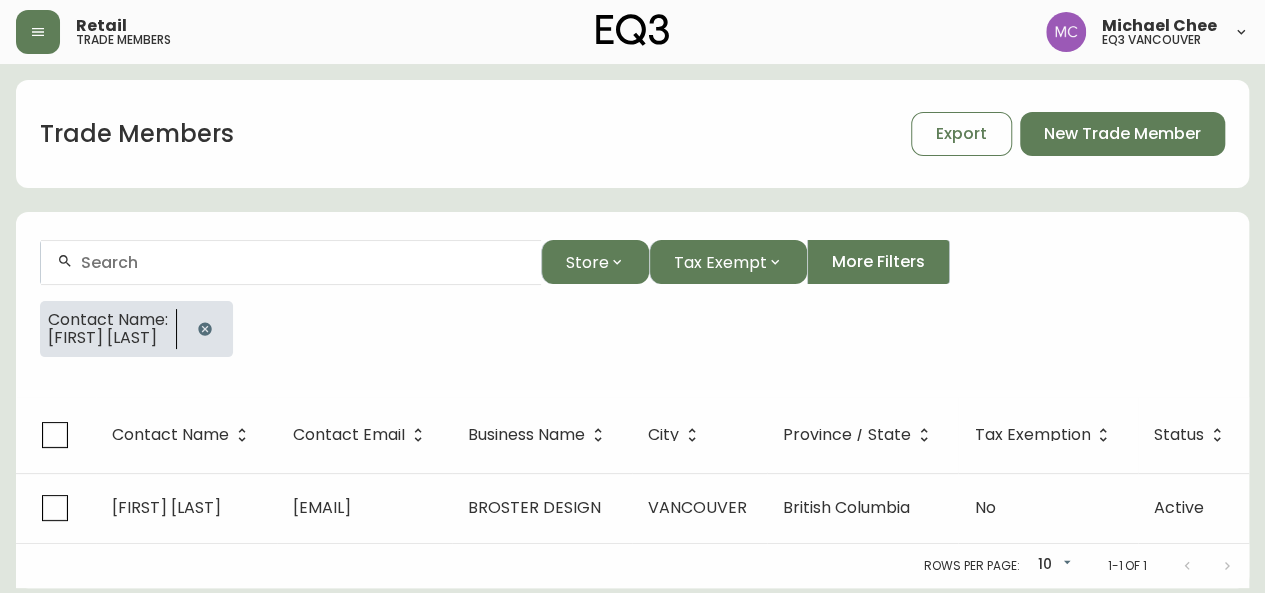 click at bounding box center (291, 262) 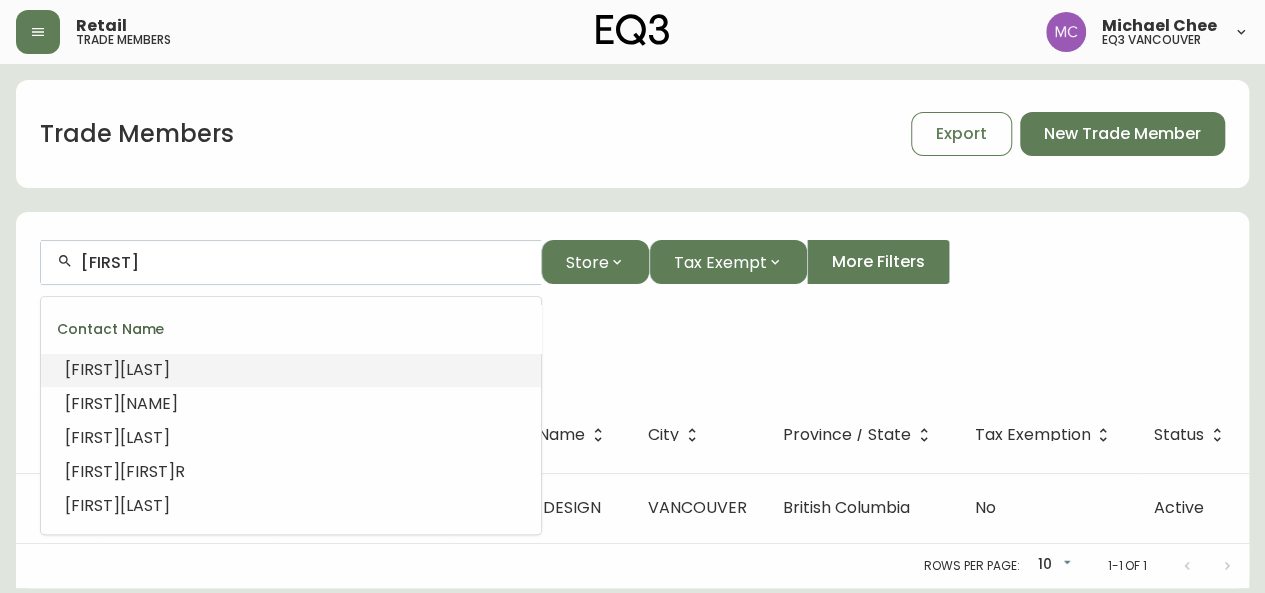 paste on "[LAST]" 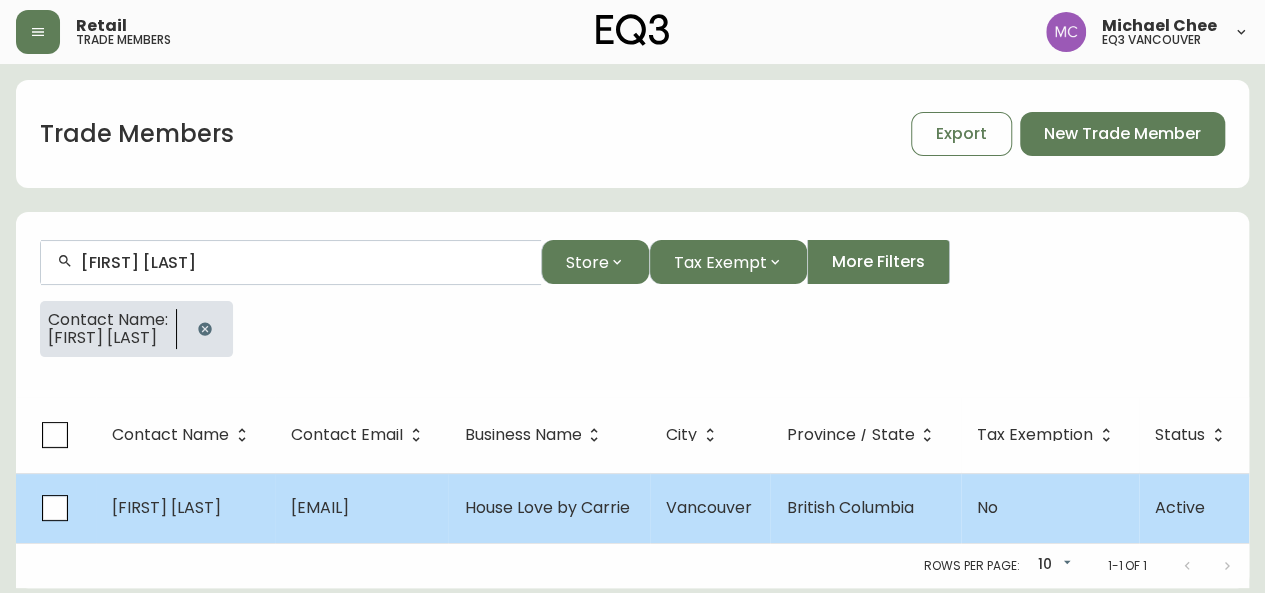 type on "[FIRST] [LAST]" 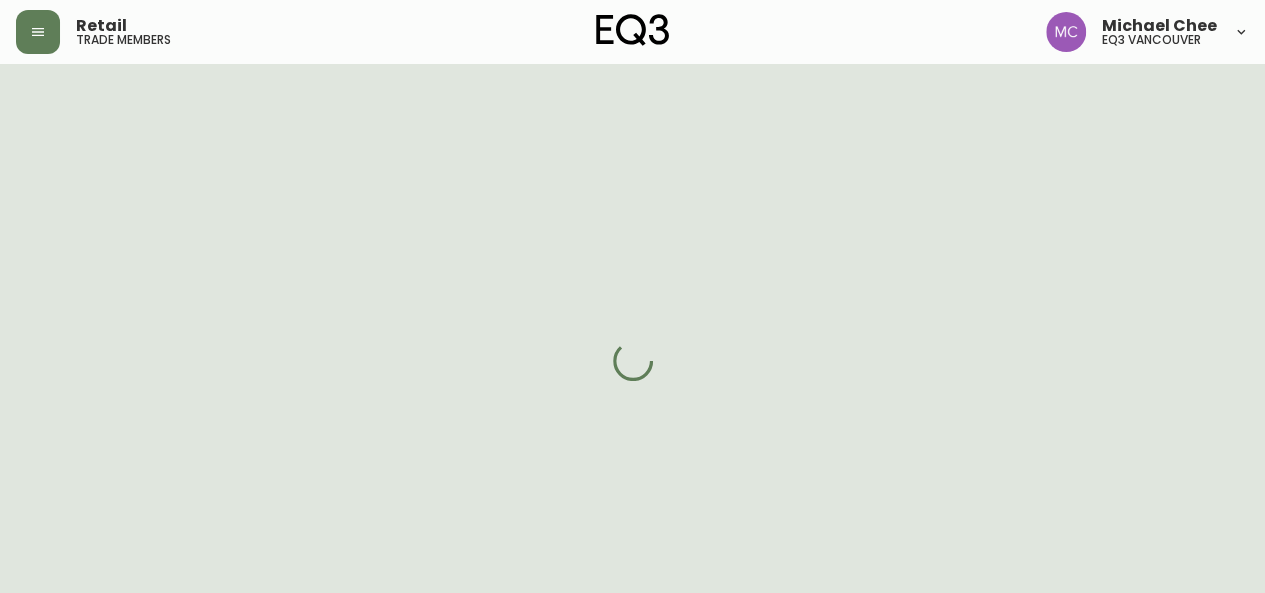 select on "BC" 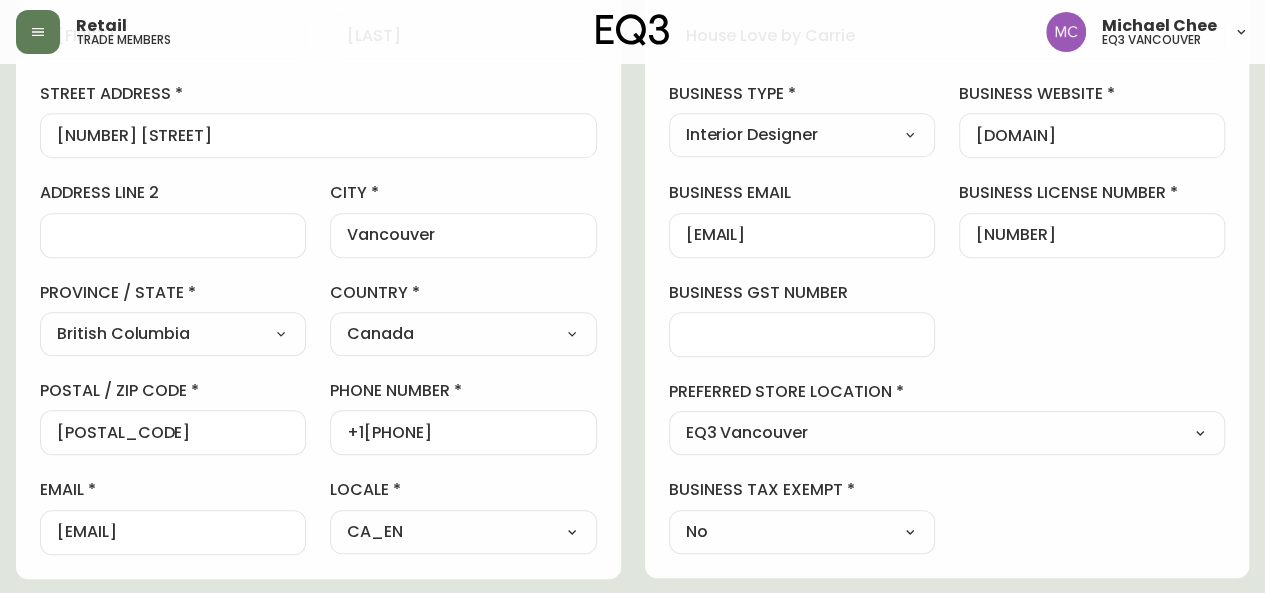 scroll, scrollTop: 365, scrollLeft: 0, axis: vertical 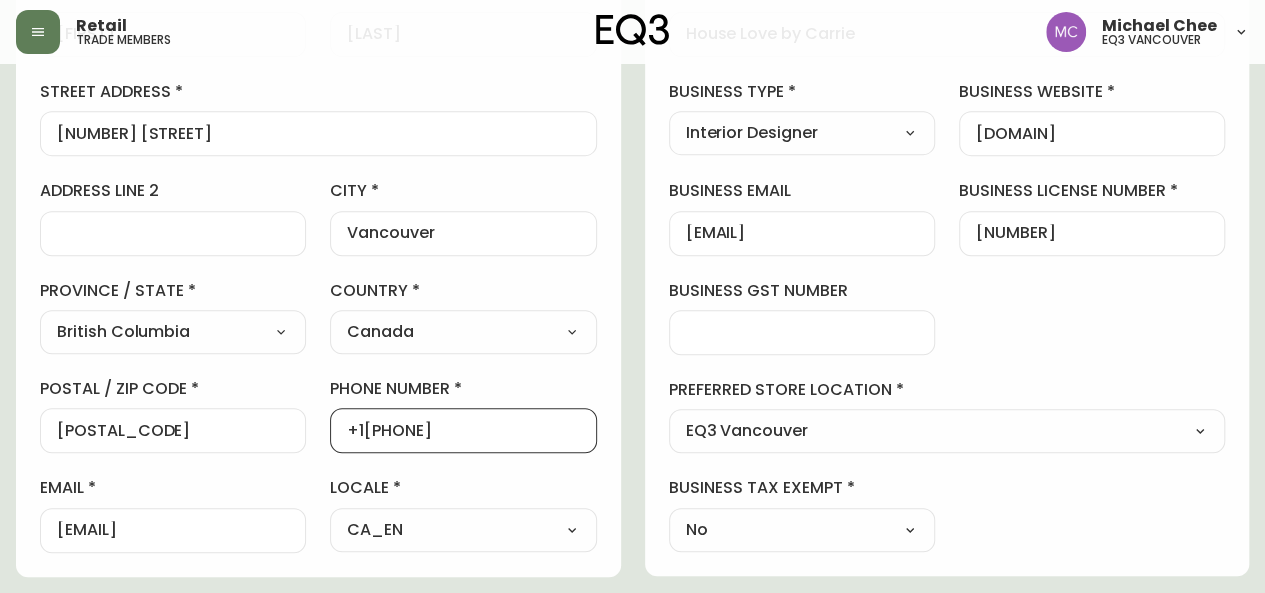 drag, startPoint x: 477, startPoint y: 430, endPoint x: 356, endPoint y: 431, distance: 121.004135 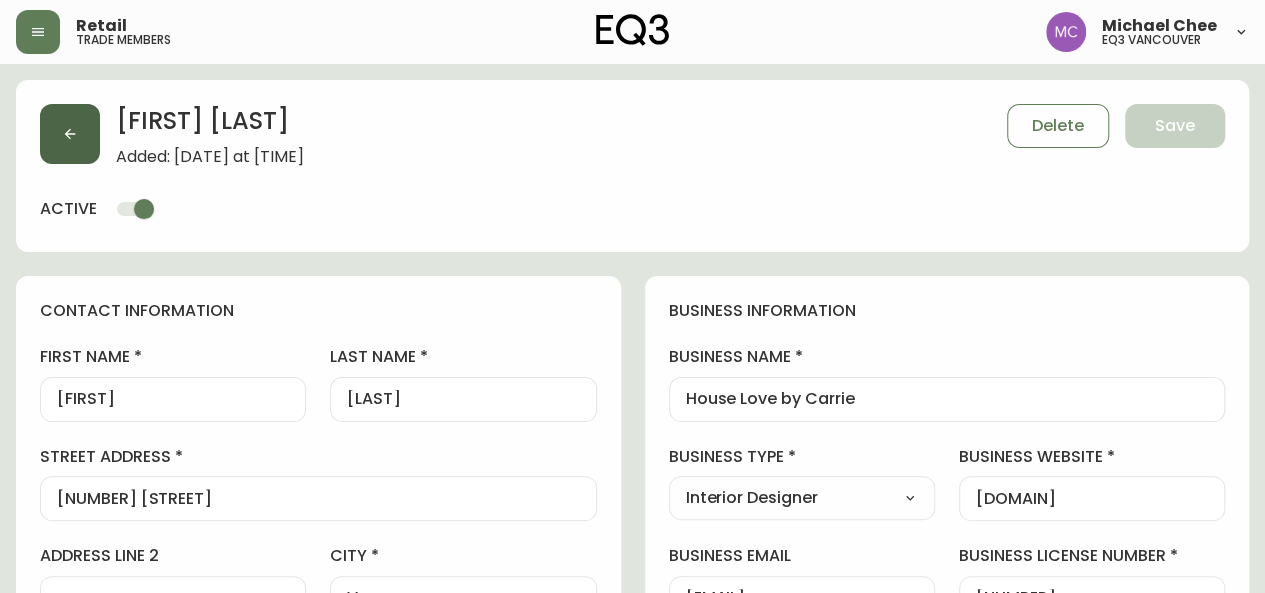 click 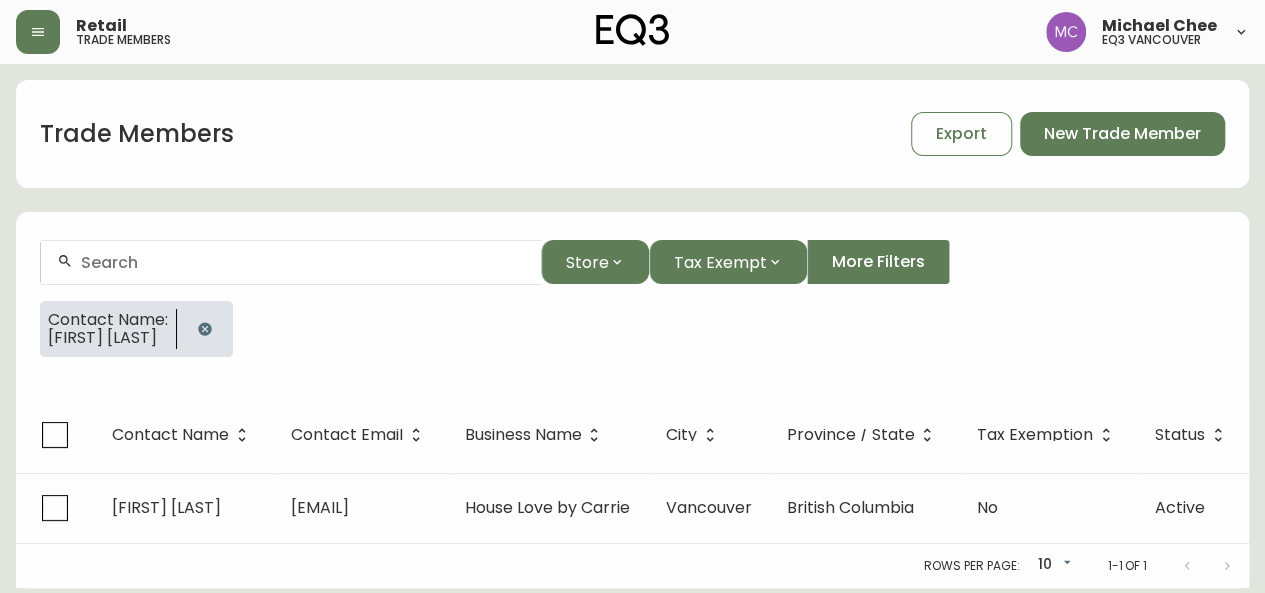 click at bounding box center (303, 262) 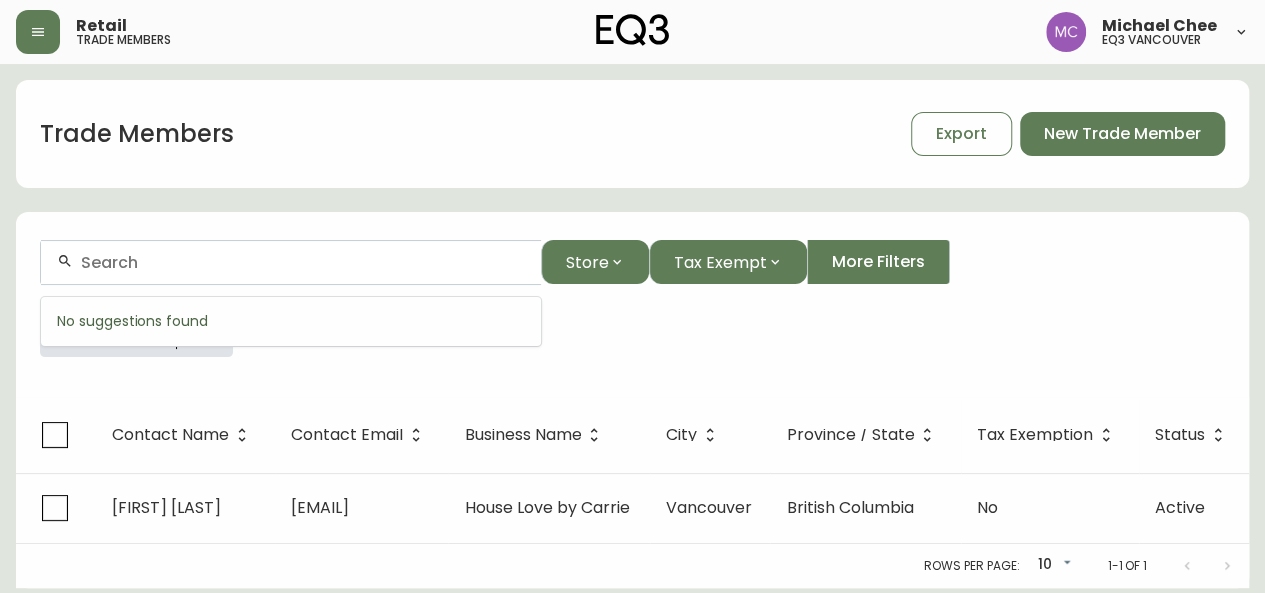 paste on "[FIRST] [LAST] [COMPANY]" 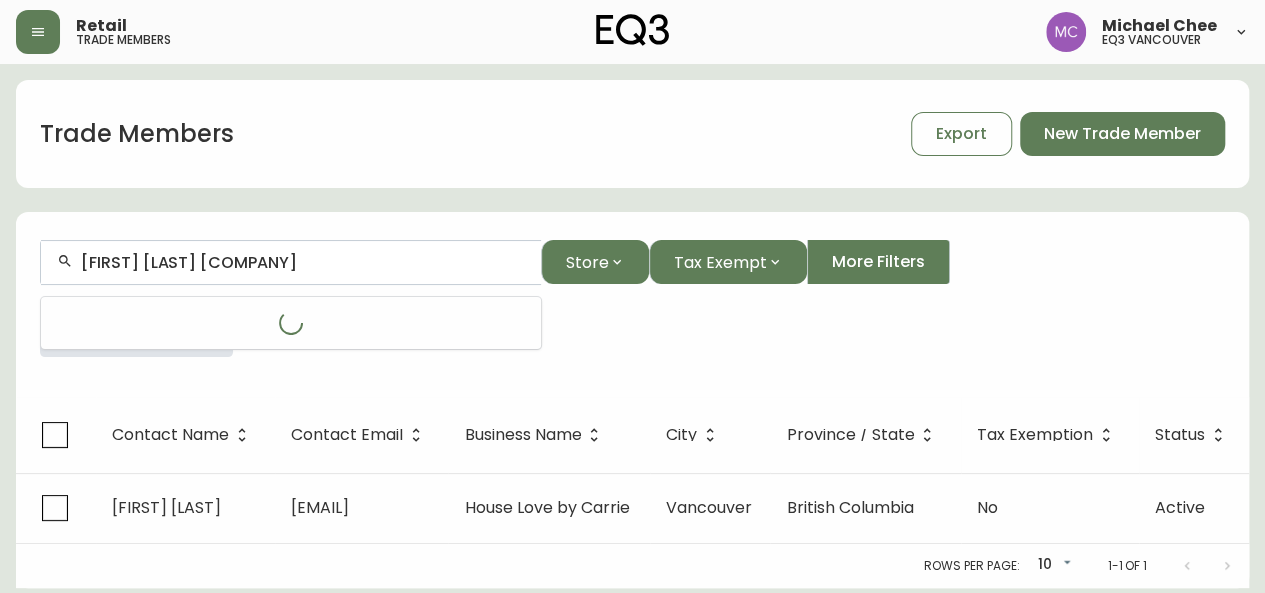 type on "[FIRST] [LAST] [COMPANY]" 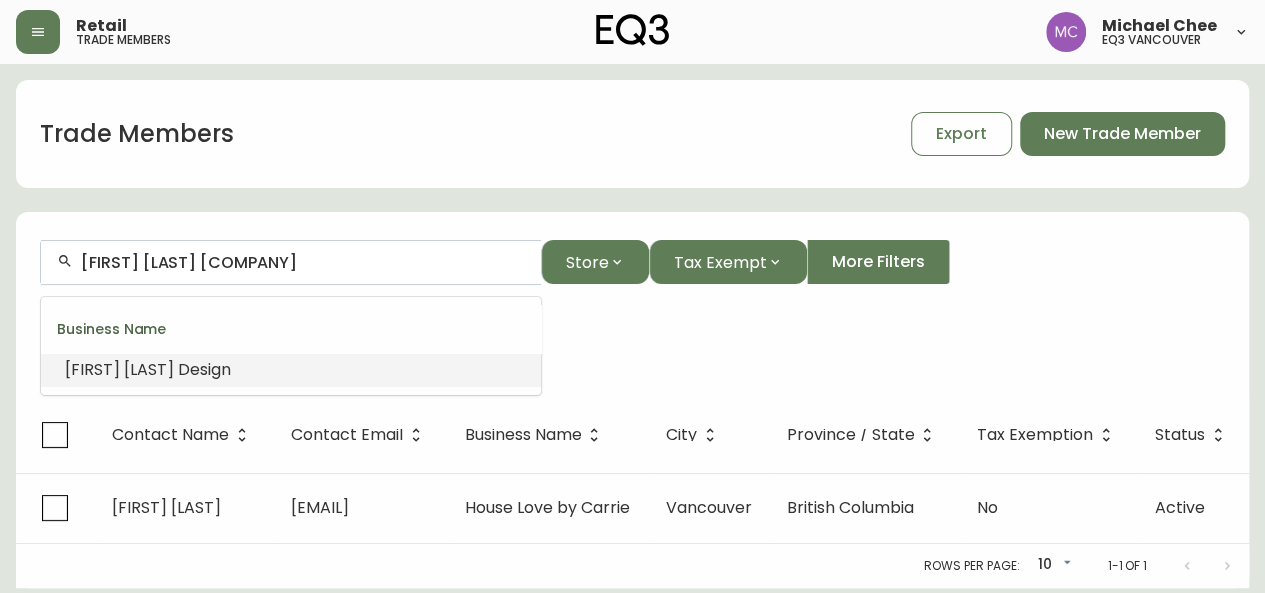 click on "Design" at bounding box center (204, 369) 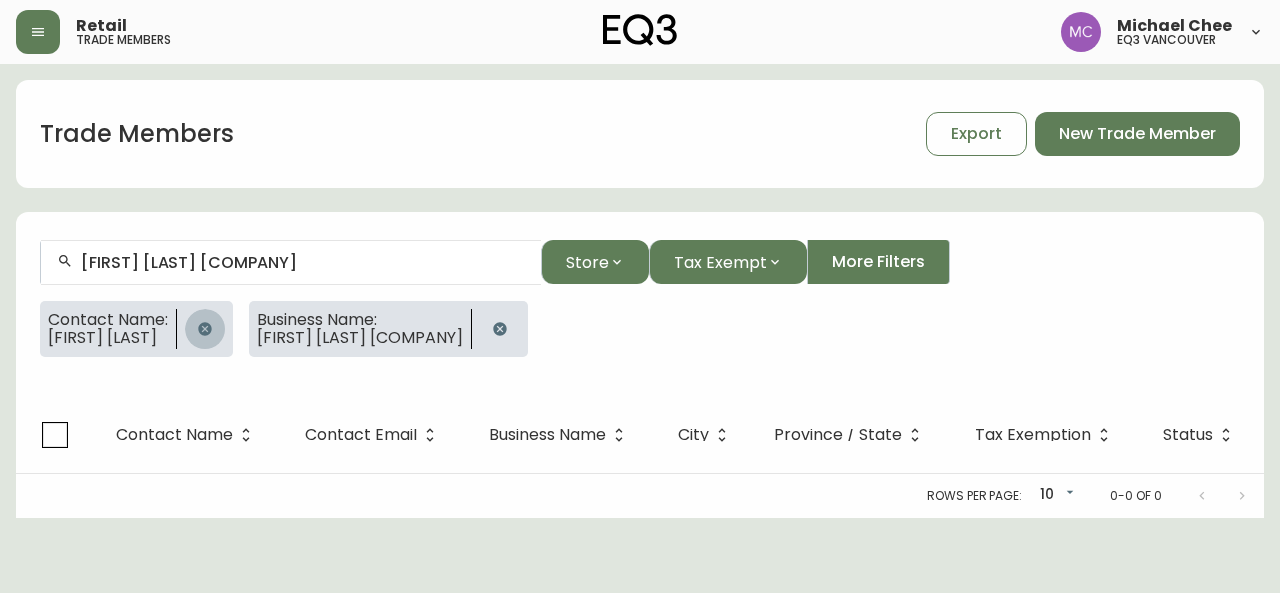 click 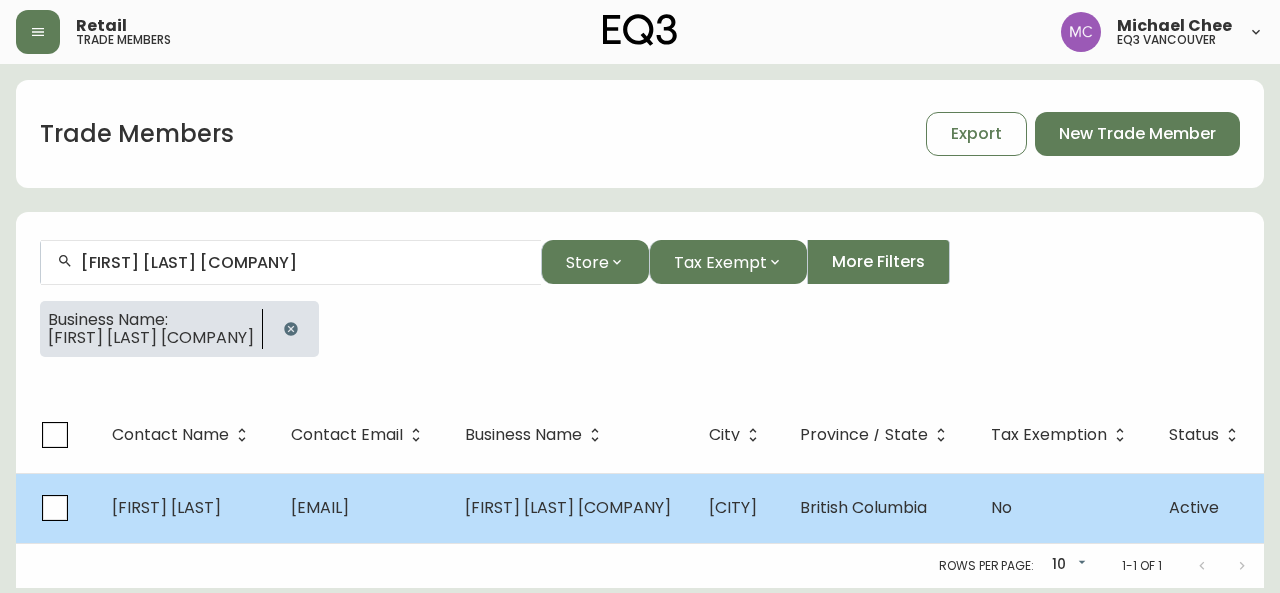 click on "[FIRST] [LAST]" at bounding box center [185, 508] 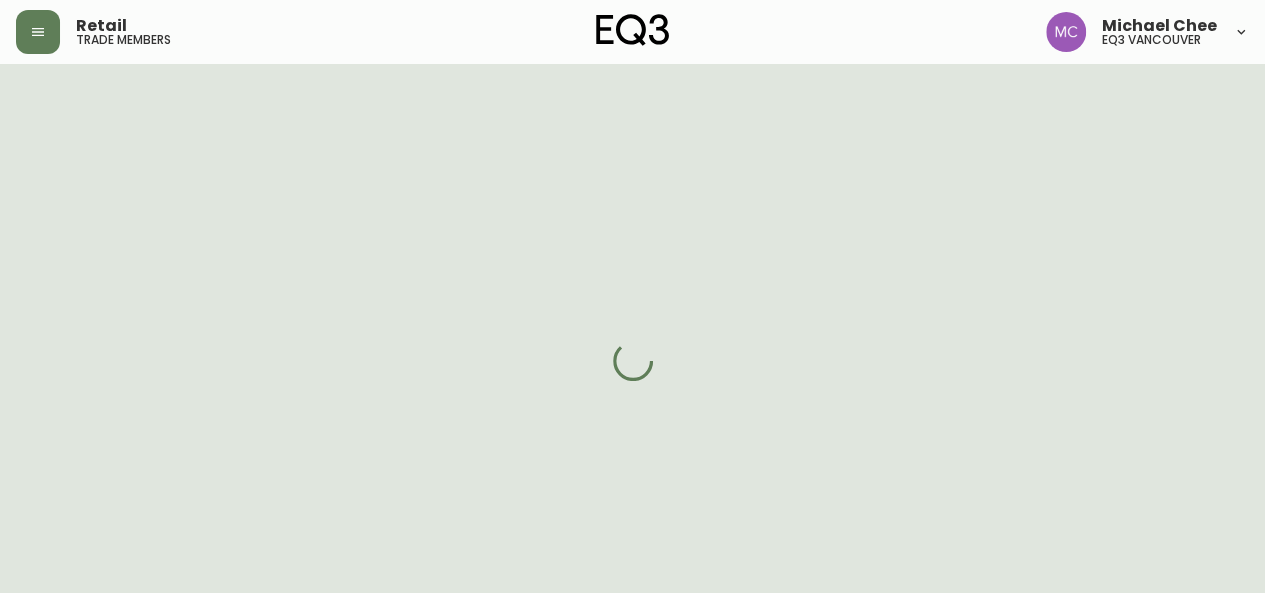 select on "BC" 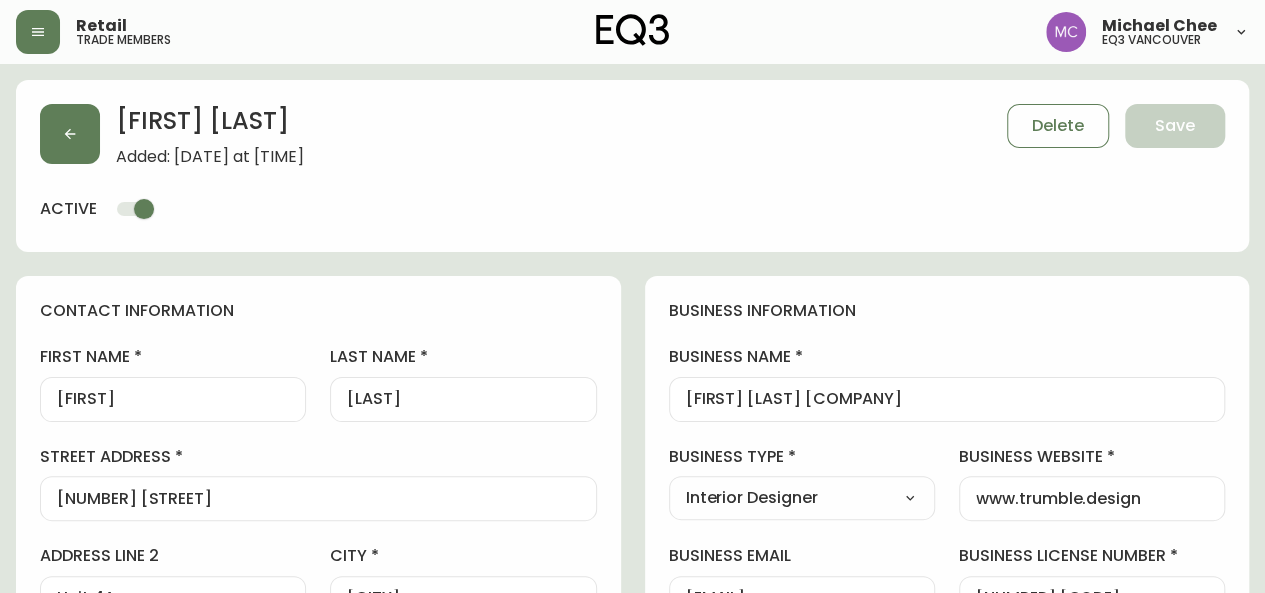 type on "EQ3 Vancouver" 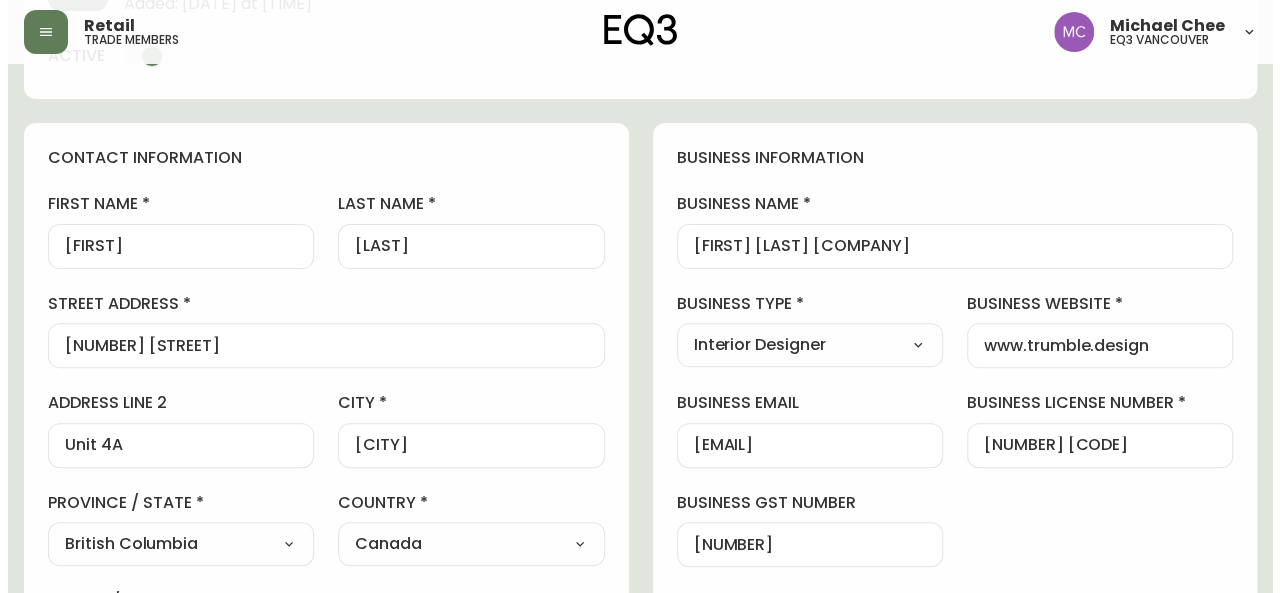 scroll, scrollTop: 166, scrollLeft: 0, axis: vertical 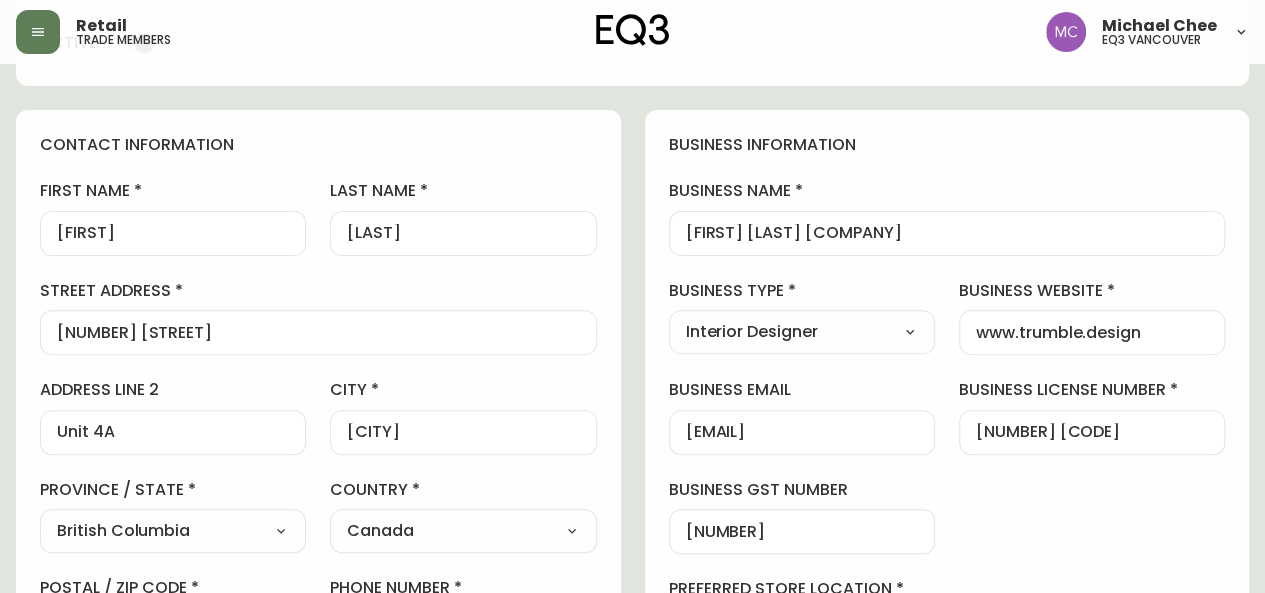 click on "[FIRST] [LAST] Added: [DATE] at [TIME] Delete Save active contact information first name [FIRST] last name [LAST] street address [NUMBER] [STREET] address line 2 [UNIT] city [CITY] province / state [STATE] Select Alberta British Columbia Manitoba New Brunswick Newfoundland and Labrador Nova Scotia Nunavut Northwest Territories Ontario Prince Edward Island Quebec Saskatchewan Yukon country Canada Select Canada United States postal / zip code [POSTAL_CODE] phone number [PHONE] email [EMAIL] locale [LOCALE] Select [LOCALE] [LOCALE] [LOCALE] additional information do you require a designer kit? Yes! I wish to purchase the EQ3 Designer Kit for $49. This kit contains 3” swatches of EQ3’s complete range of fabric and leather options, as well as wood samples and the latest catalogue. Thank you, I have already received a kit. No, I do not wish to purchase a Designer Kit. how did you hear about the eq3 trade program? Other Select Social Media Advertisement Trade Show Other other Select No" at bounding box center (632, 718) 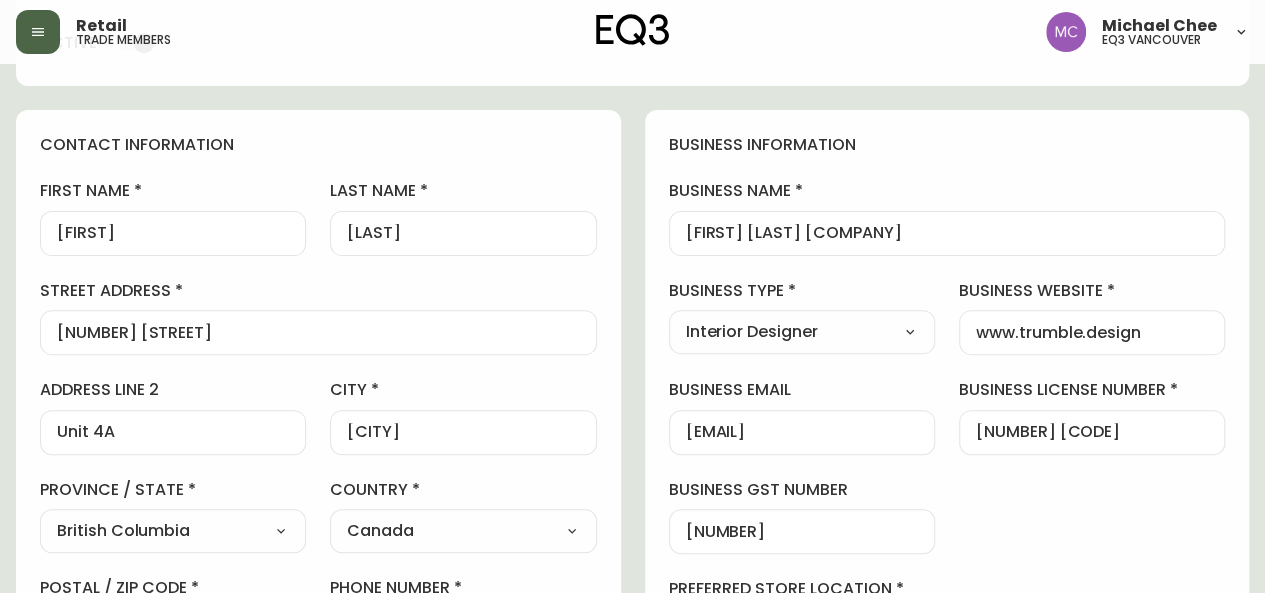 click 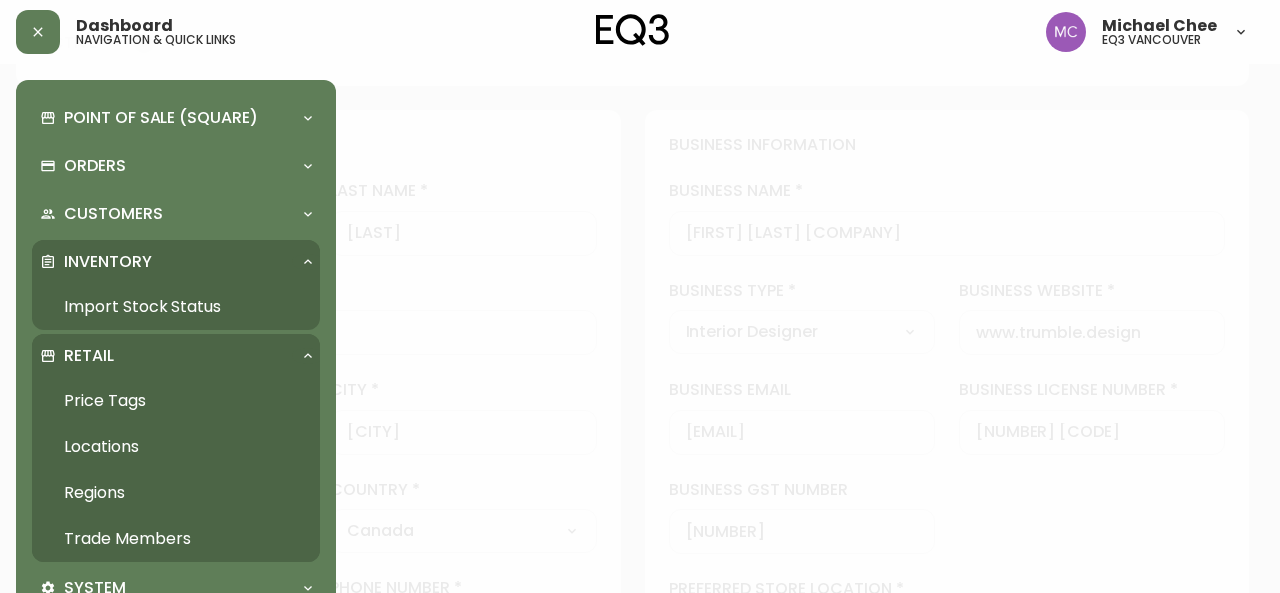 scroll, scrollTop: 167, scrollLeft: 0, axis: vertical 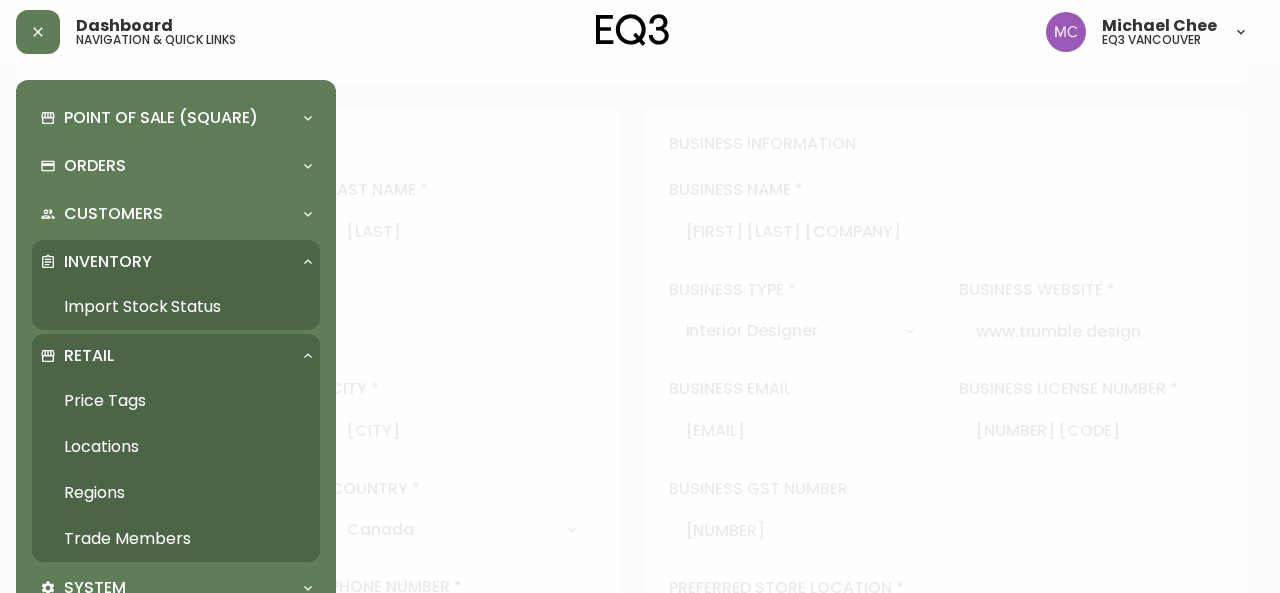 click on "Trade Members" at bounding box center (176, 539) 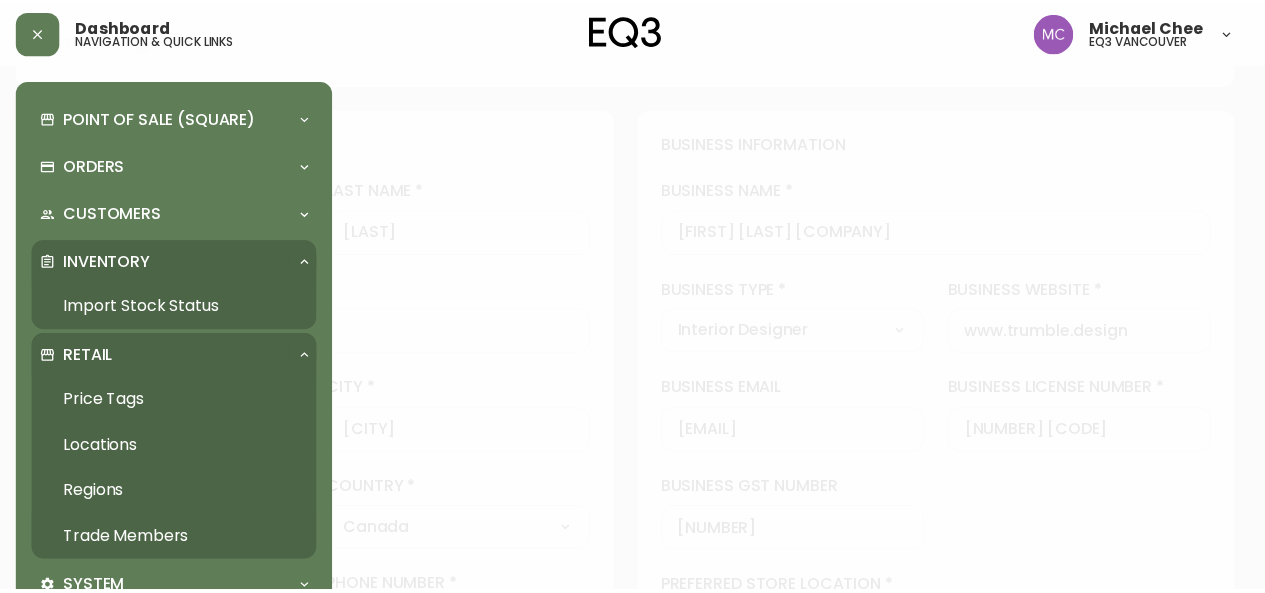 scroll, scrollTop: 0, scrollLeft: 0, axis: both 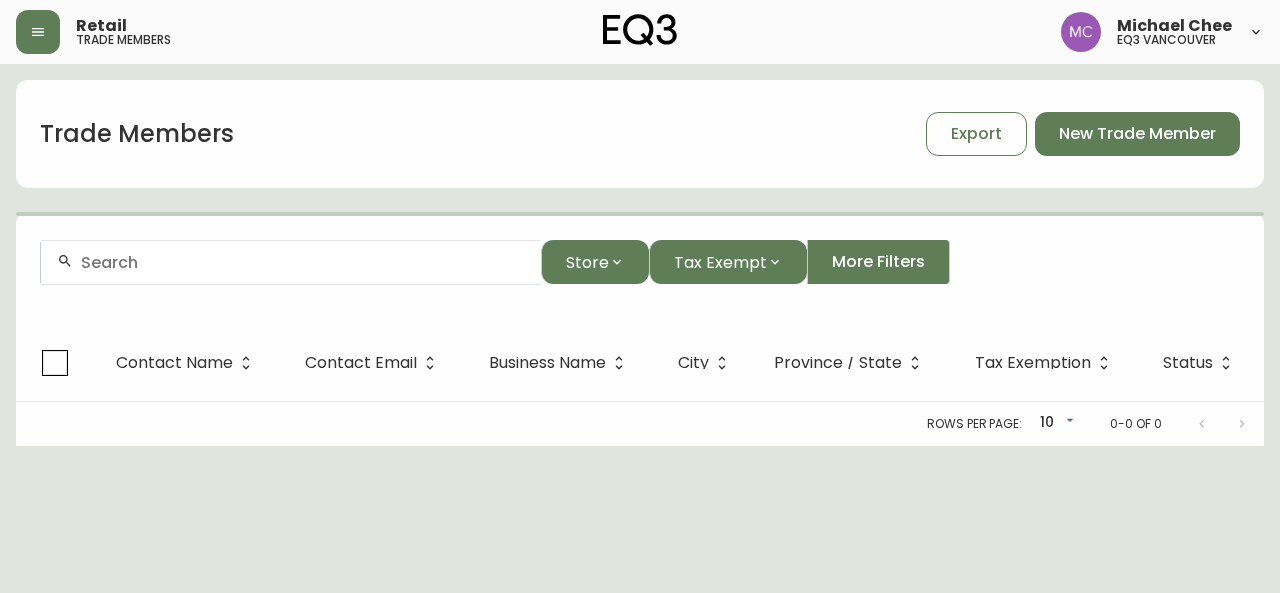 click at bounding box center (303, 262) 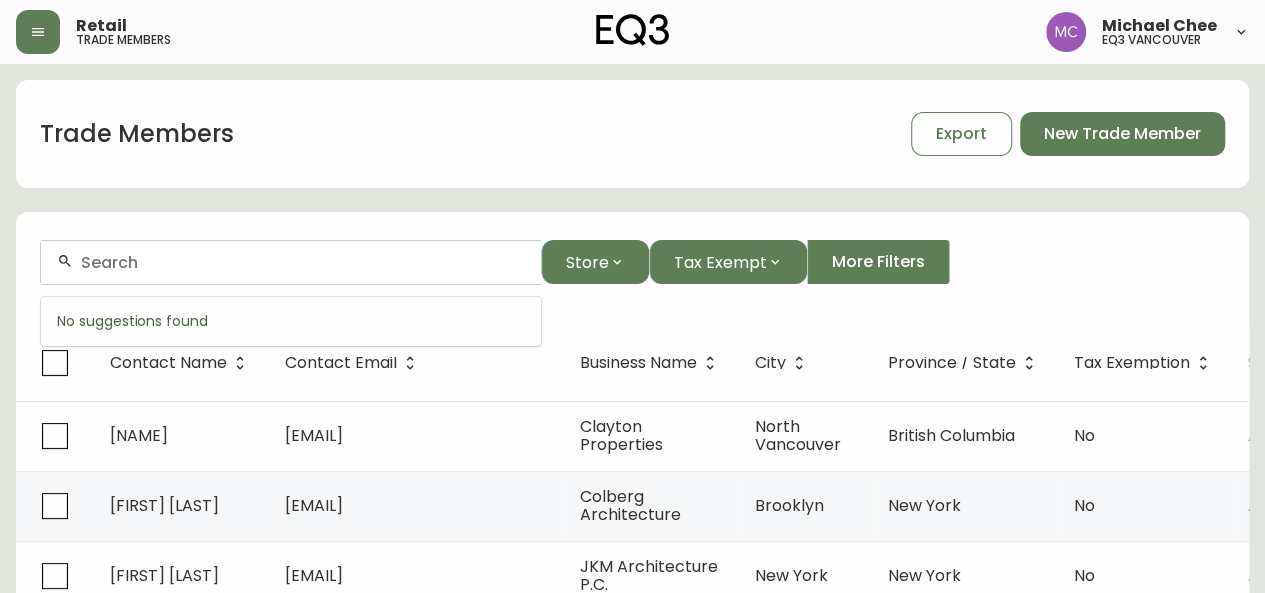 paste on "[NAME]" 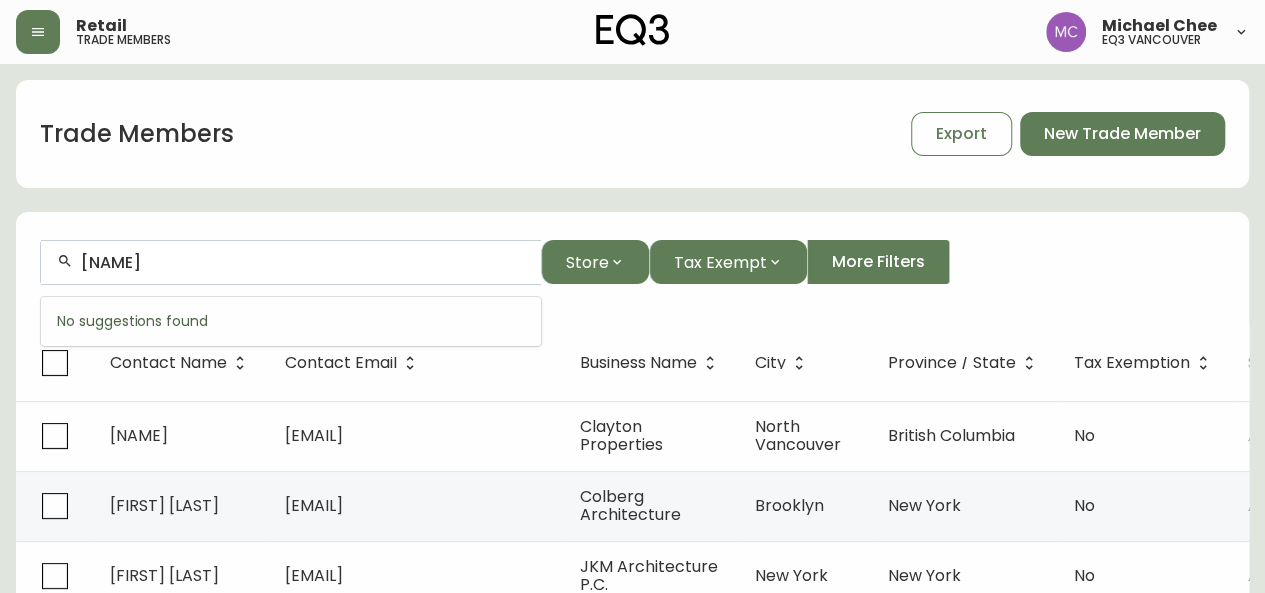 type on "[NAME]" 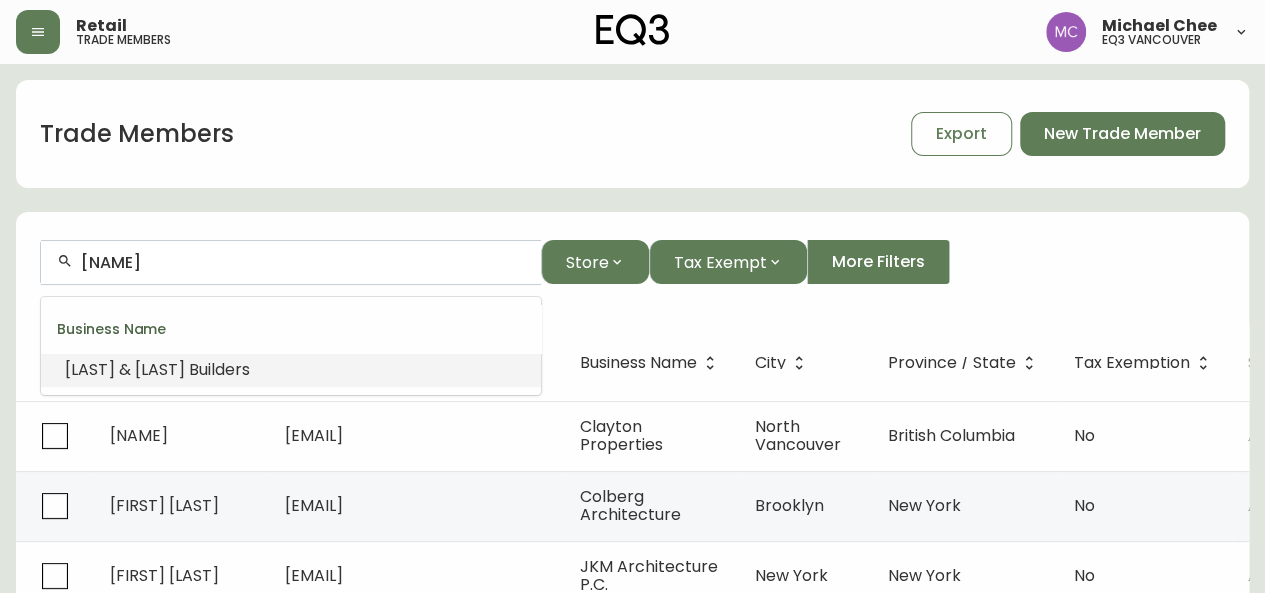 click at bounding box center (133, 369) 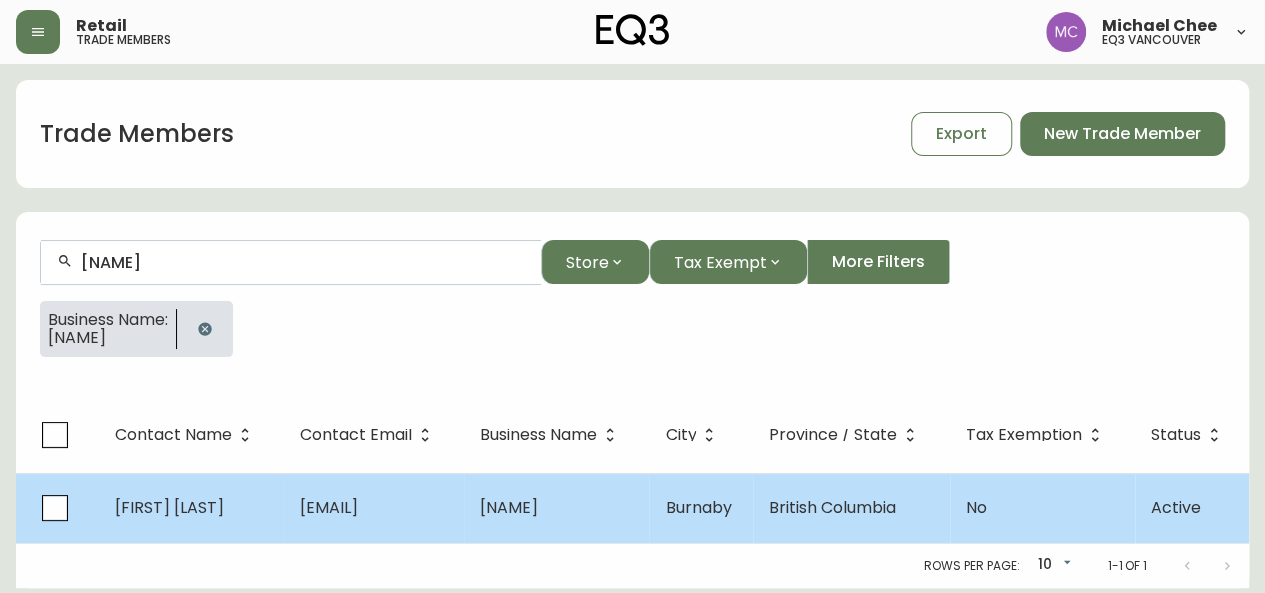 click on "[EMAIL]" at bounding box center [329, 507] 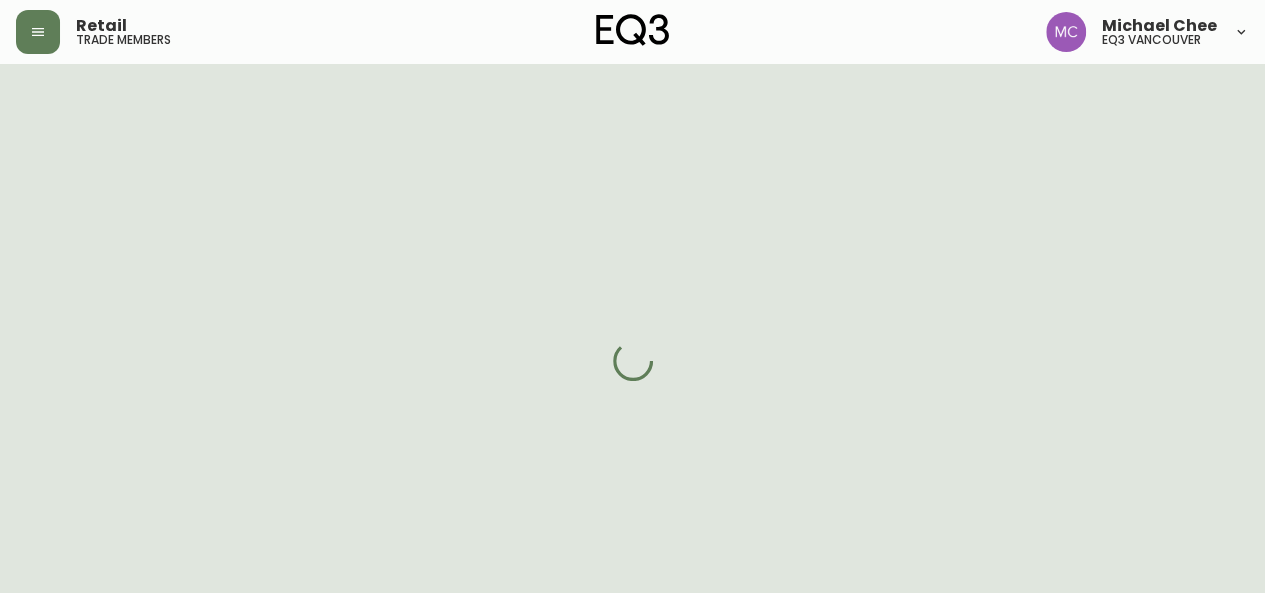 select on "BC" 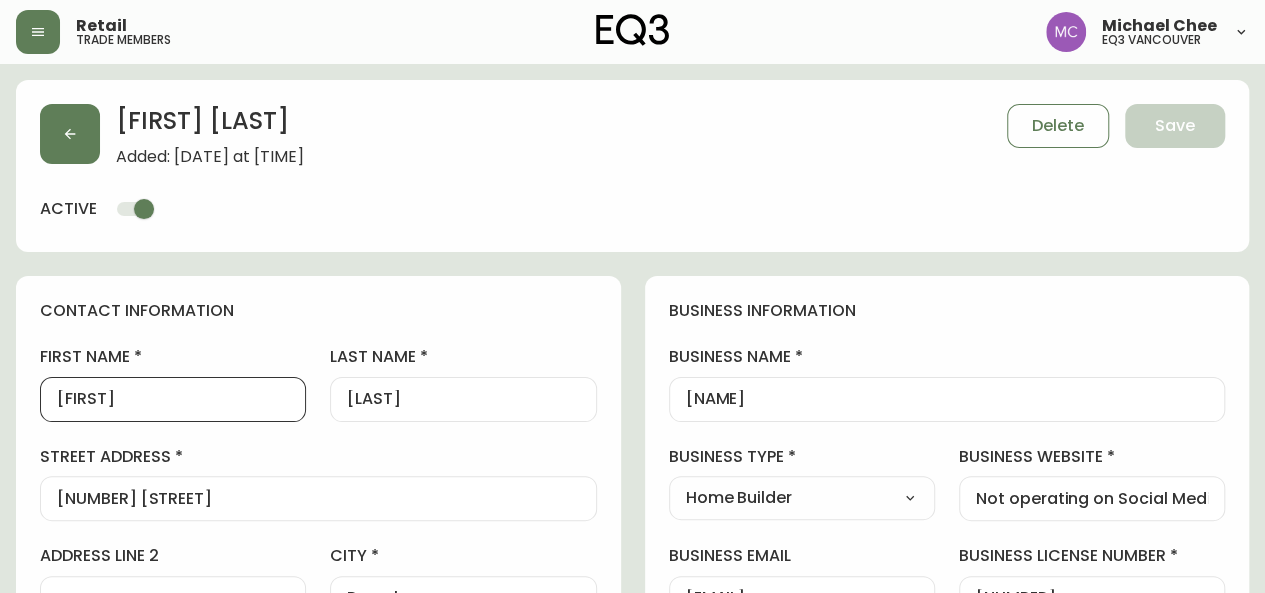 drag, startPoint x: 177, startPoint y: 411, endPoint x: 0, endPoint y: 327, distance: 195.9209 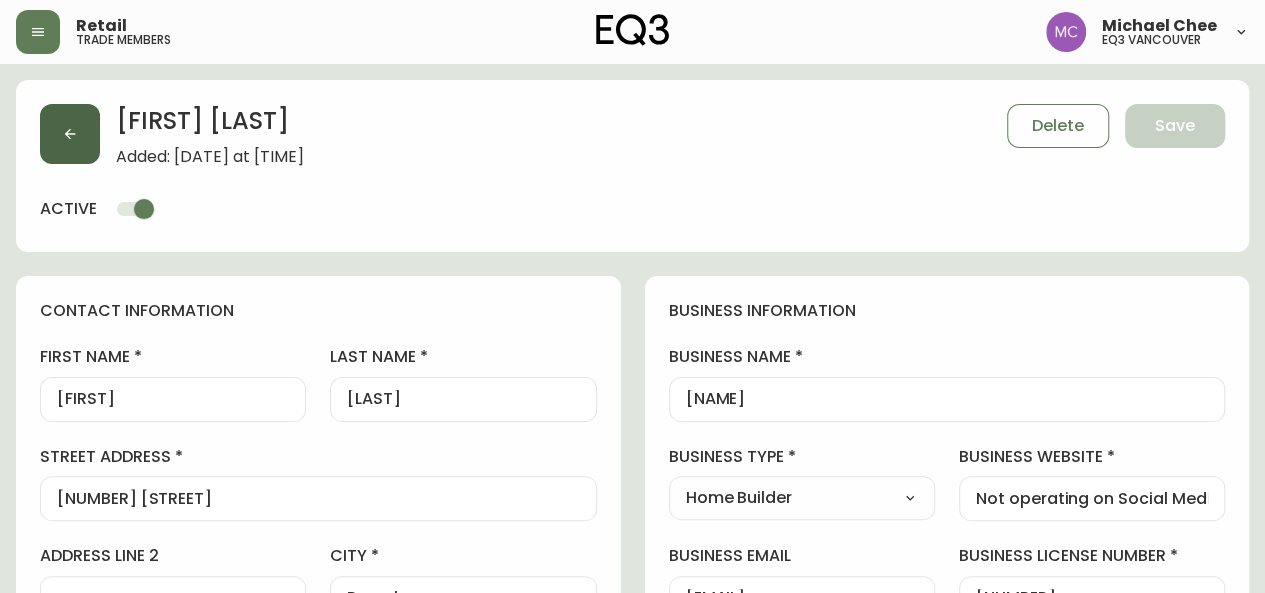 click at bounding box center (70, 134) 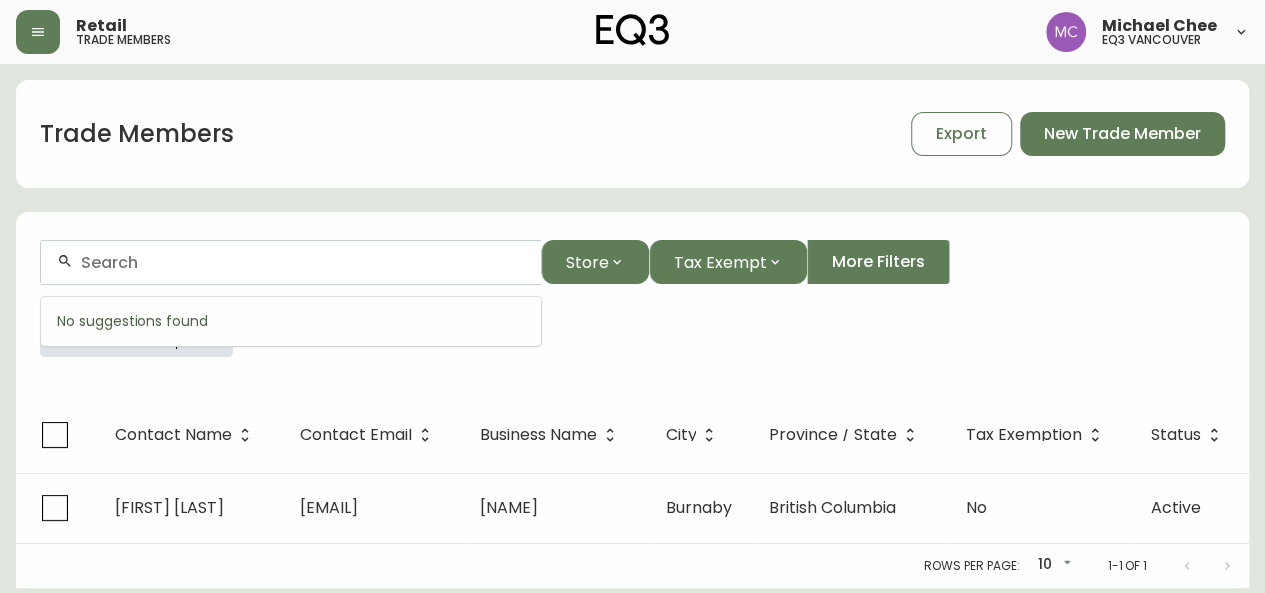 click at bounding box center (303, 262) 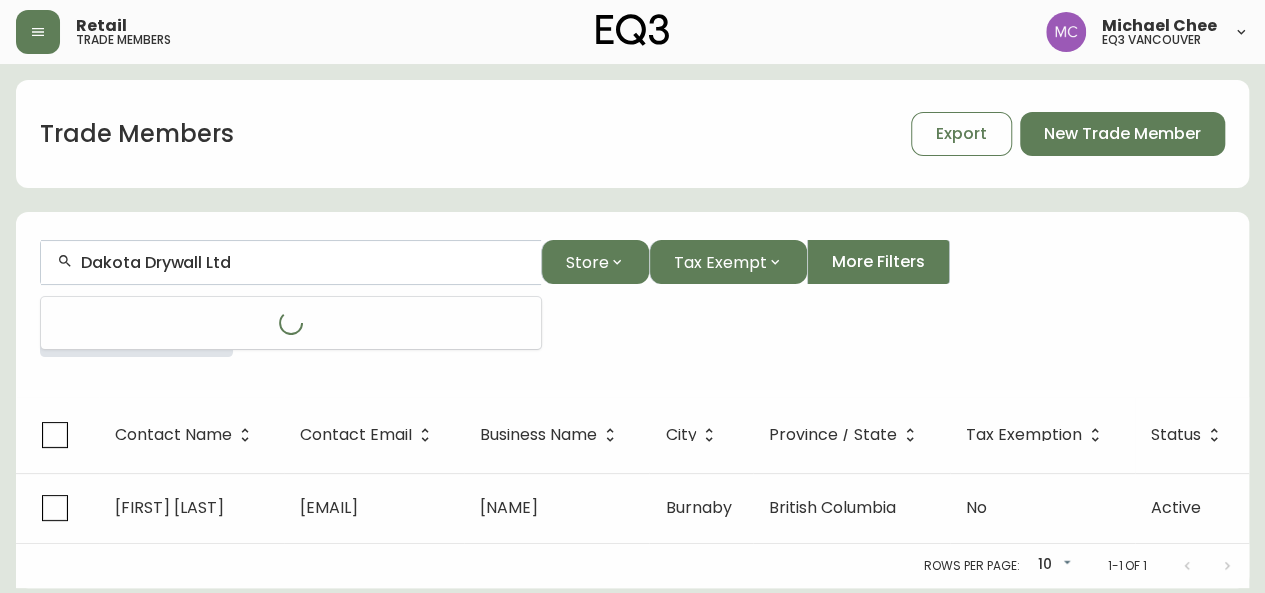 type on "Dakota Drywall Ltd" 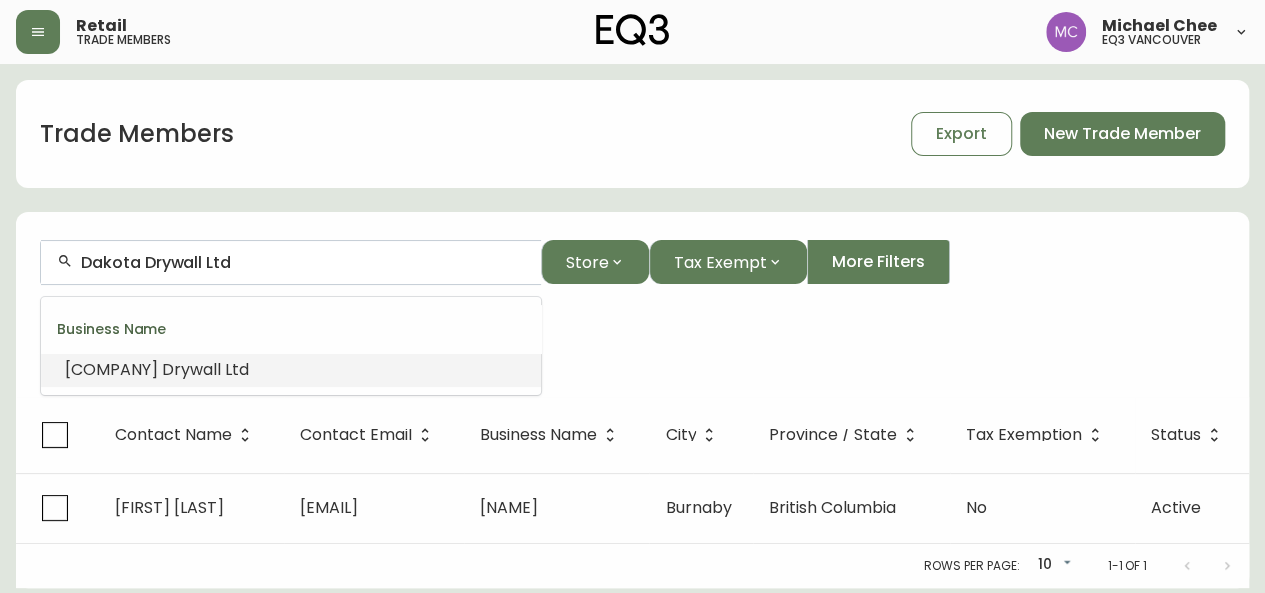 click on "Drywall" at bounding box center (191, 369) 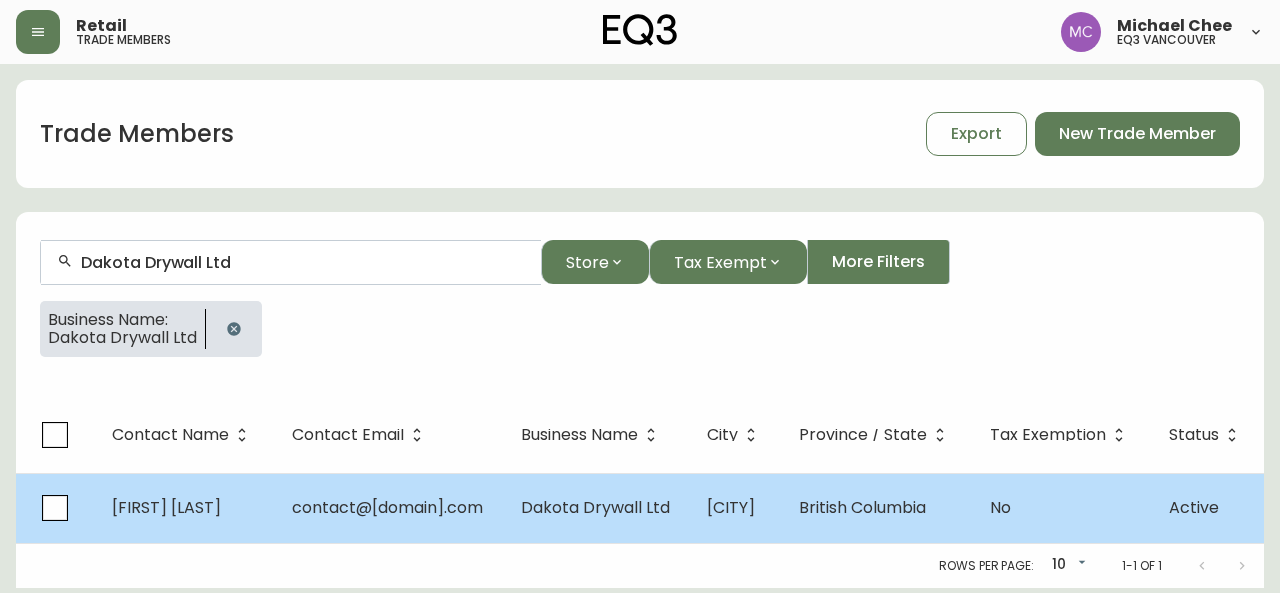 click on "[FIRST] [LAST]" at bounding box center (166, 507) 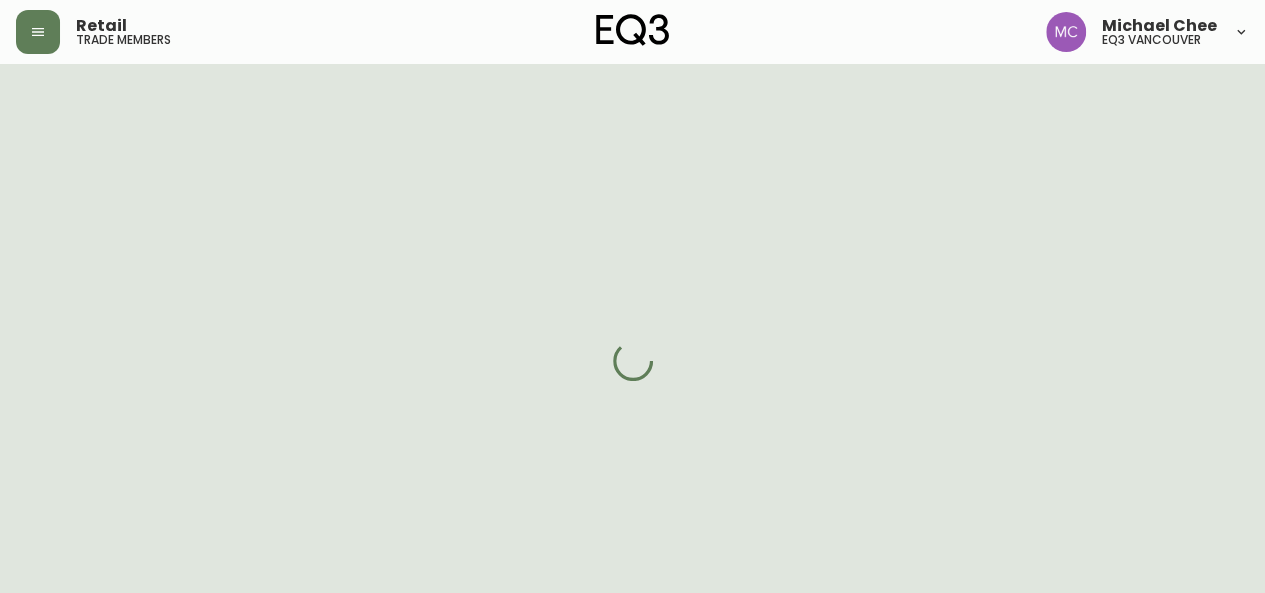 select on "BC" 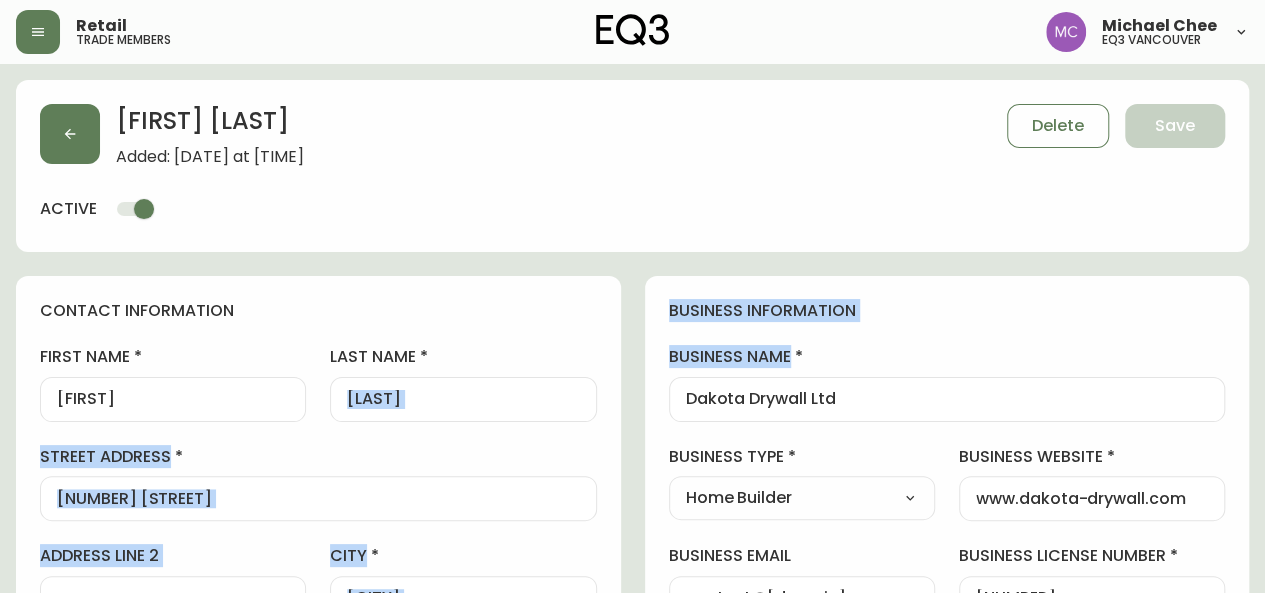 drag, startPoint x: 857, startPoint y: 413, endPoint x: 596, endPoint y: 386, distance: 262.39282 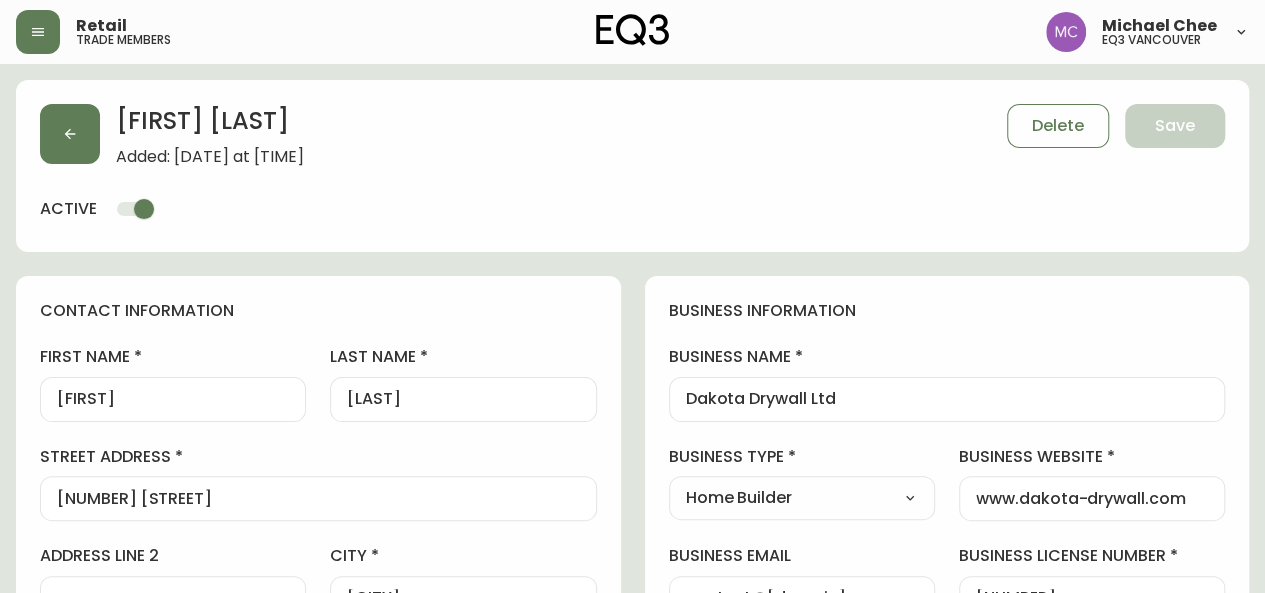 click on "Dakota Drywall Ltd" at bounding box center (947, 399) 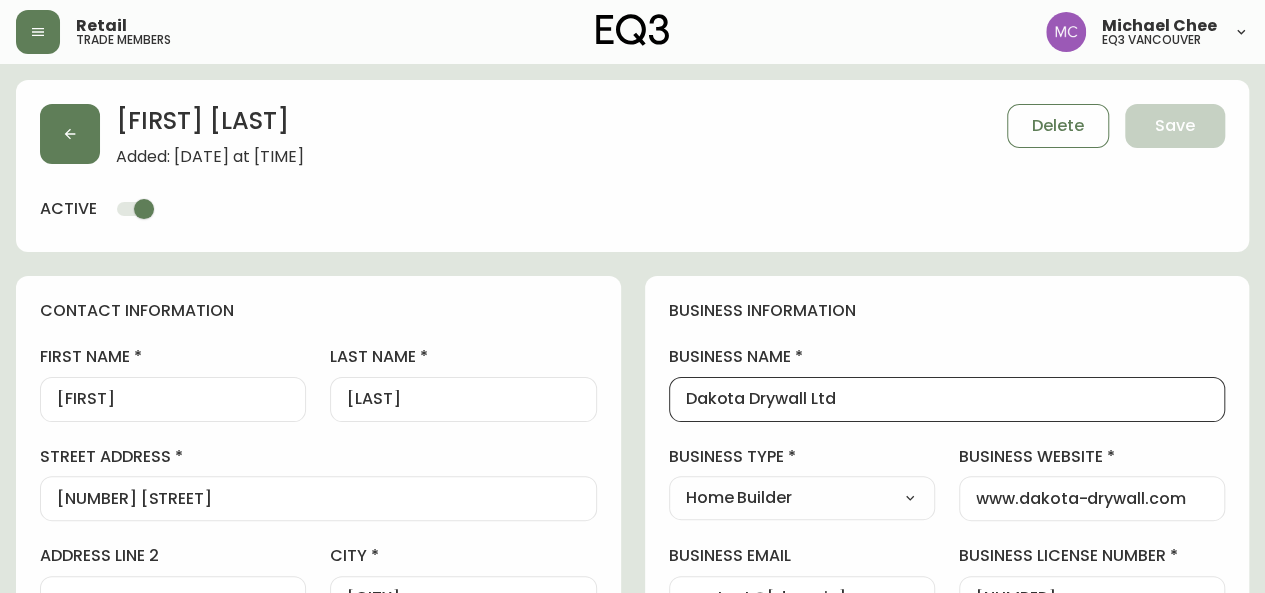 drag, startPoint x: 836, startPoint y: 399, endPoint x: 613, endPoint y: 383, distance: 223.57326 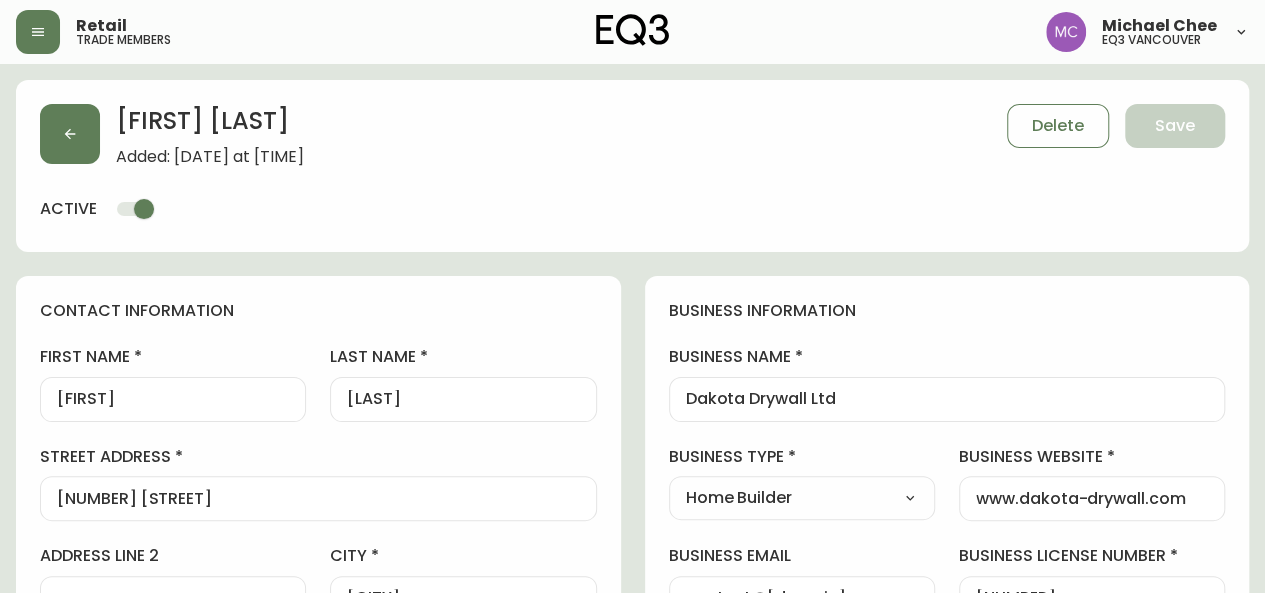 click on "[FIRST] [LAST] Added: [DATE] at [TIME] Delete Save active contact information first name [FIRST] last name [LAST] street address [NUMBER] [STREET] address line 2 city [CITY] province / state [STATE] Select Alberta British Columbia Manitoba New Brunswick Newfoundland and Labrador Nova Scotia Nunavut Northwest Territories Ontario Prince Edward Island Quebec Saskatchewan Yukon country Canada Select Canada United States postal / zip code [POSTAL_CODE] phone number [PHONE] email [EMAIL] locale [LOCALE] Select [LOCALE] [LOCALE] [LOCALE] additional information do you require a designer kit? Yes! I wish to purchase the EQ3 Designer Kit for $49. This kit contains 3” swatches of EQ3’s complete range of fabric and leather options, as well as wood samples and the latest catalogue. Thank you, I have already received a kit. No, I do not wish to purchase a Designer Kit. how did you hear about the eq3 trade program? Social Media Select Social Media Advertisement Trade Show Other Home Builder" at bounding box center (632, 834) 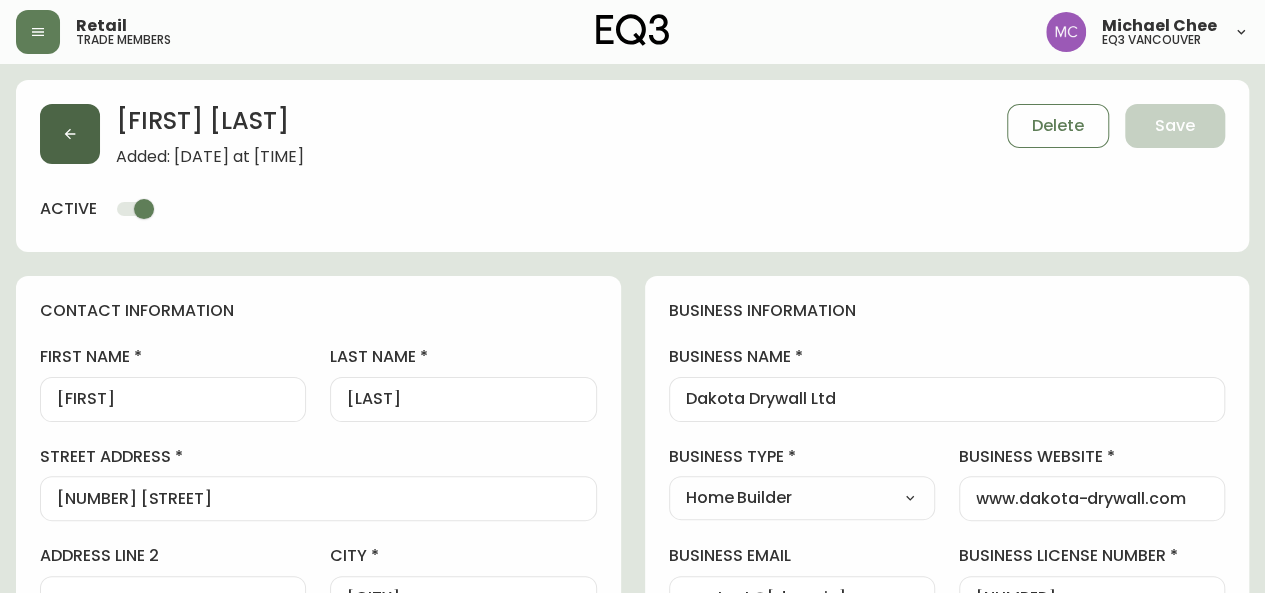 click 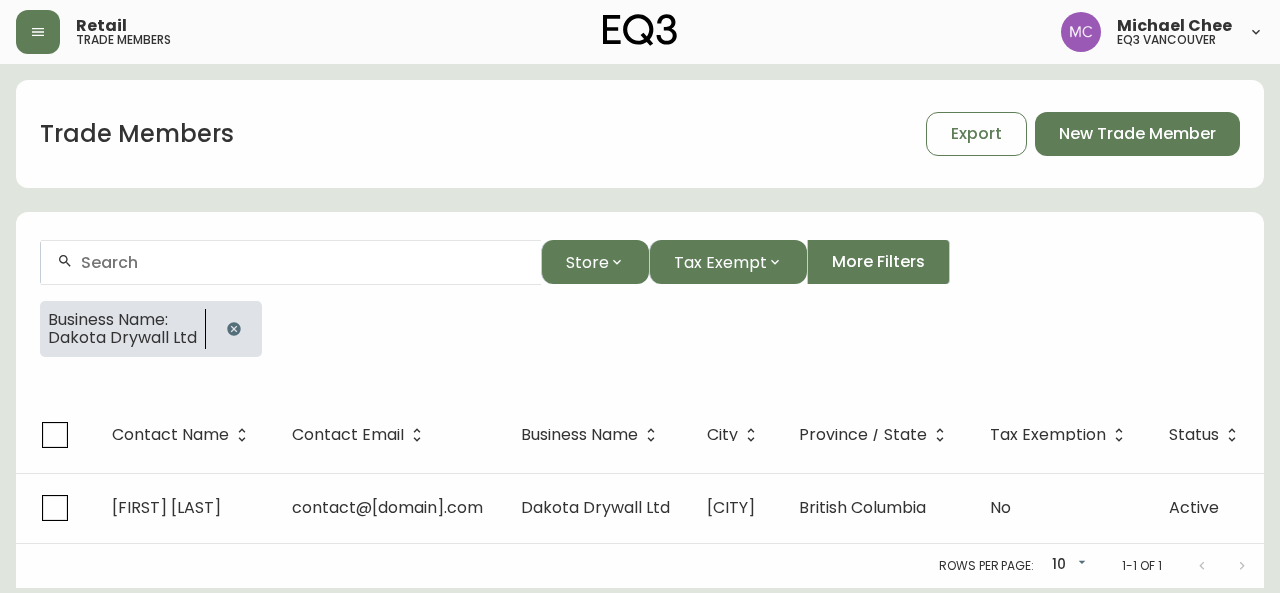 click at bounding box center [234, 329] 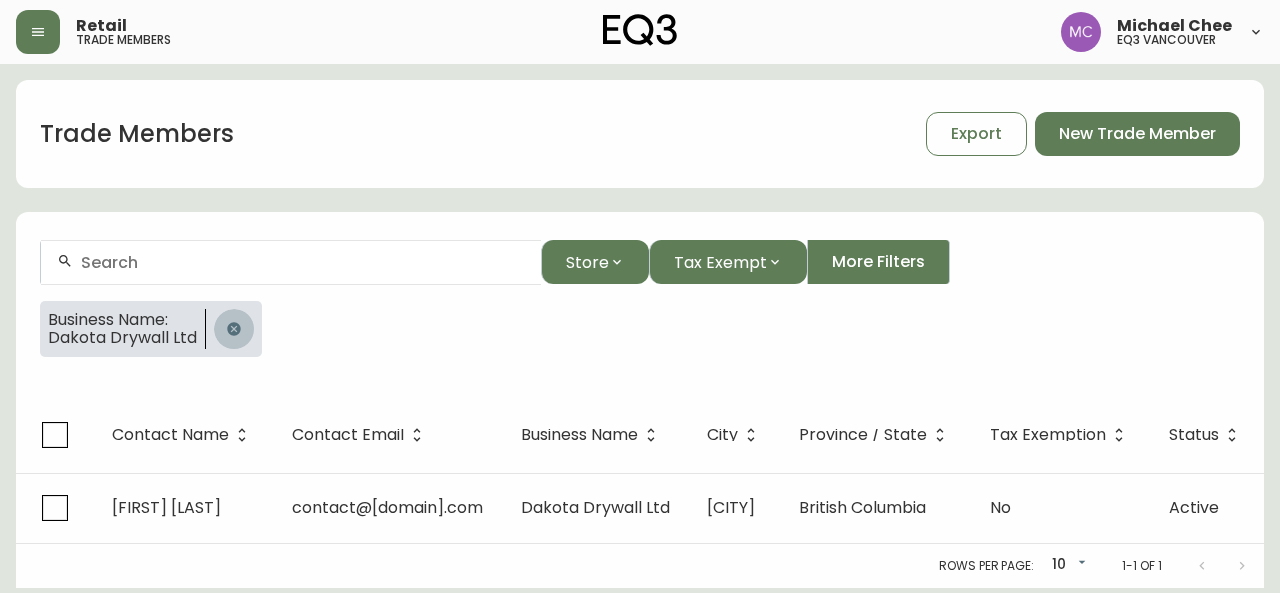 click 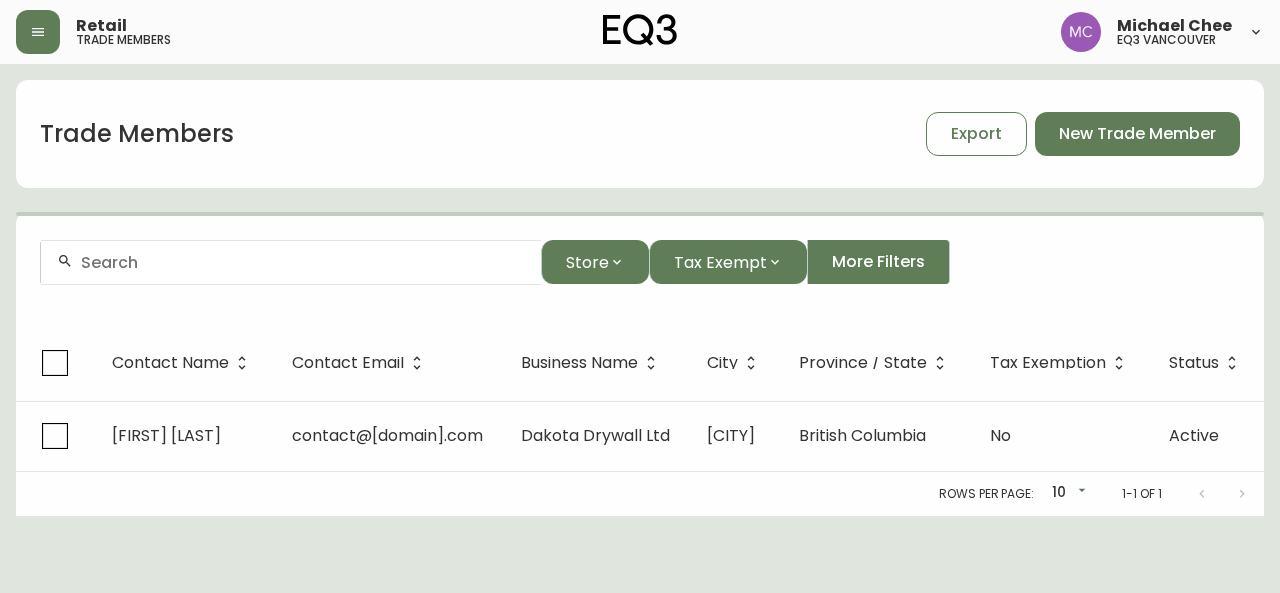 click at bounding box center [291, 262] 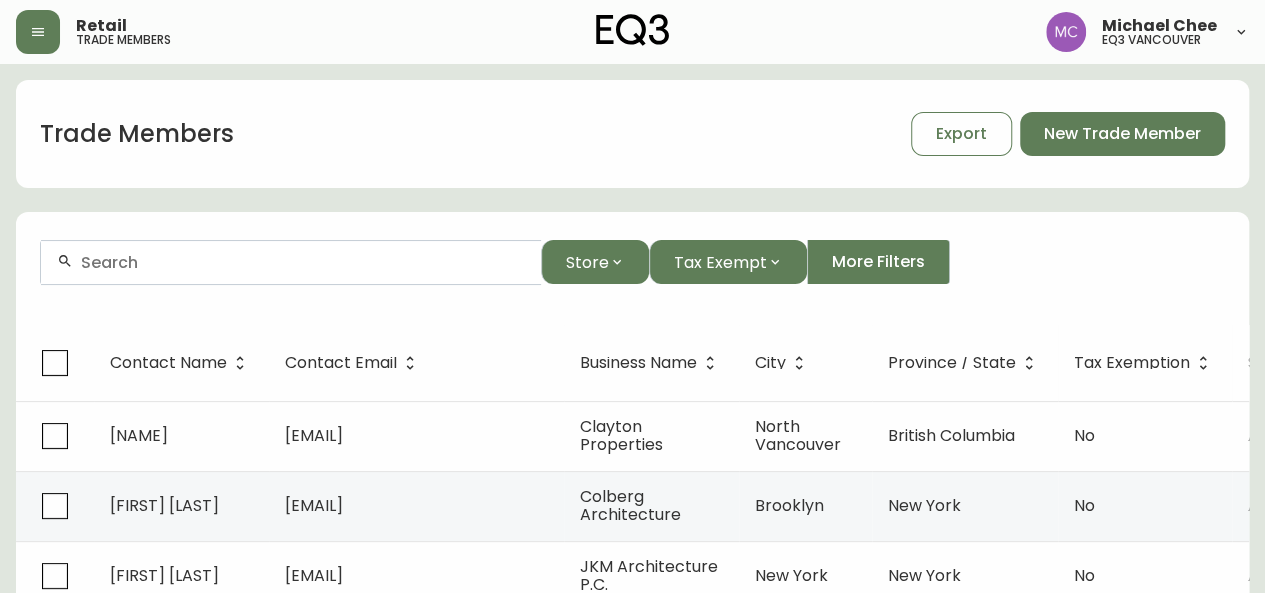 paste on "Smallworks Studios and Laneway Housing" 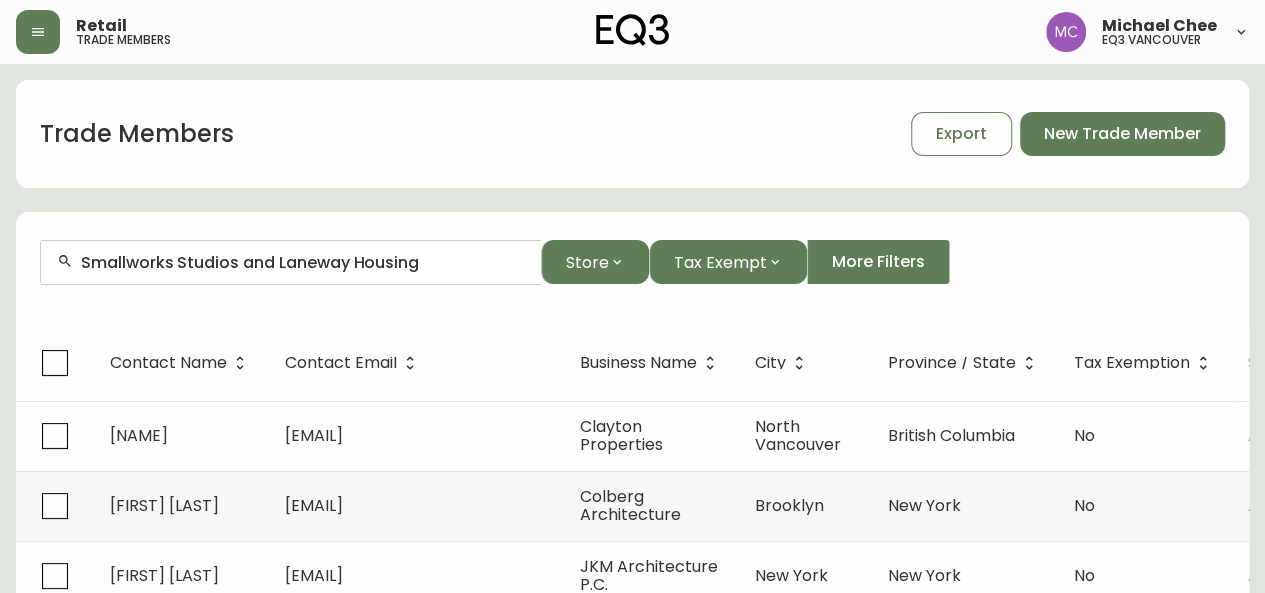 type on "Smallworks Studios and Laneway Housing" 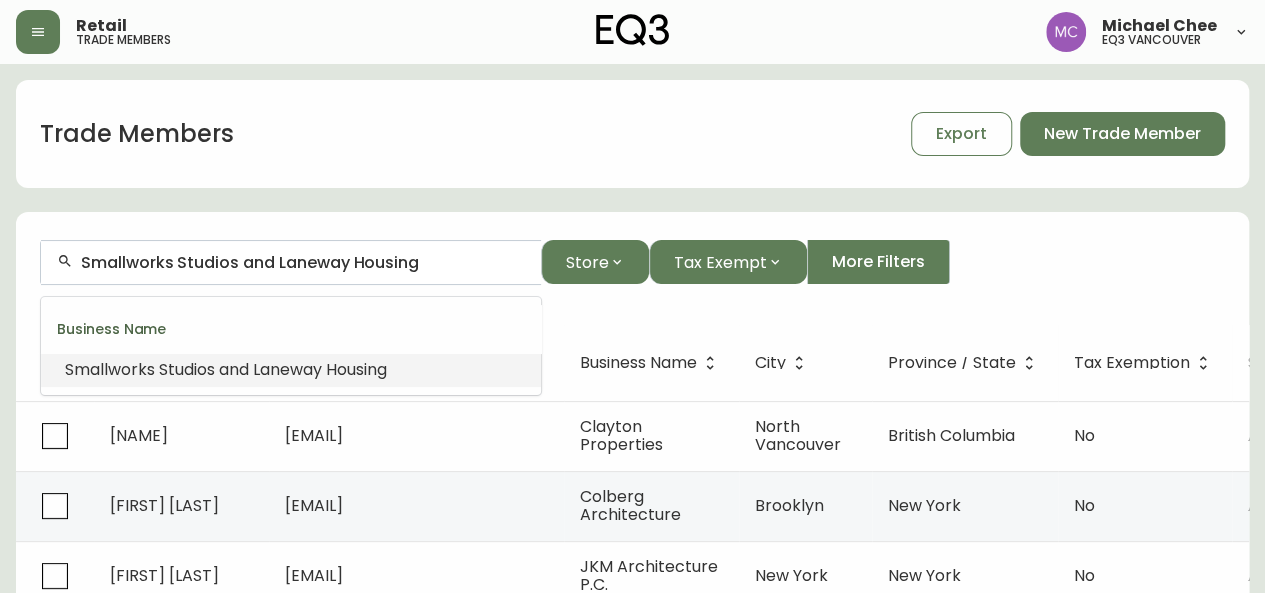 click on "Business Name [COMPANY]" at bounding box center [291, 346] 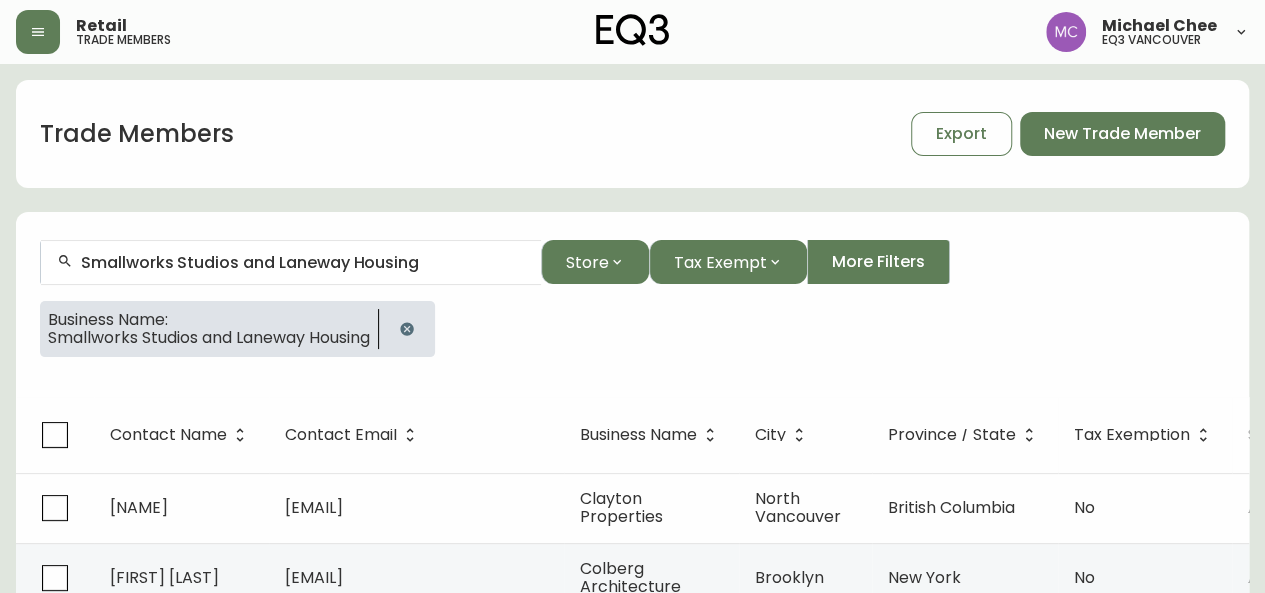 click on "Business Name: Smallworks Studios and Laneway Housing" at bounding box center [632, 306] 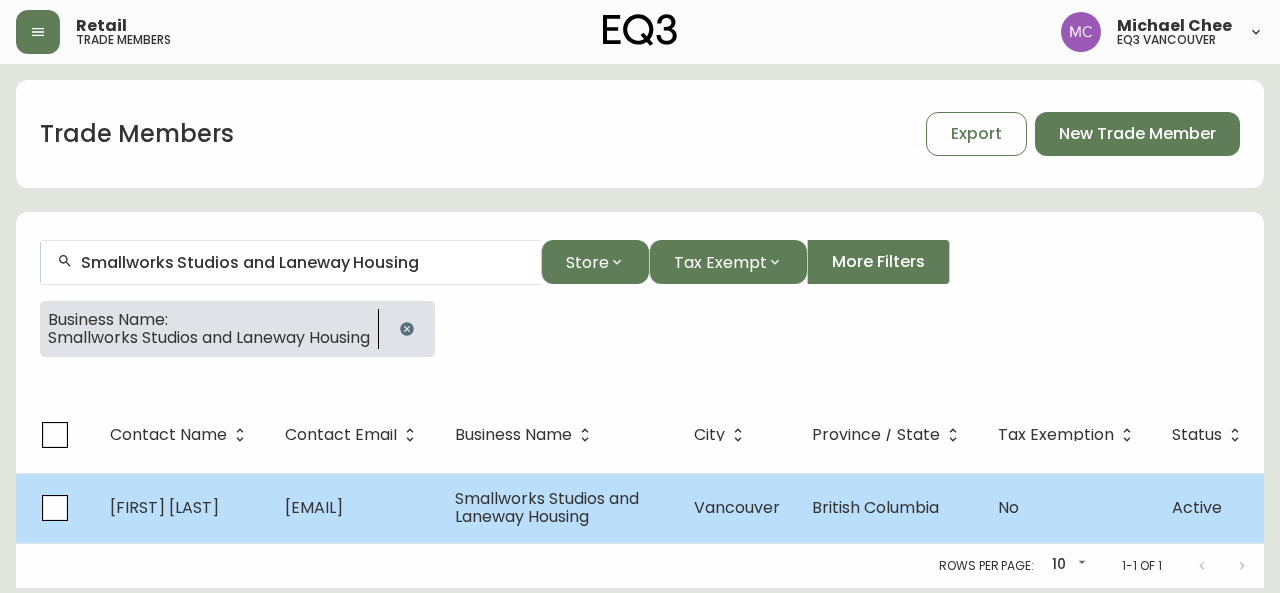 click on "British Columbia" at bounding box center (889, 508) 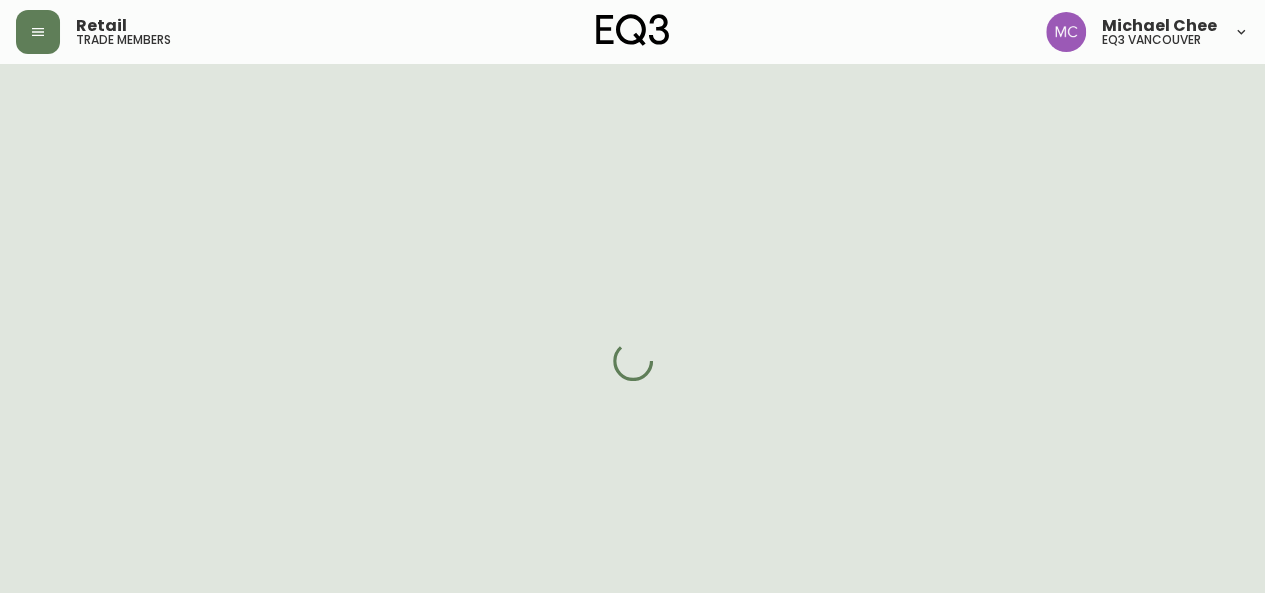 select on "BC" 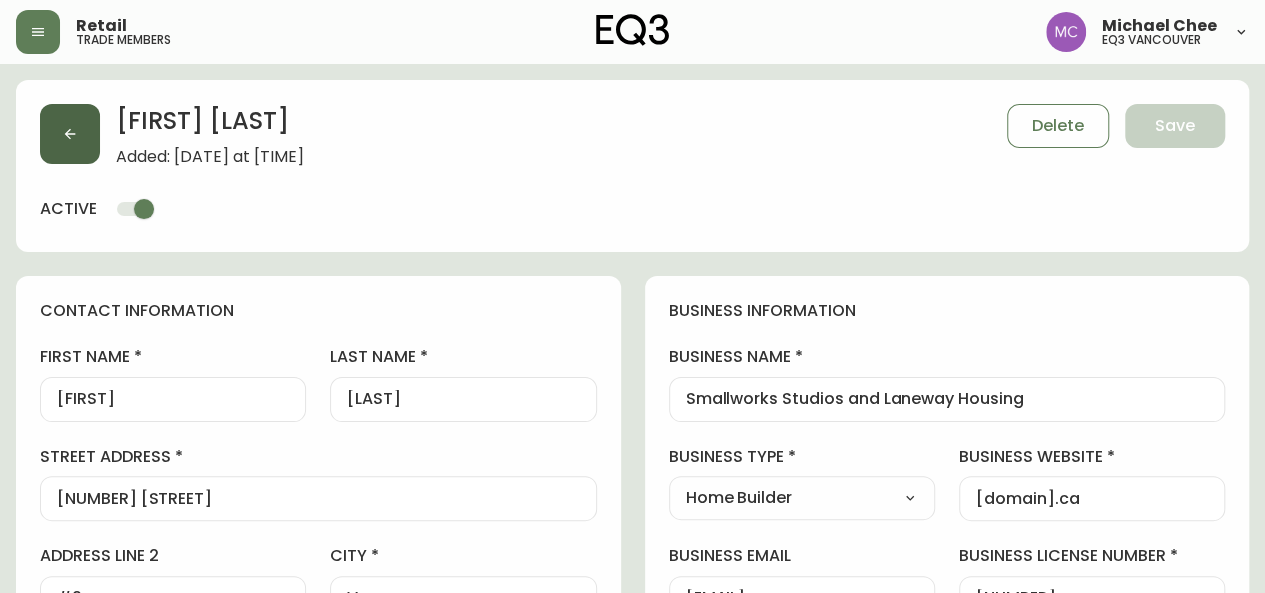 click at bounding box center [70, 134] 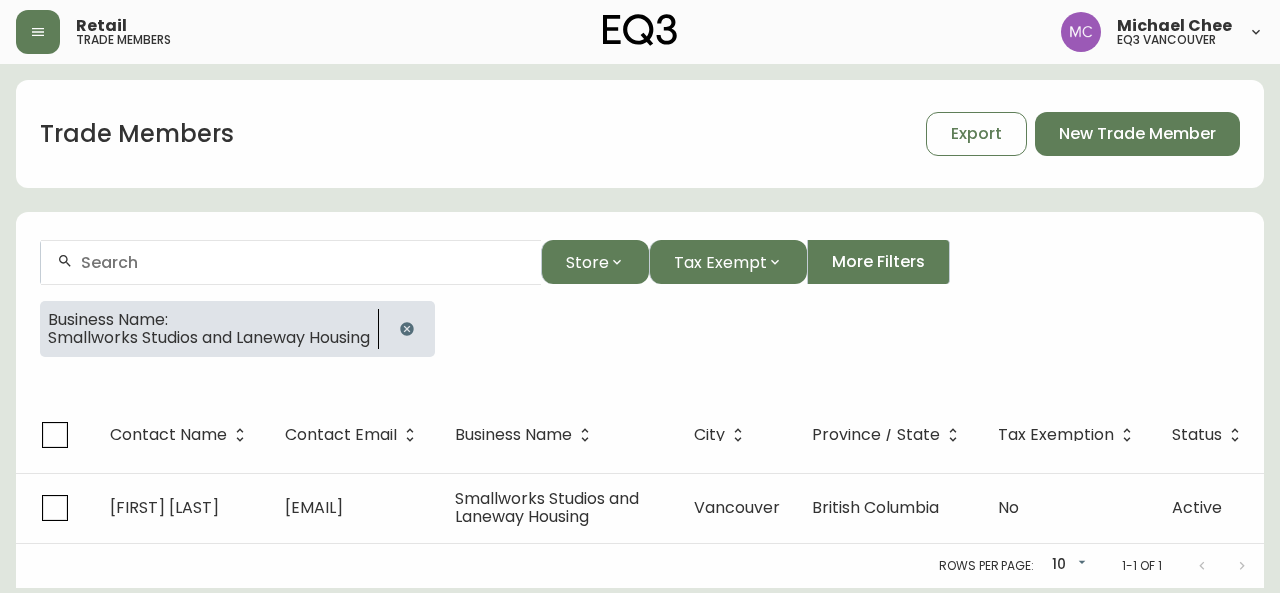 click at bounding box center (303, 262) 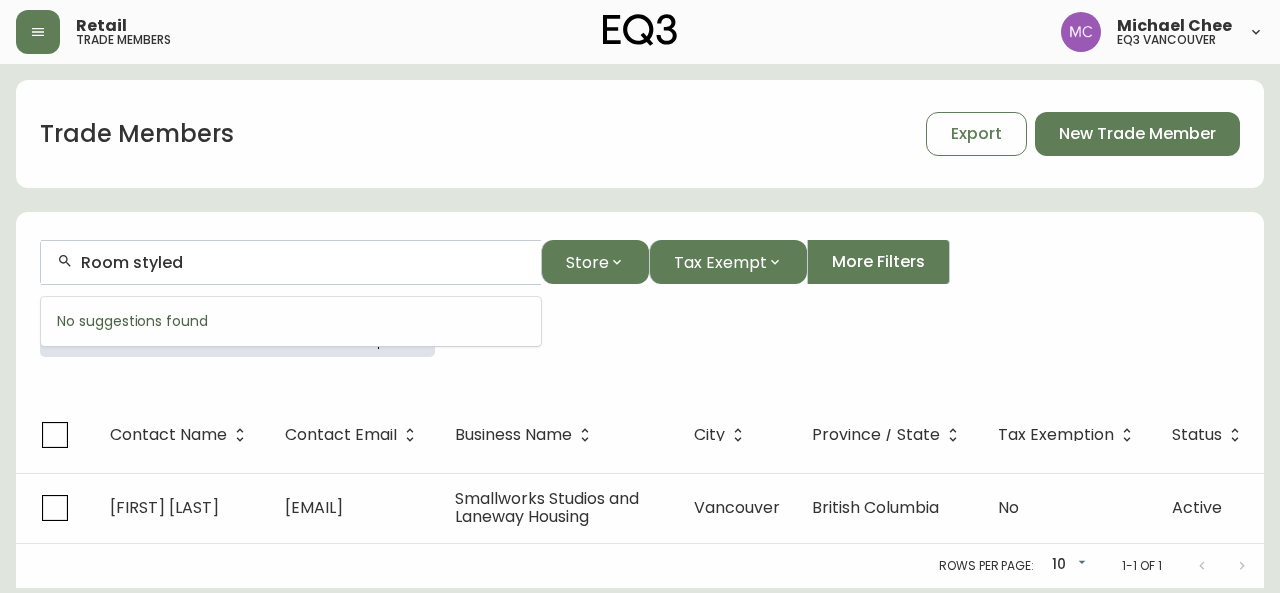 type on "Room styled" 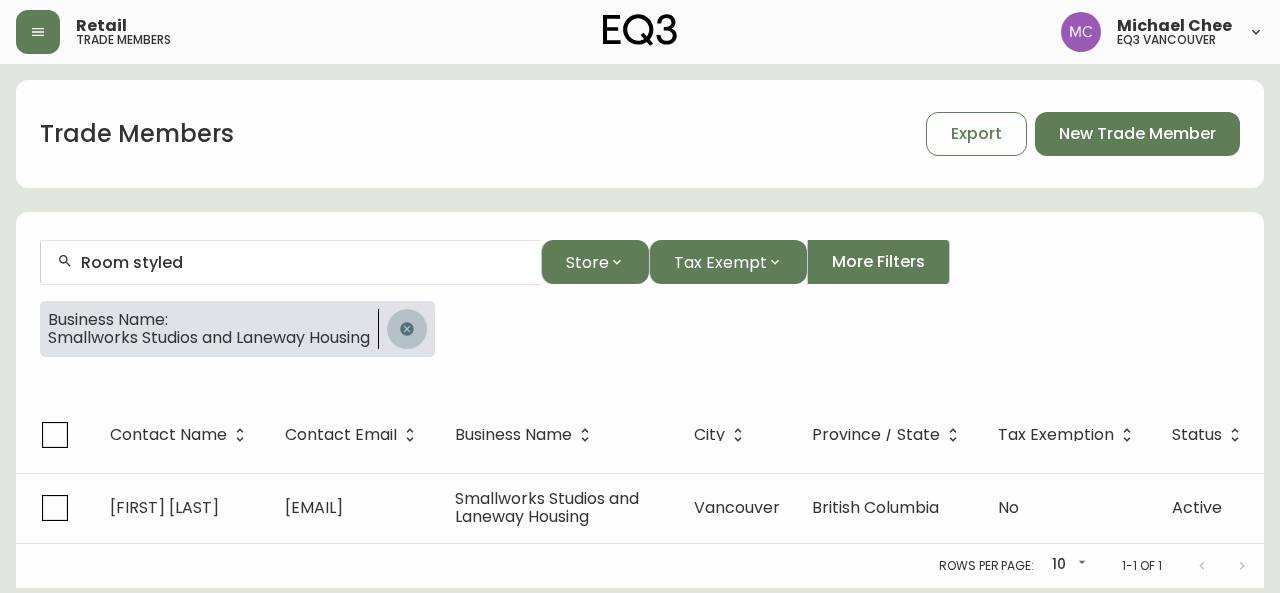 click at bounding box center [407, 329] 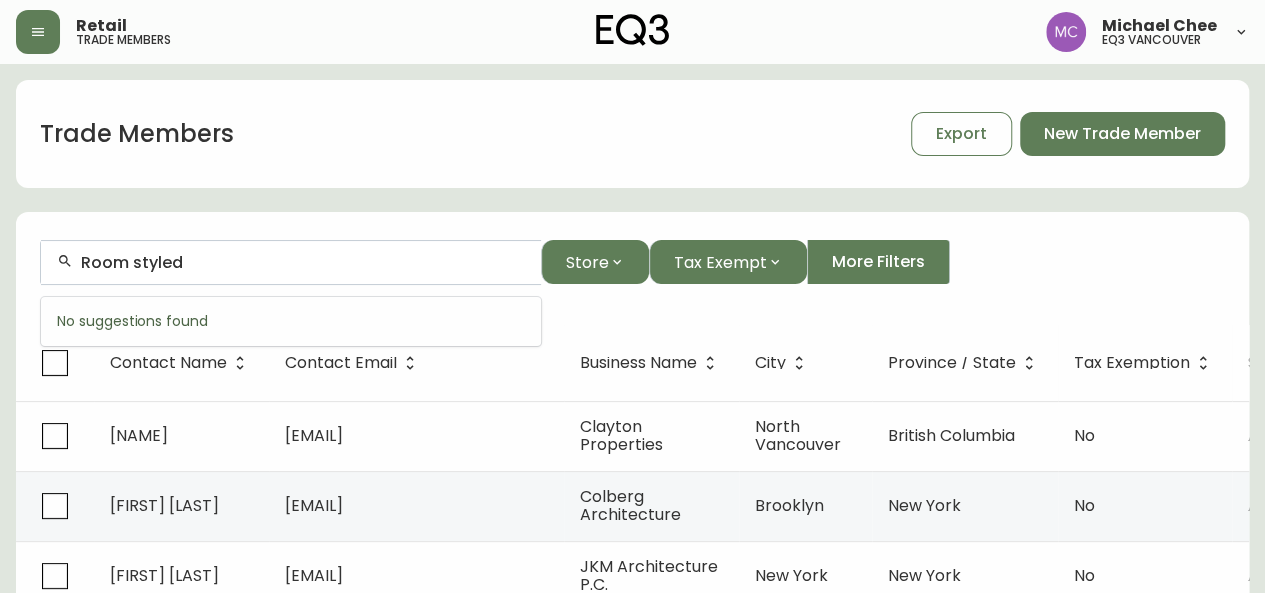 drag, startPoint x: 211, startPoint y: 261, endPoint x: 14, endPoint y: 260, distance: 197.00253 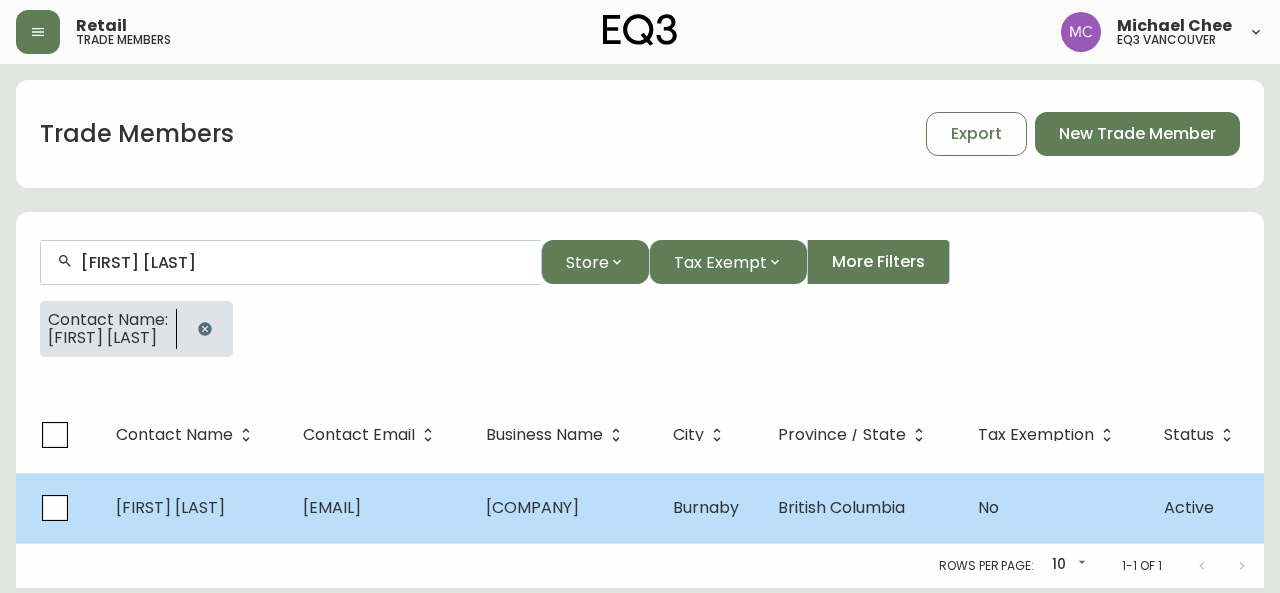 type on "[FIRST] [LAST]" 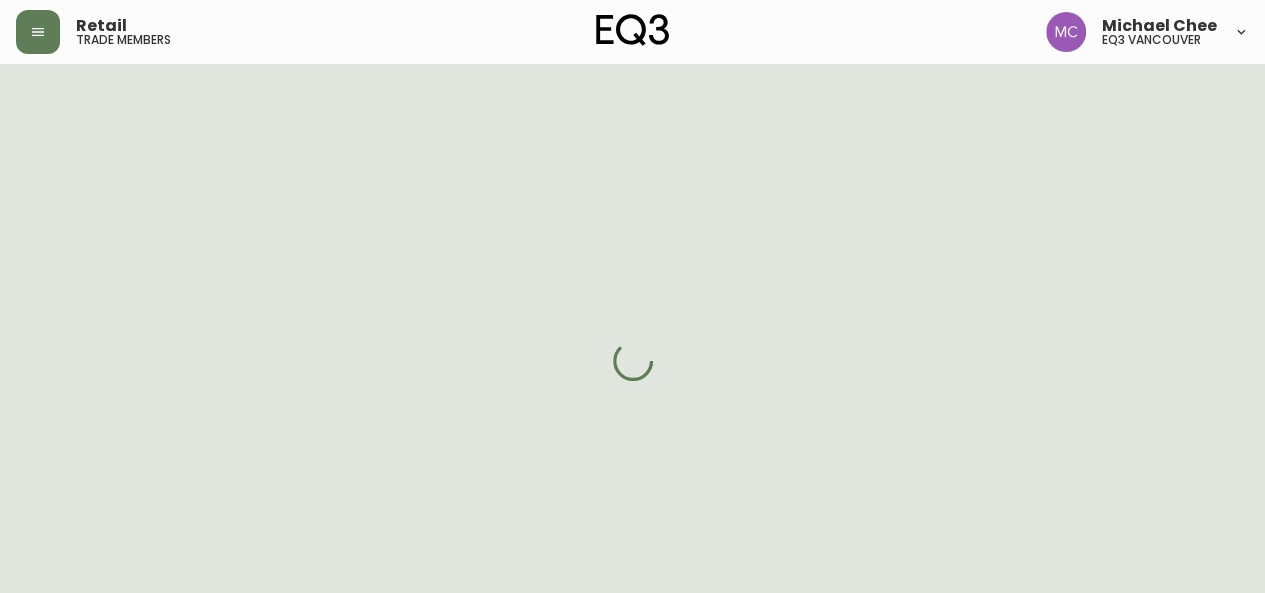 select on "BC" 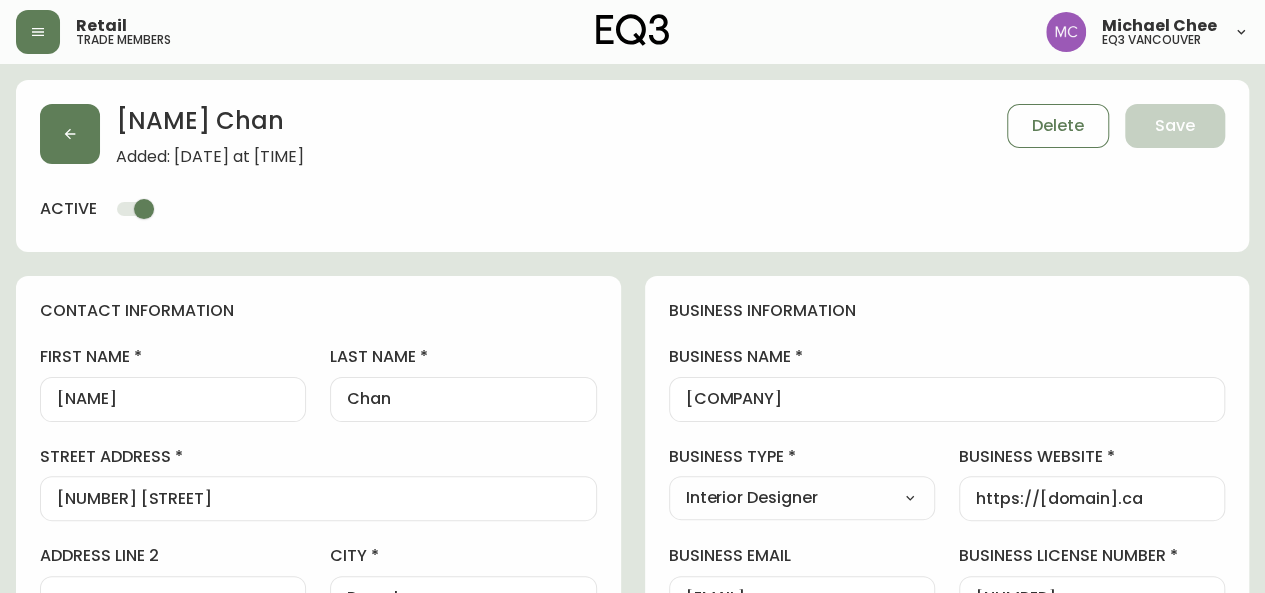 type on "EQ3 Vancouver" 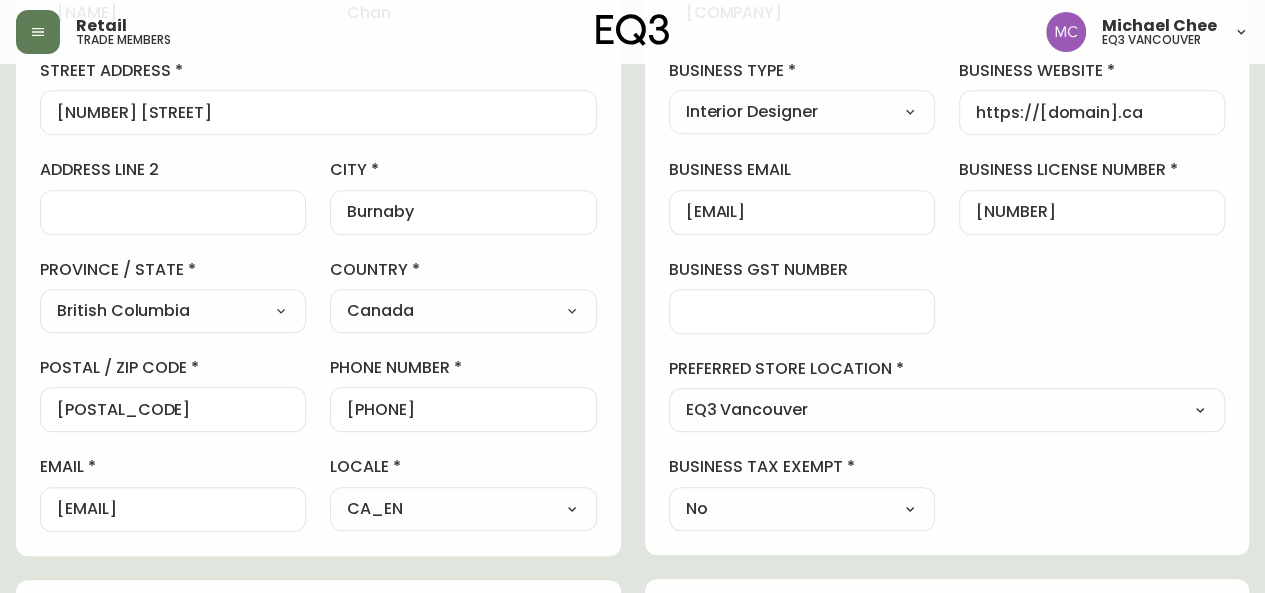 scroll, scrollTop: 388, scrollLeft: 0, axis: vertical 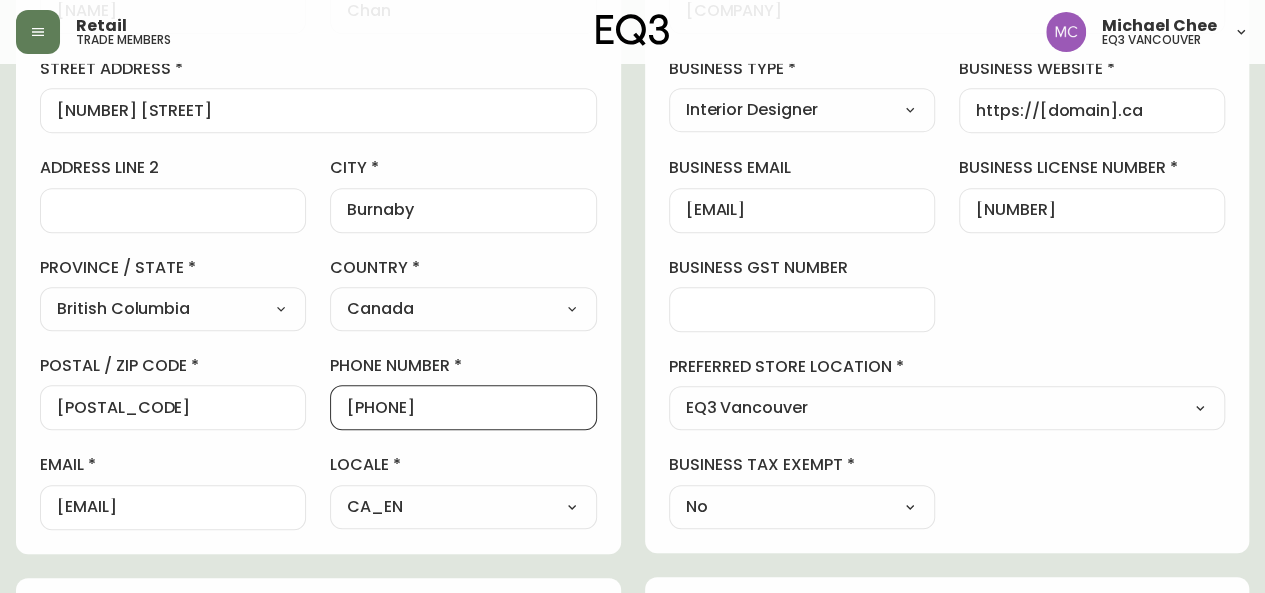 drag, startPoint x: 476, startPoint y: 408, endPoint x: 358, endPoint y: 411, distance: 118.03813 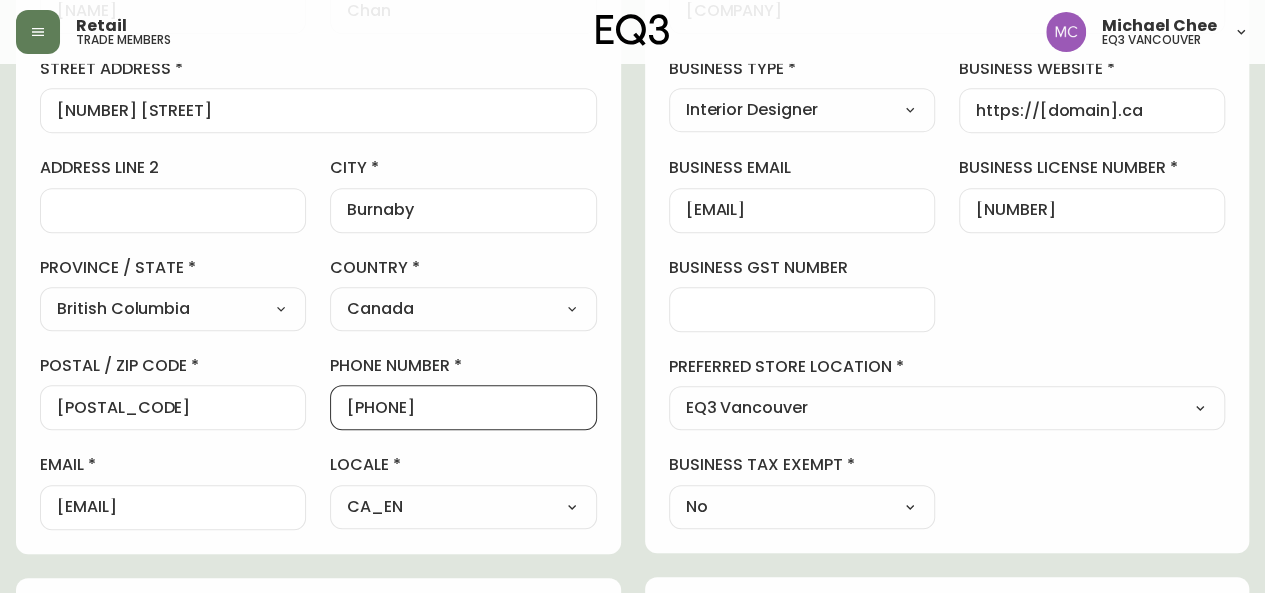scroll, scrollTop: 0, scrollLeft: 0, axis: both 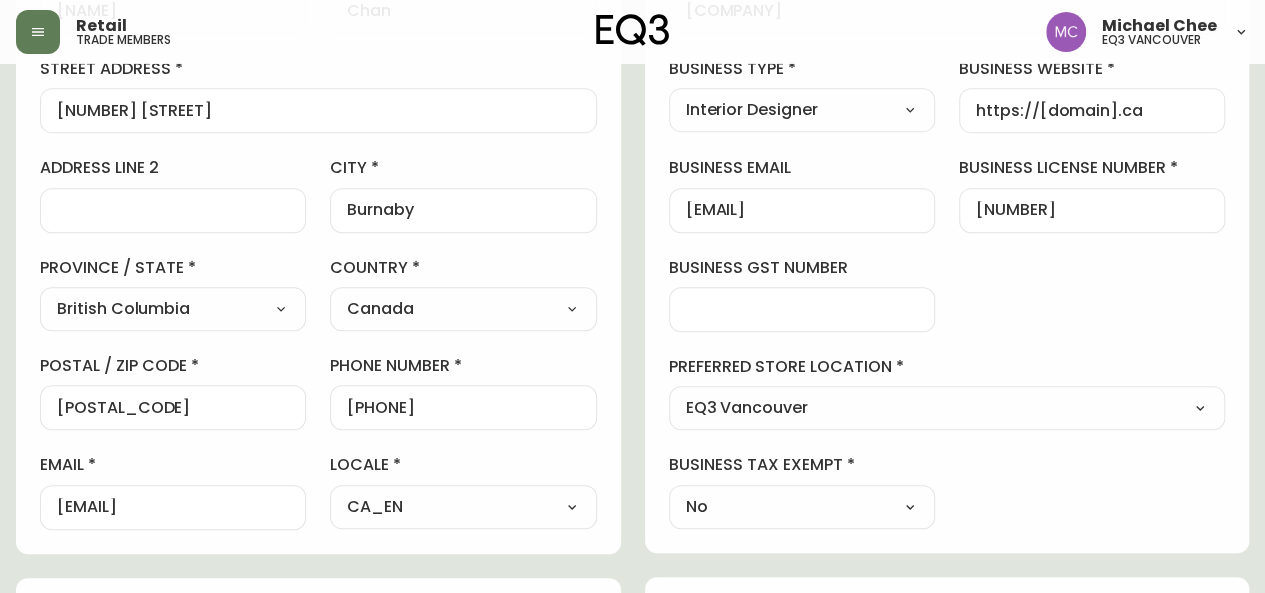 click on "[FIRST] [LAST] Added: [DATE] at [TIME] Delete Save active contact information first name [FIRST] last name [LAST] street address [NUMBER] [STREET] address line 2 city [CITY] province / state [STATE] Select [STATE] [STATE] [STATE] [STATE] [STATE] [STATE] [STATE] [STATE] [STATE] [STATE] country Canada Select Canada United States postal / zip code [POSTAL_CODE] phone number [PHONE] email [EMAIL] locale CA_EN Select CA_EN CA_FR US_EN additional information do you require a designer kit? Yes! I wish to purchase the EQ3 Designer Kit for $49. This kit contains 3” swatches of EQ3’s complete range of fabric and leather options, as well as wood samples and the latest catalogue. Thank you, I have already received a kit. No, I do not wish to purchase a Designer Kit. how did you hear about the eq3 trade program? Social Media Select Social Media Advertisement Trade Show Outreach from a Trade Rep No" at bounding box center (632, 446) 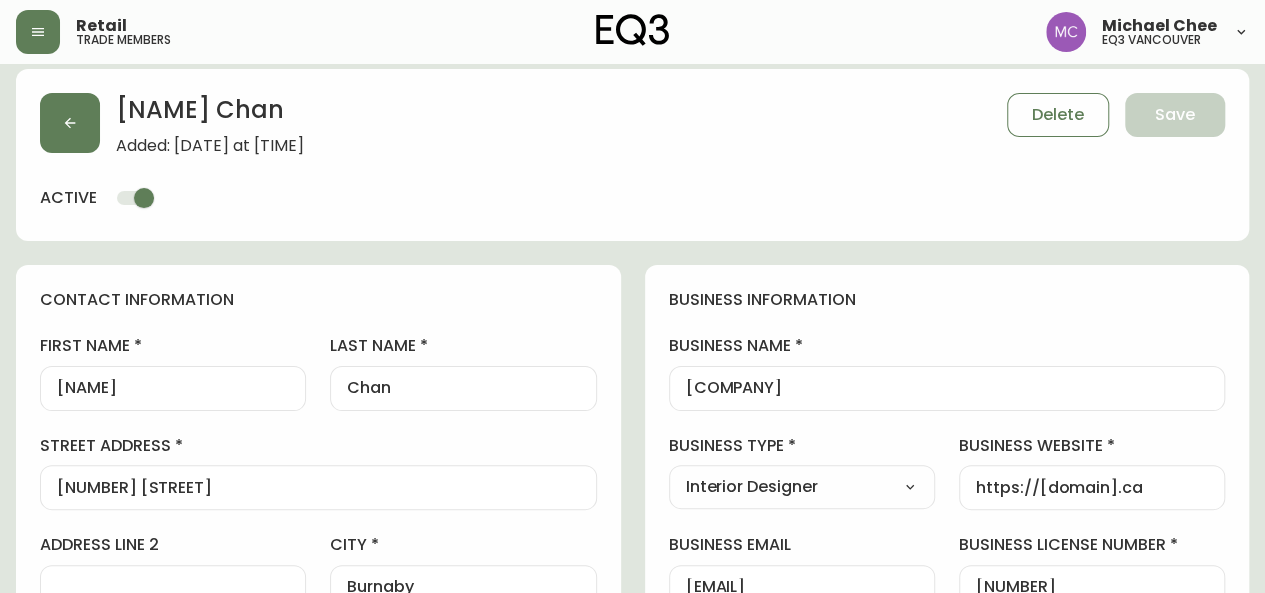 scroll, scrollTop: 0, scrollLeft: 0, axis: both 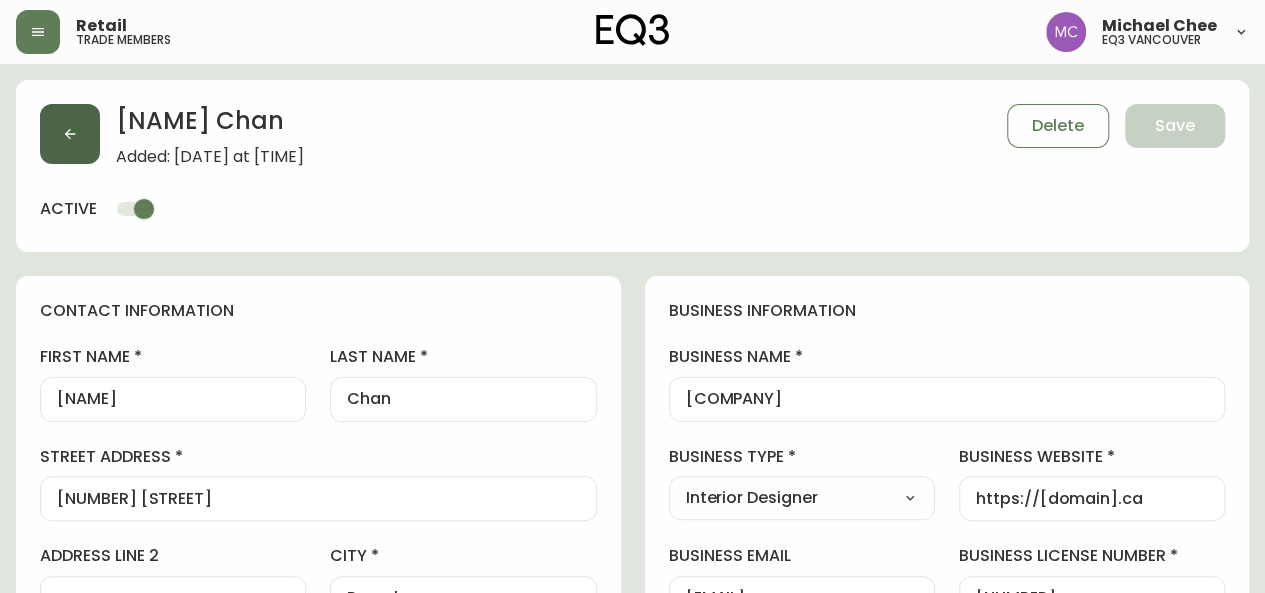 click at bounding box center (70, 134) 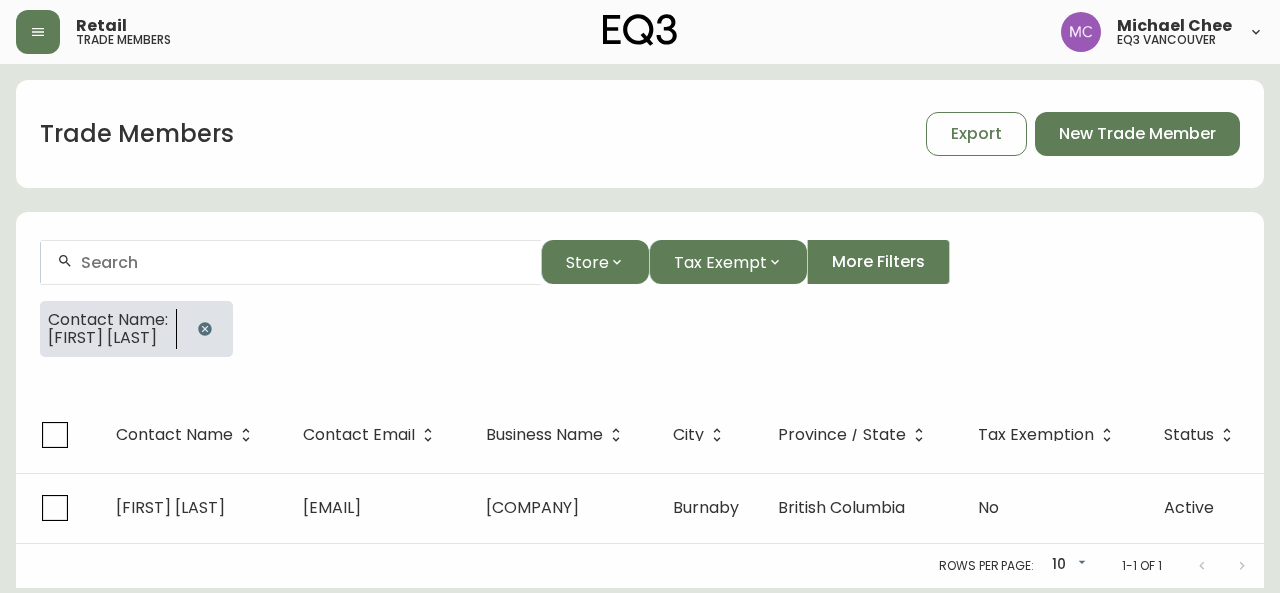 click at bounding box center [291, 262] 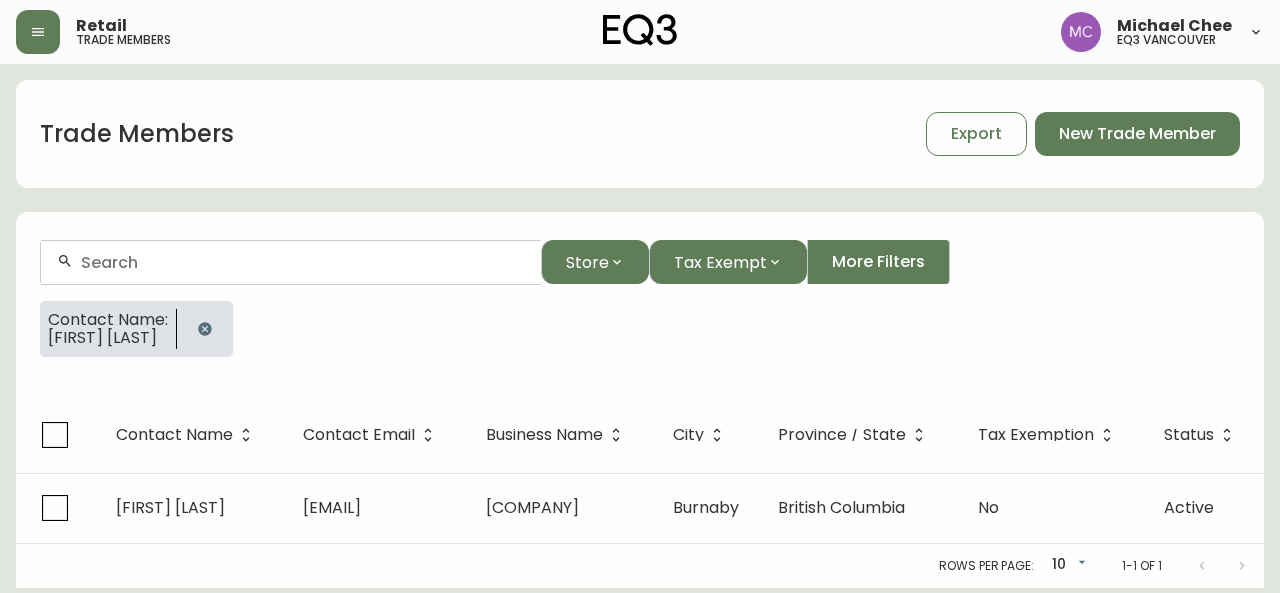 click at bounding box center [291, 262] 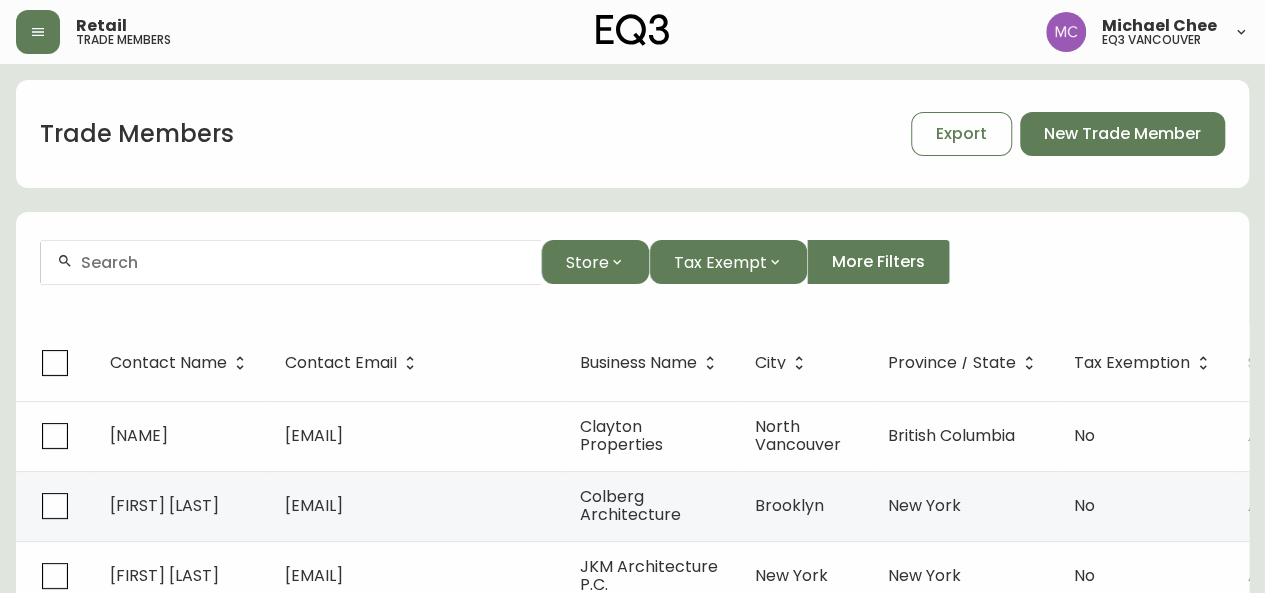 click at bounding box center (303, 262) 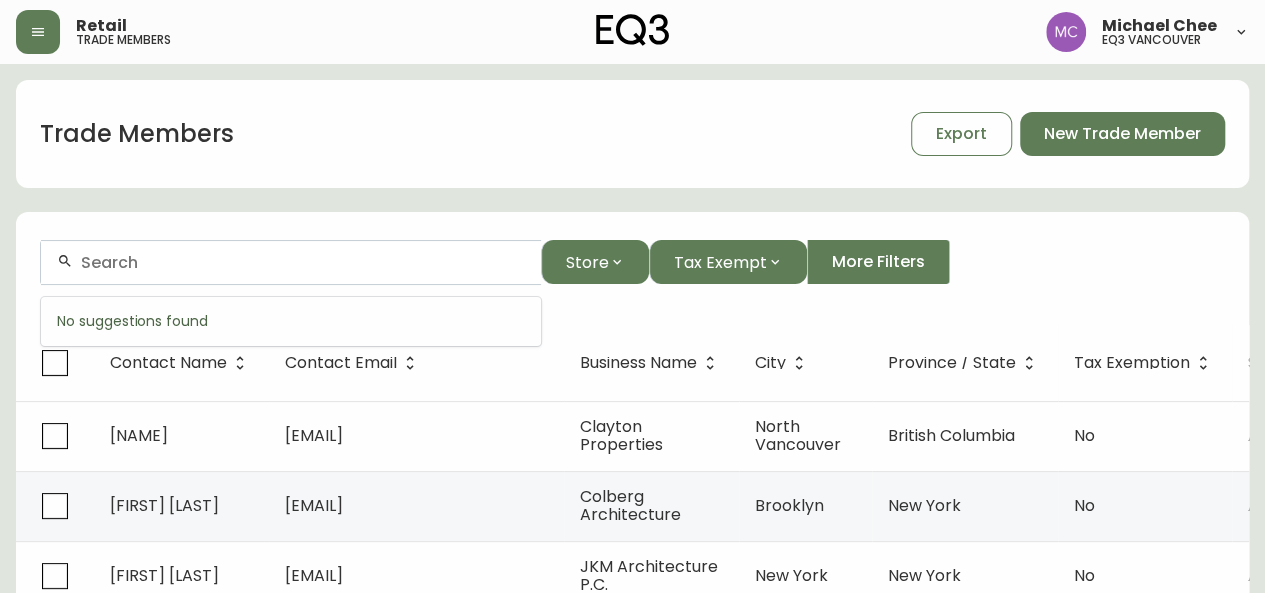 paste on "J" 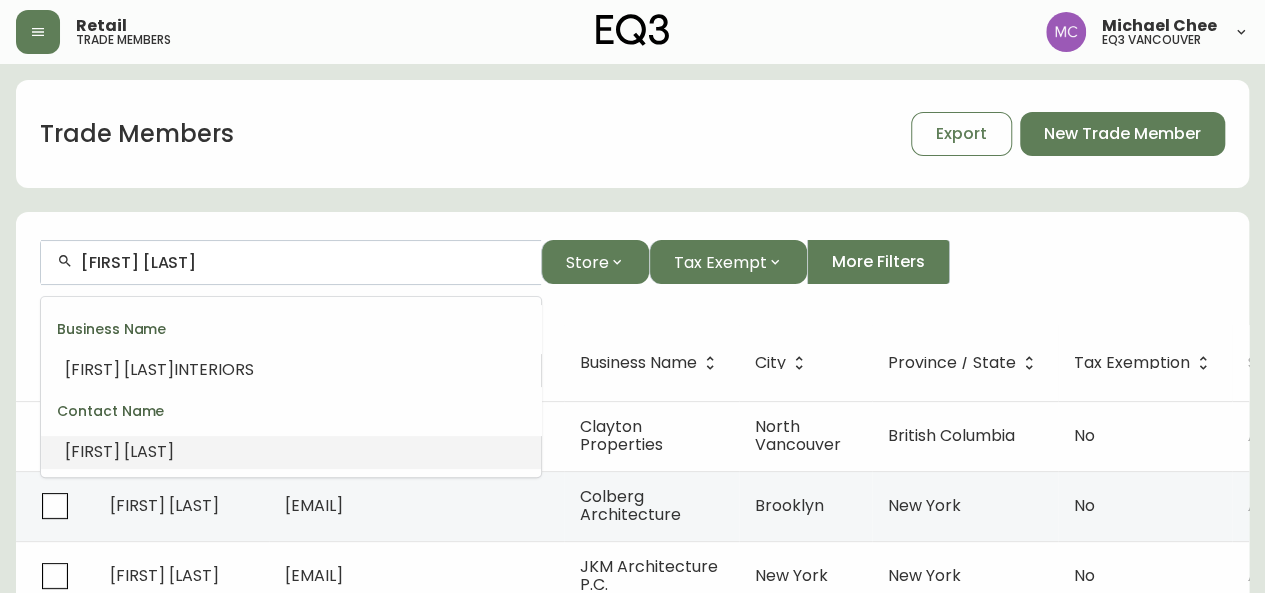click on "Contact Name" at bounding box center [291, 411] 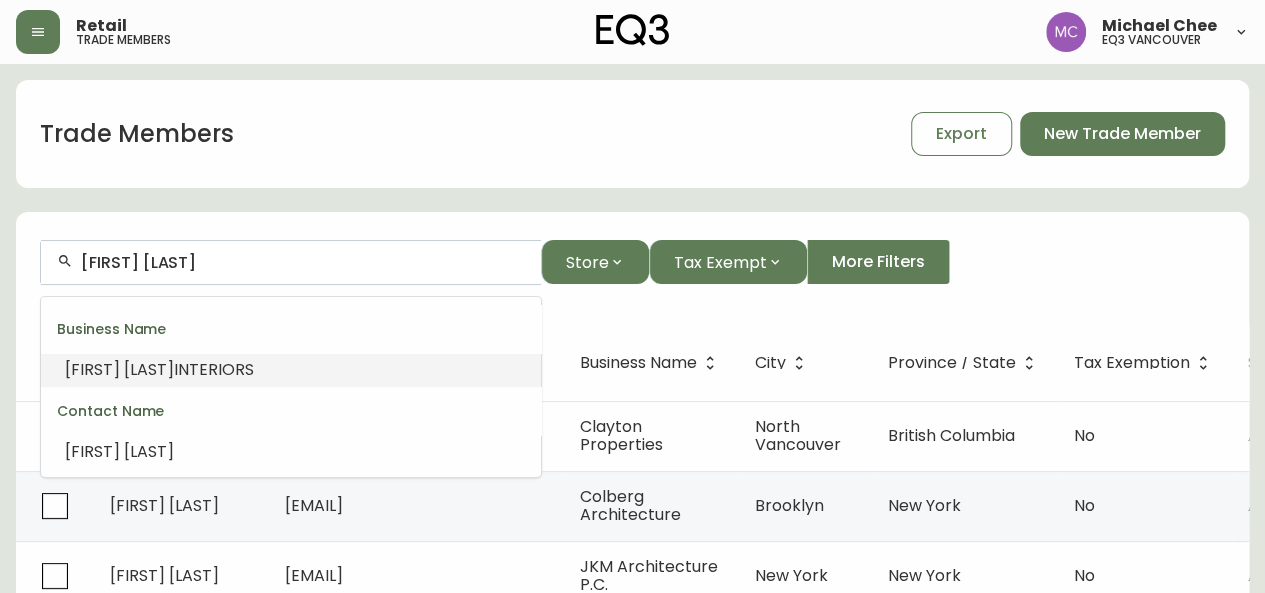 click on "[FIRST]" at bounding box center (92, 369) 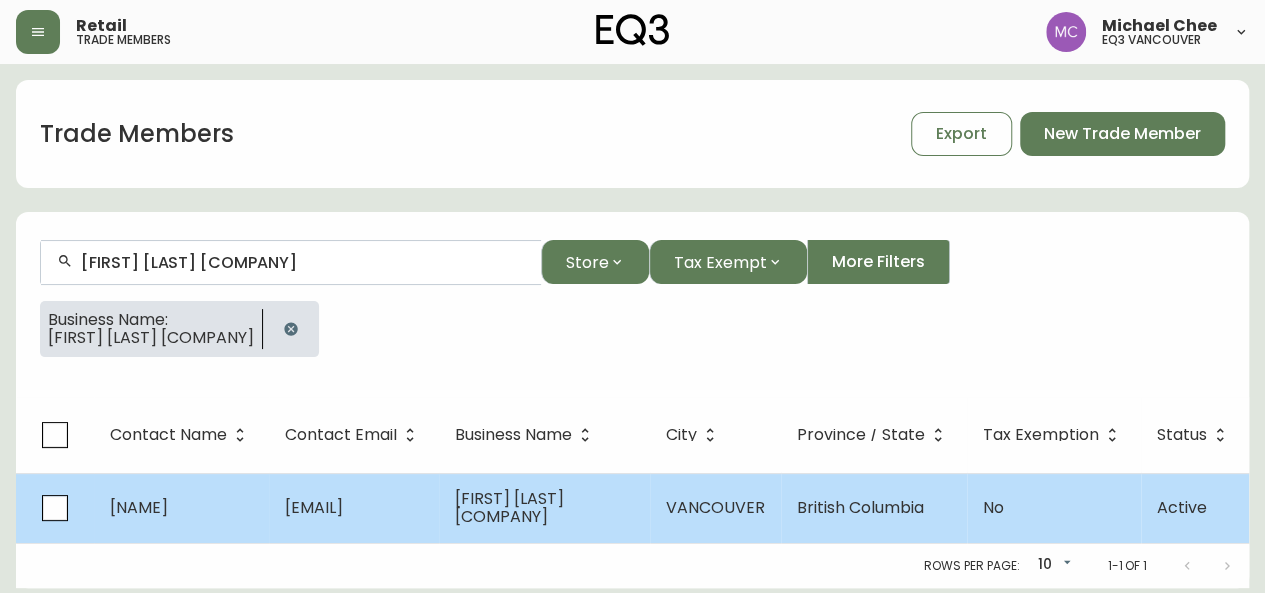 click on "[NAME]" at bounding box center (139, 507) 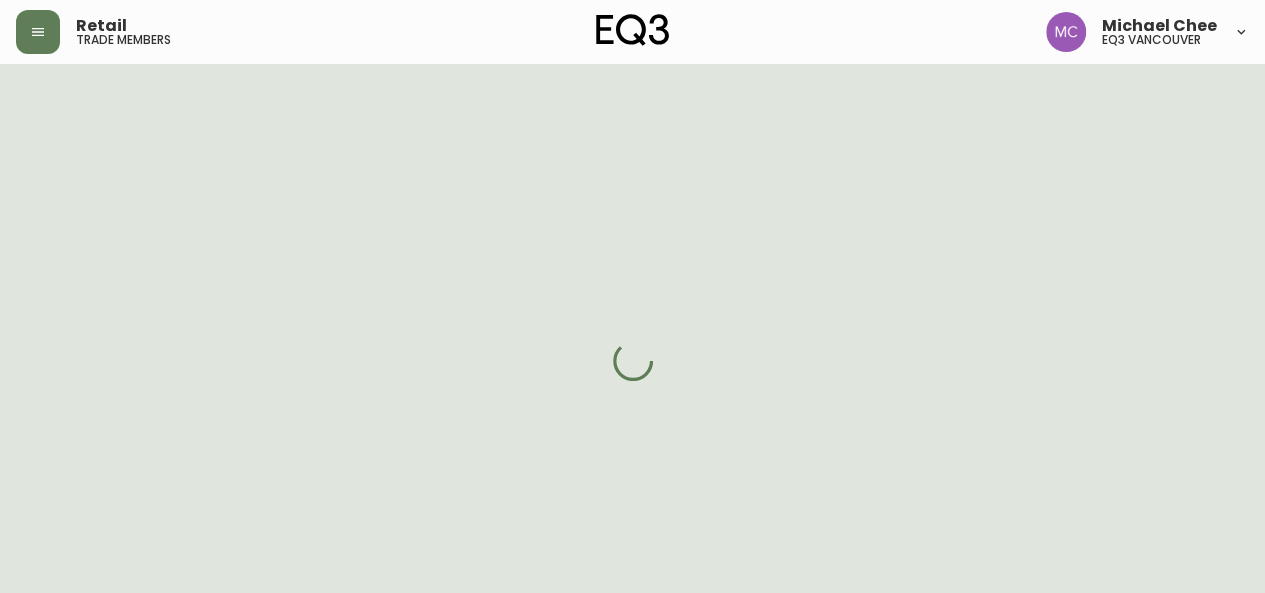 select on "BC" 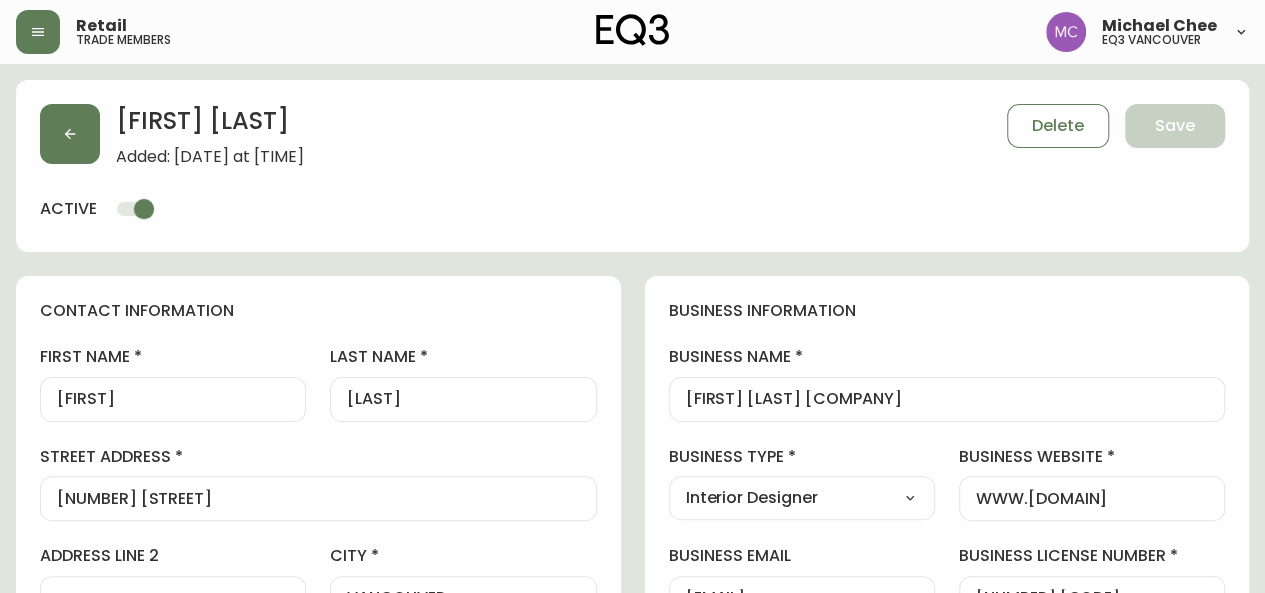 type on "EQ3 Vancouver" 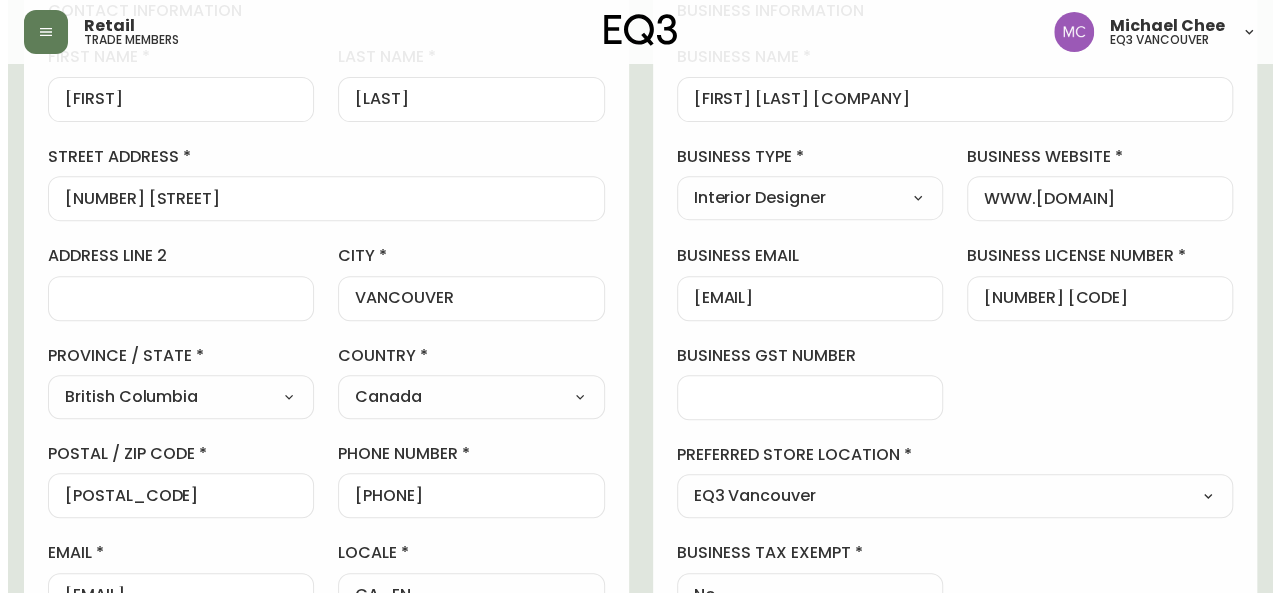 scroll, scrollTop: 314, scrollLeft: 0, axis: vertical 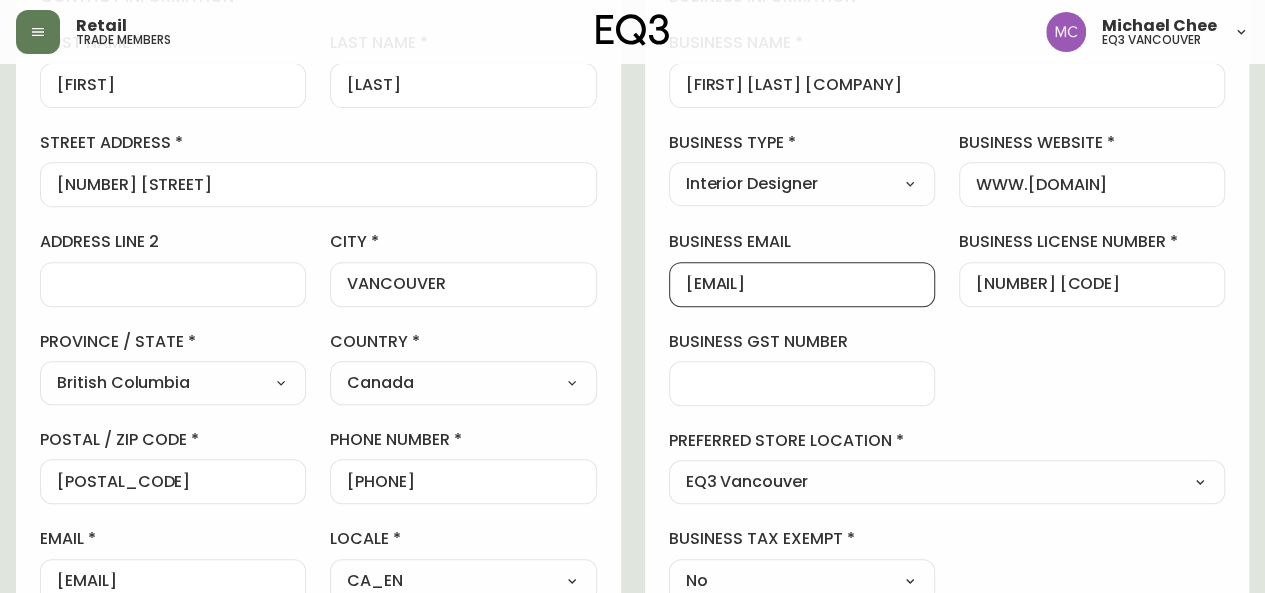 click on "[EMAIL]" at bounding box center (802, 284) 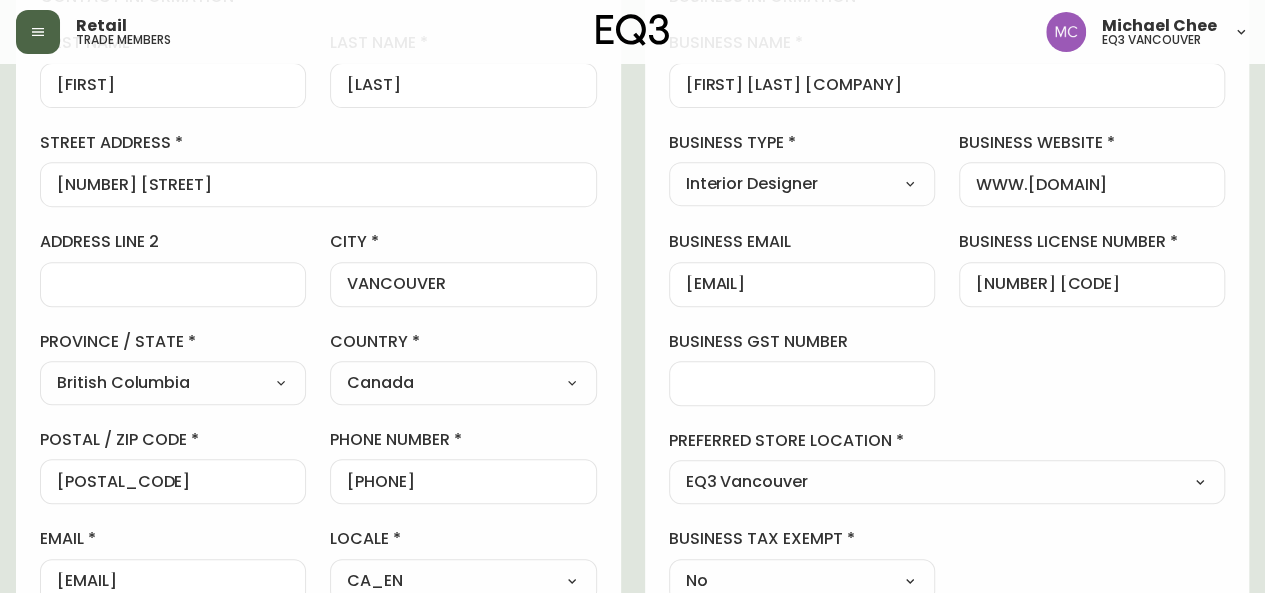 click at bounding box center (38, 32) 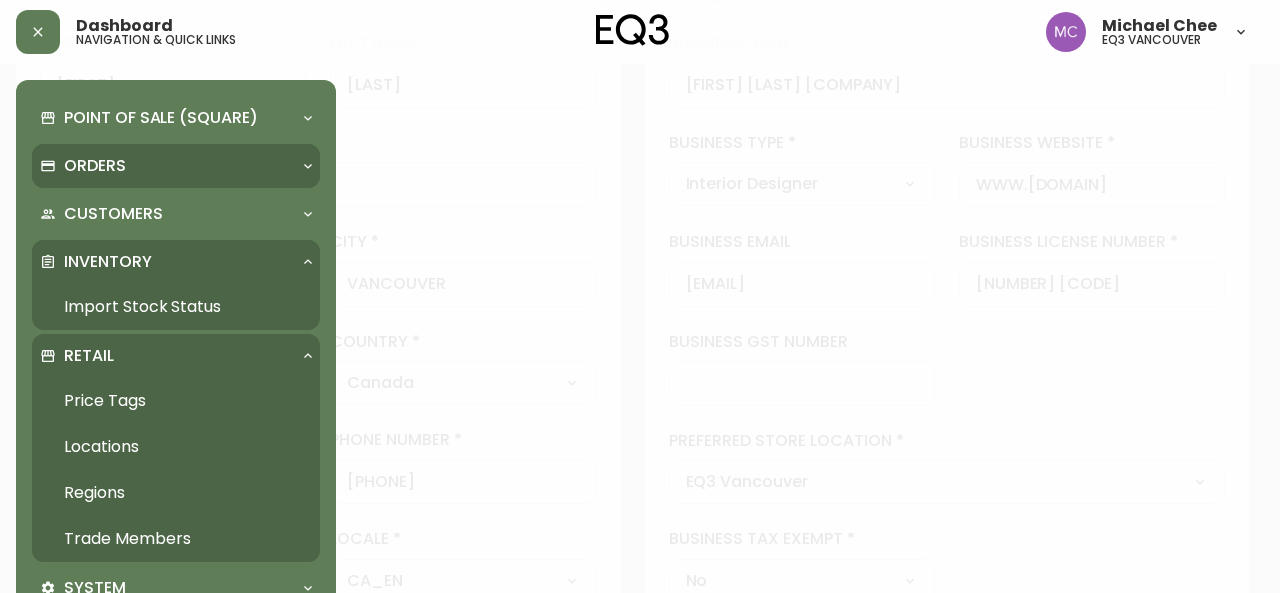 scroll, scrollTop: 315, scrollLeft: 0, axis: vertical 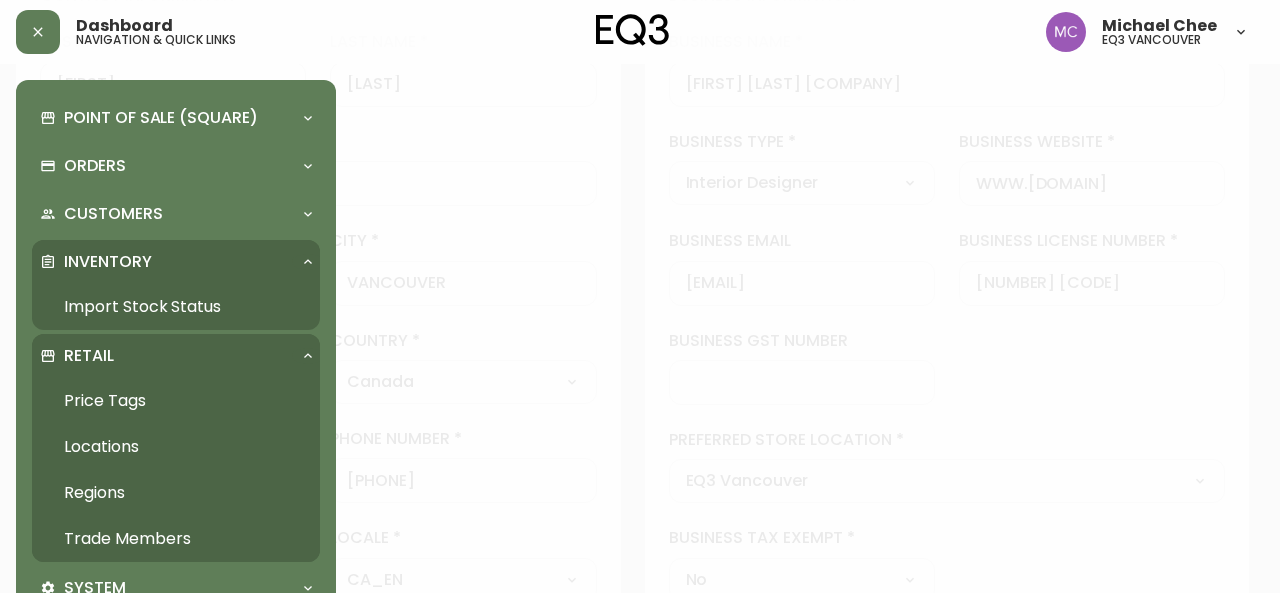 click on "Trade Members" at bounding box center [176, 539] 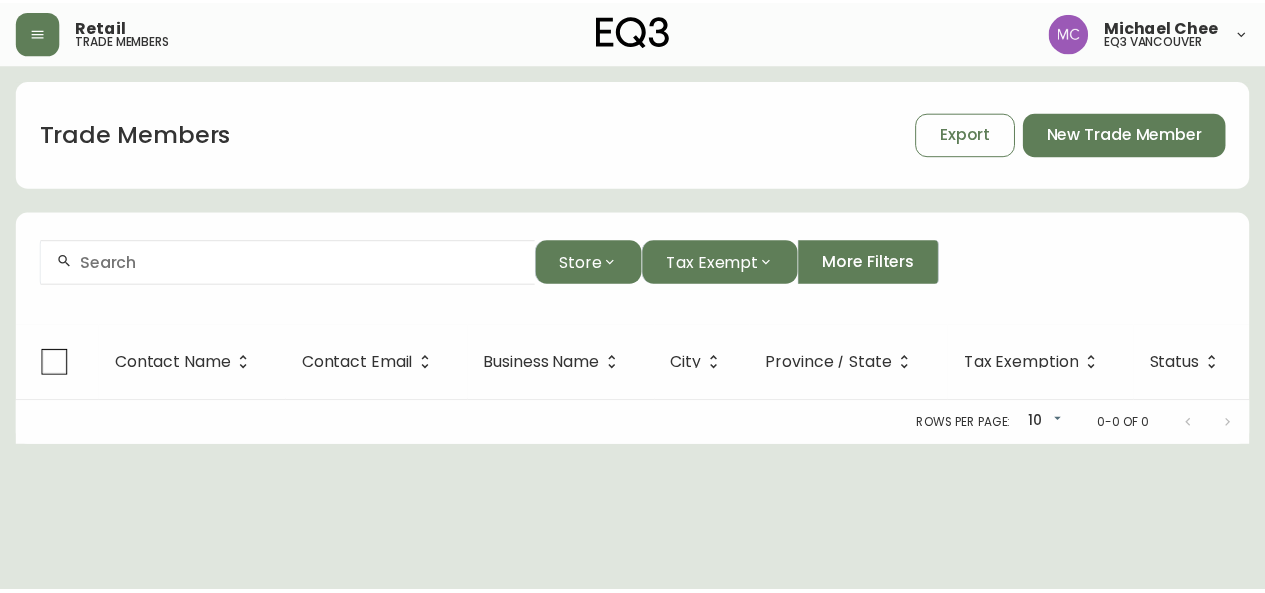 scroll, scrollTop: 0, scrollLeft: 0, axis: both 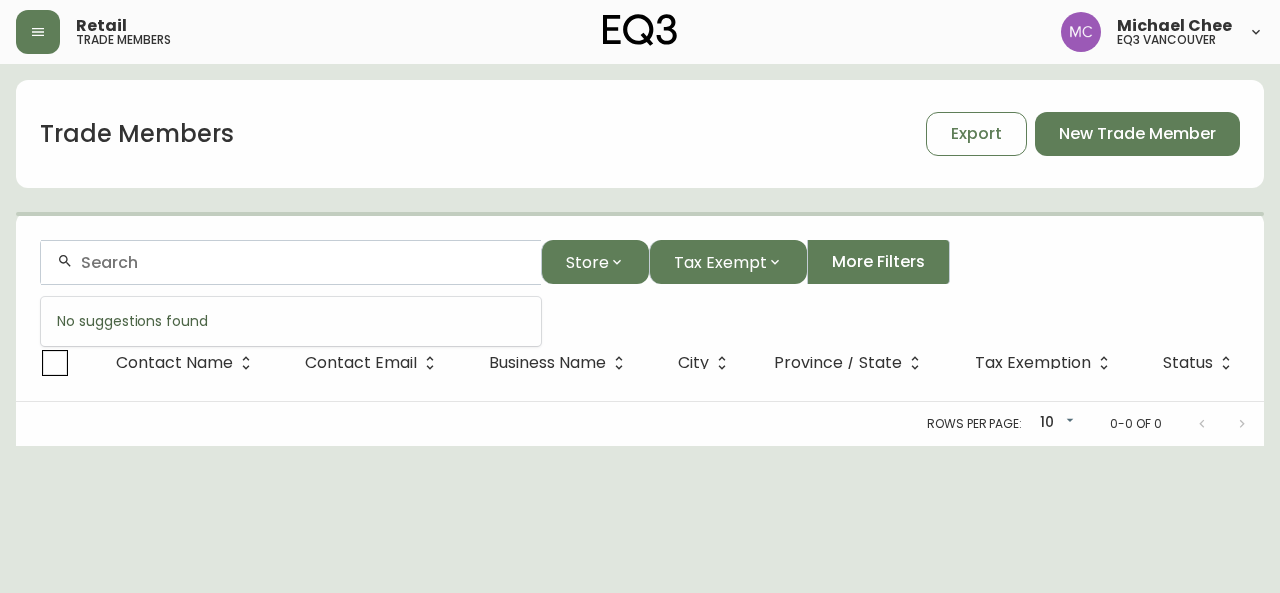 click at bounding box center [303, 262] 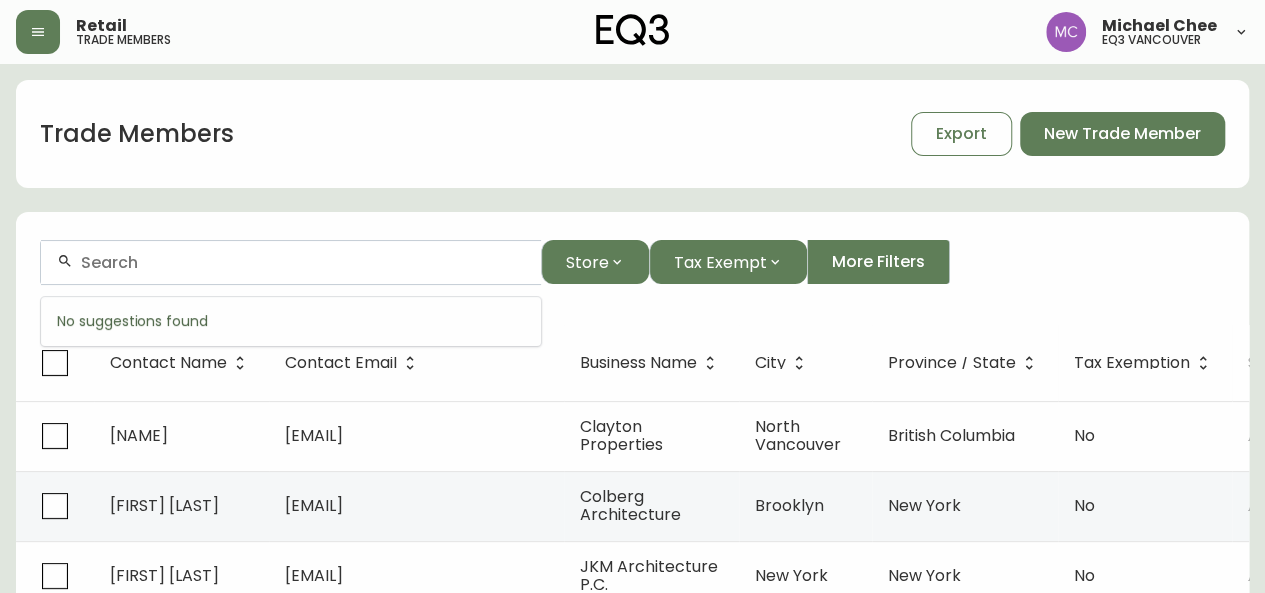 paste on "[COMPANY]" 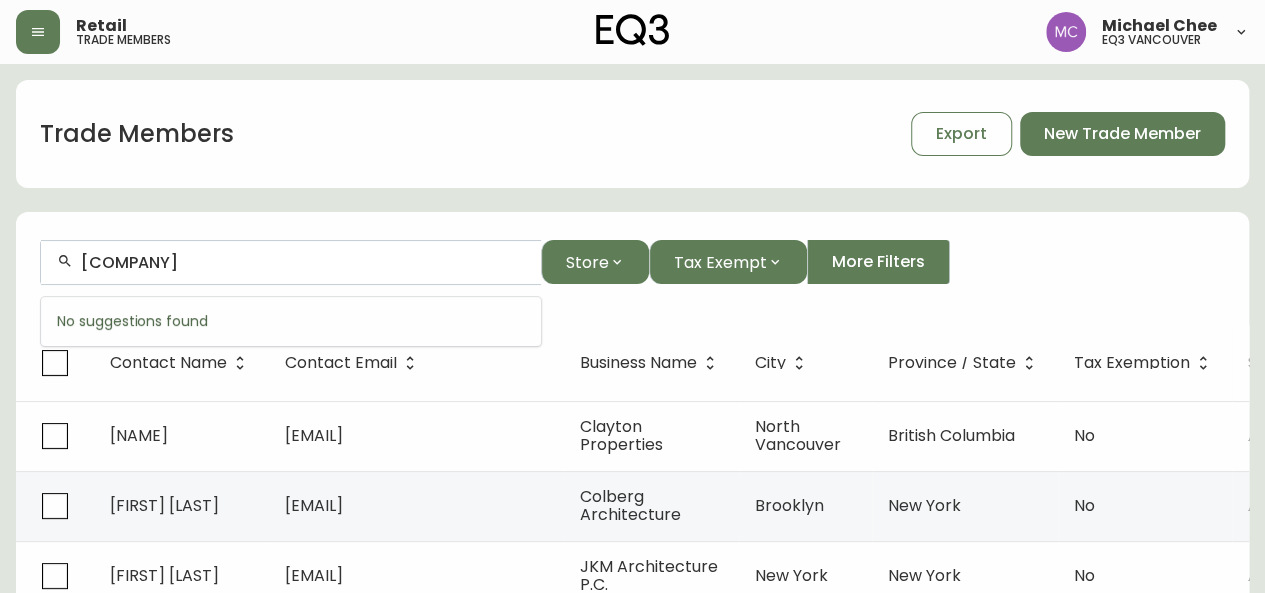 type on "[COMPANY]" 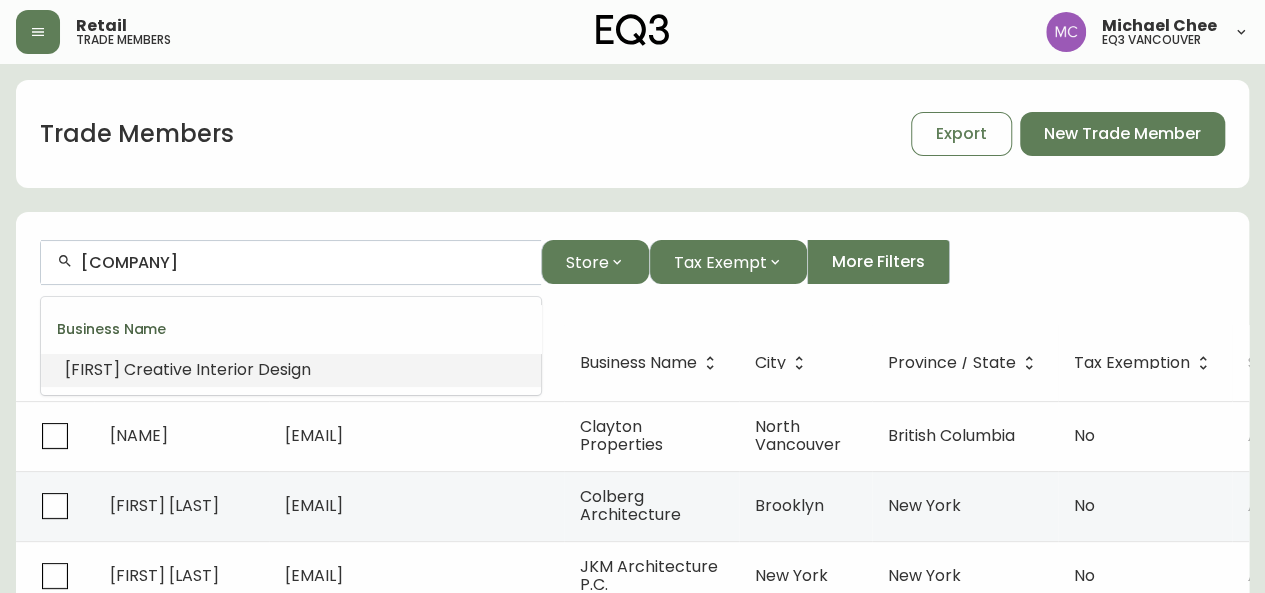 click on "Business Name [COMPANY]" at bounding box center [291, 346] 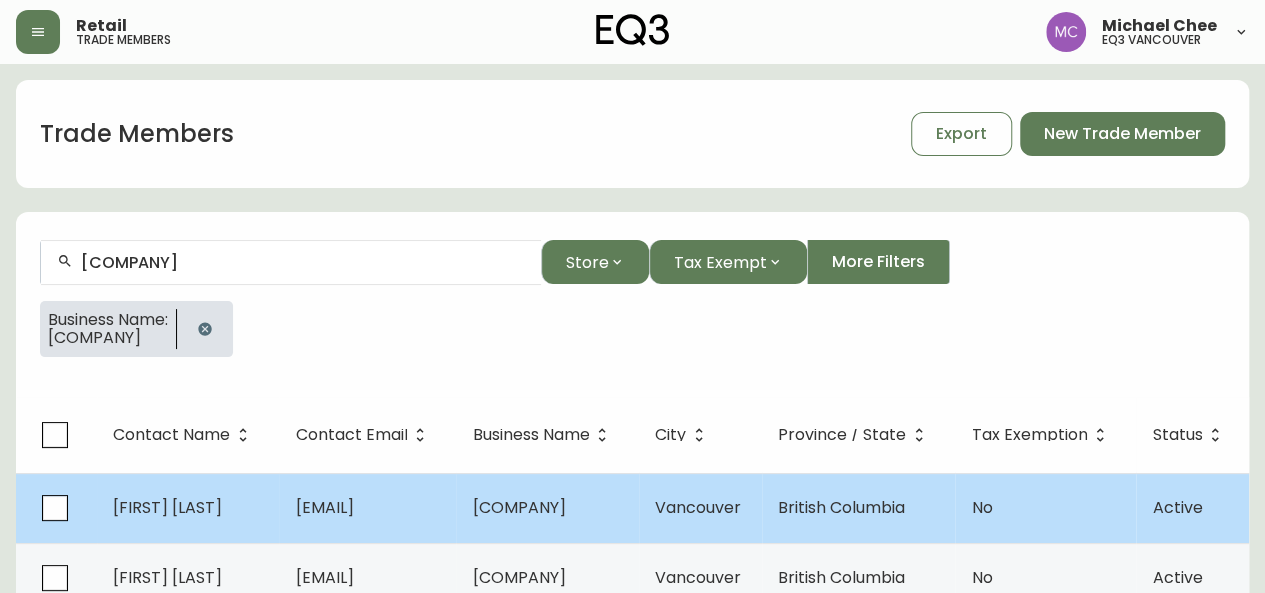 click on "[FIRST] [LAST]" at bounding box center (188, 508) 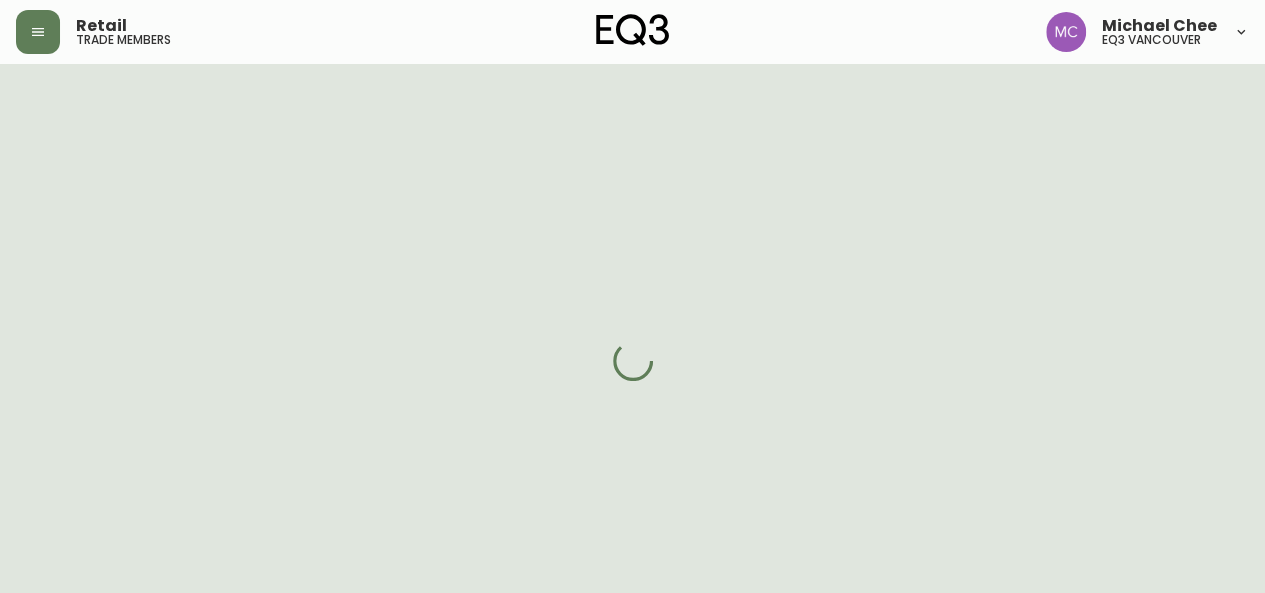 select on "BC" 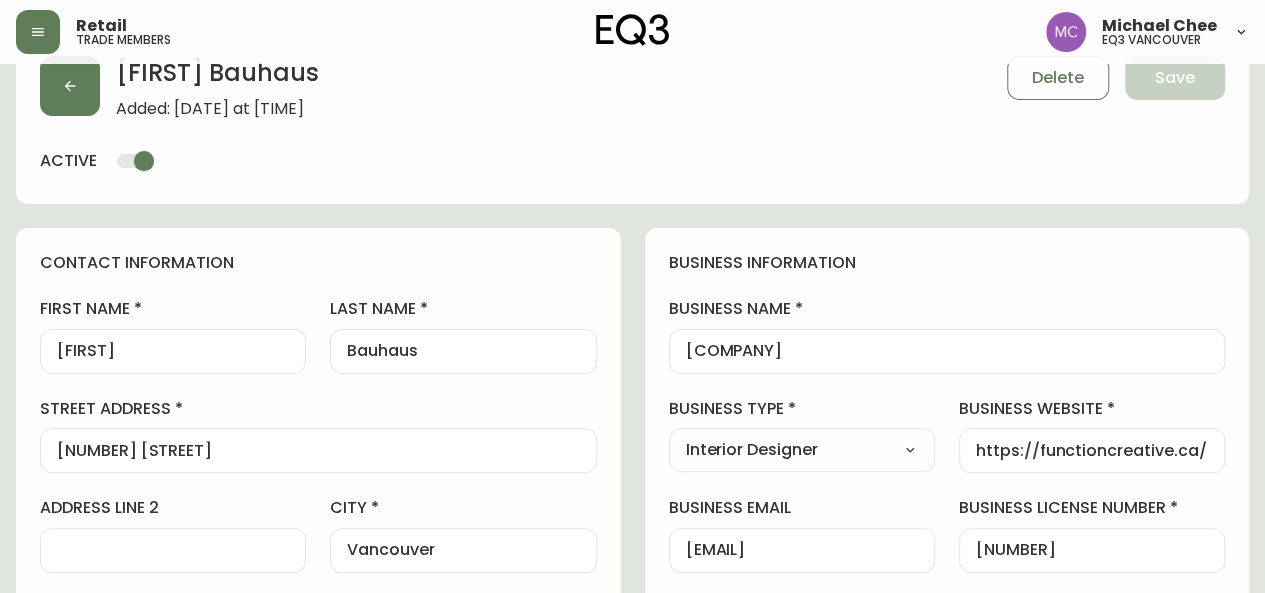 scroll, scrollTop: 0, scrollLeft: 0, axis: both 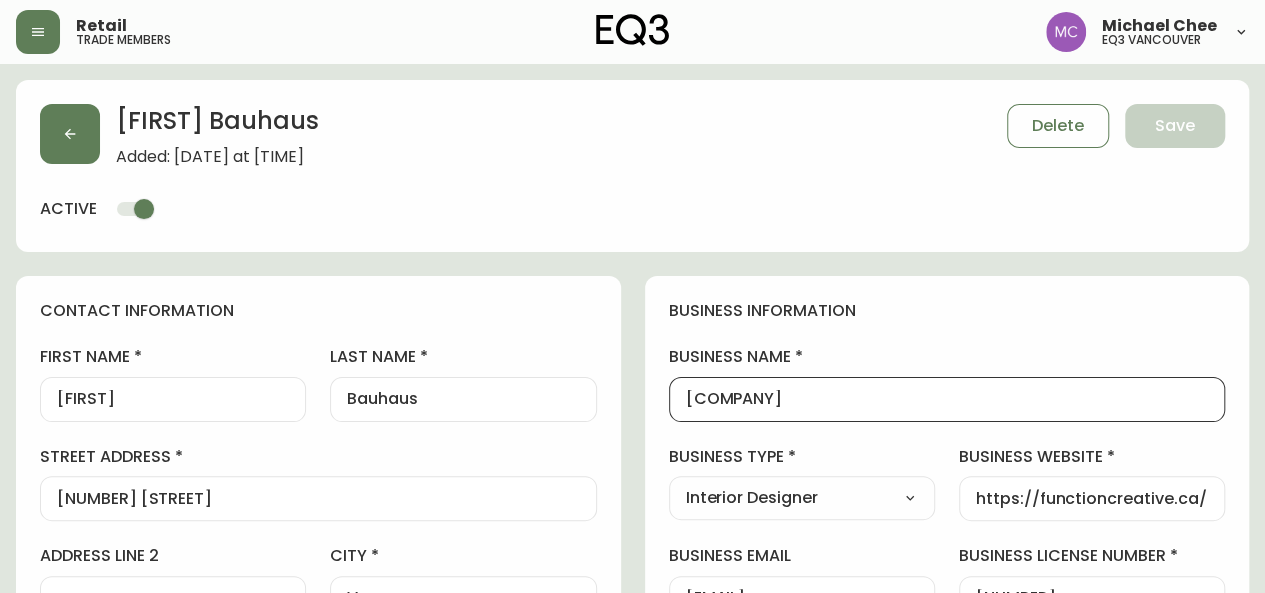 drag, startPoint x: 831, startPoint y: 393, endPoint x: 654, endPoint y: 395, distance: 177.01129 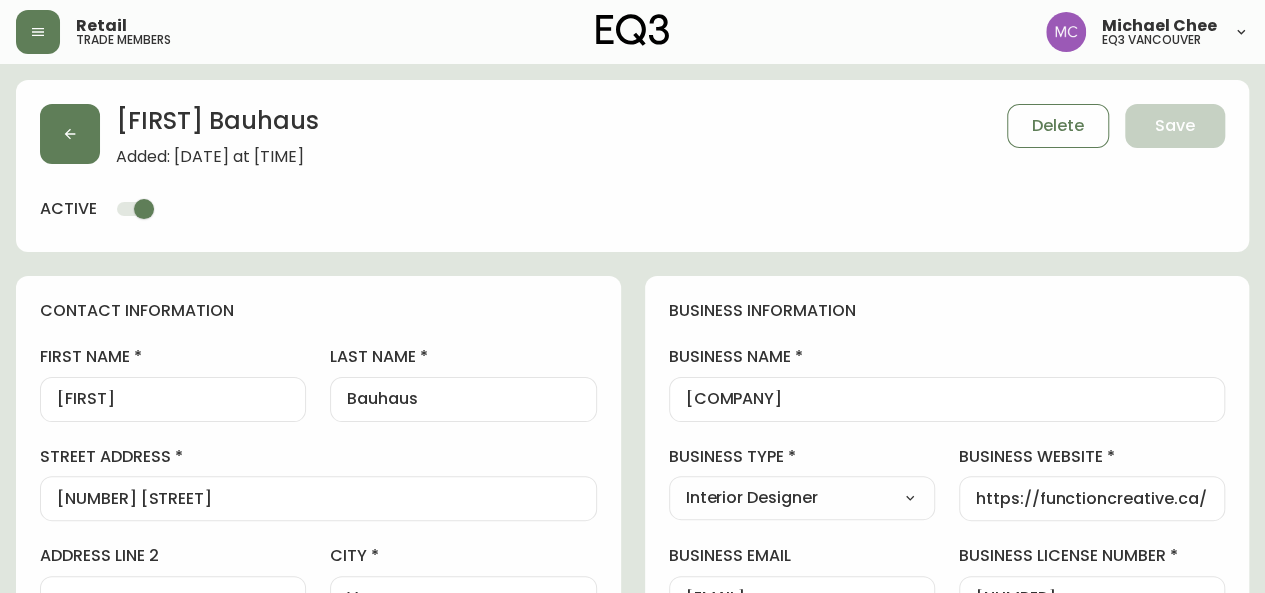click on "[FIRST] [LAST] Added: [DATE] at [TIME] Delete Save active contact information first name [FIRST] last name [LAST] street address [NUMBER] [STREET] address line 2 city [CITY] province / state [STATE] Select [STATE] [STATE] [STATE] [STATE] [STATE] [STATE] [STATE] [STATE] [STATE] [STATE] country Canada Select Canada United States postal / zip code [POSTAL_CODE] phone number [PHONE] email [EMAIL] locale CA_EN Select CA_EN CA_FR US_EN additional information do you require a designer kit? Yes! I wish to purchase the EQ3 Designer Kit for $49. This kit contains 3” swatches of EQ3’s complete range of fabric and leather options, as well as wood samples and the latest catalogue. Thank you, I have already received a kit. No, I do not wish to purchase a Designer Kit. how did you hear about the eq3 trade program? Other Select Social Media Advertisement Trade Show Other other No" at bounding box center [632, 884] 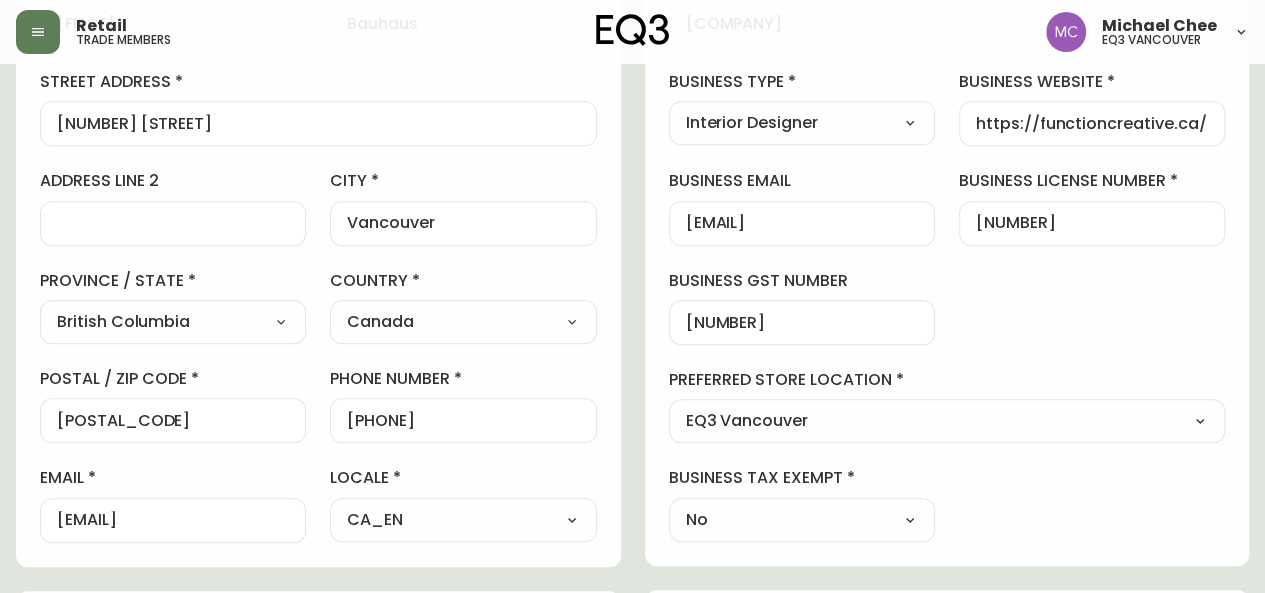 scroll, scrollTop: 377, scrollLeft: 0, axis: vertical 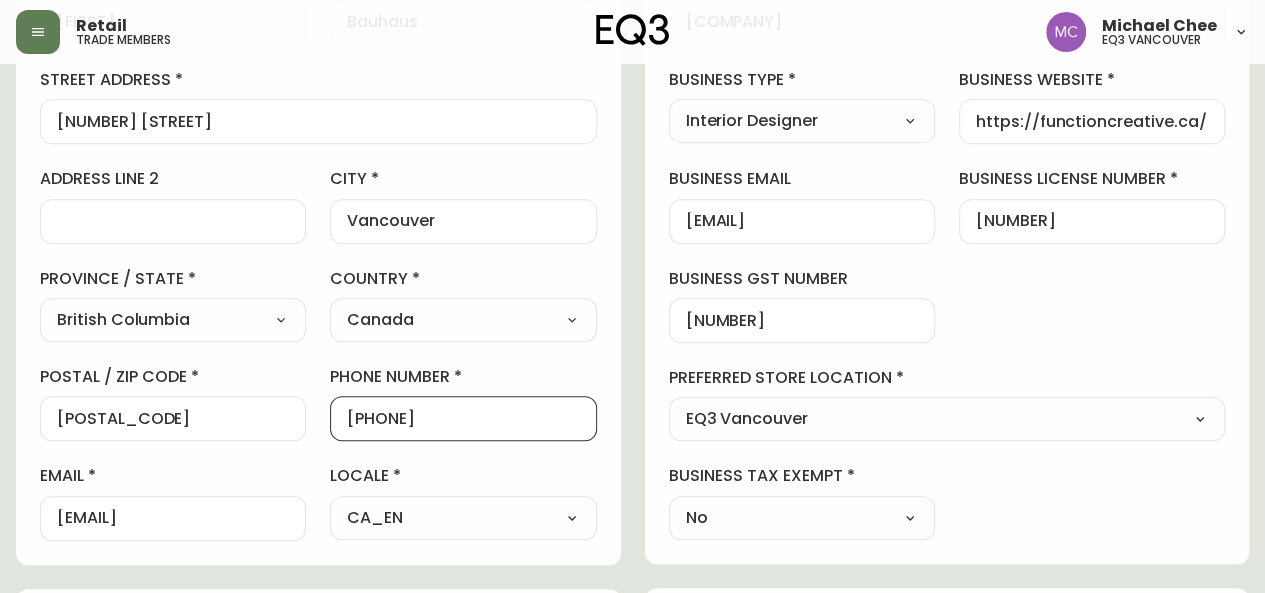 drag, startPoint x: 478, startPoint y: 421, endPoint x: 363, endPoint y: 409, distance: 115.62439 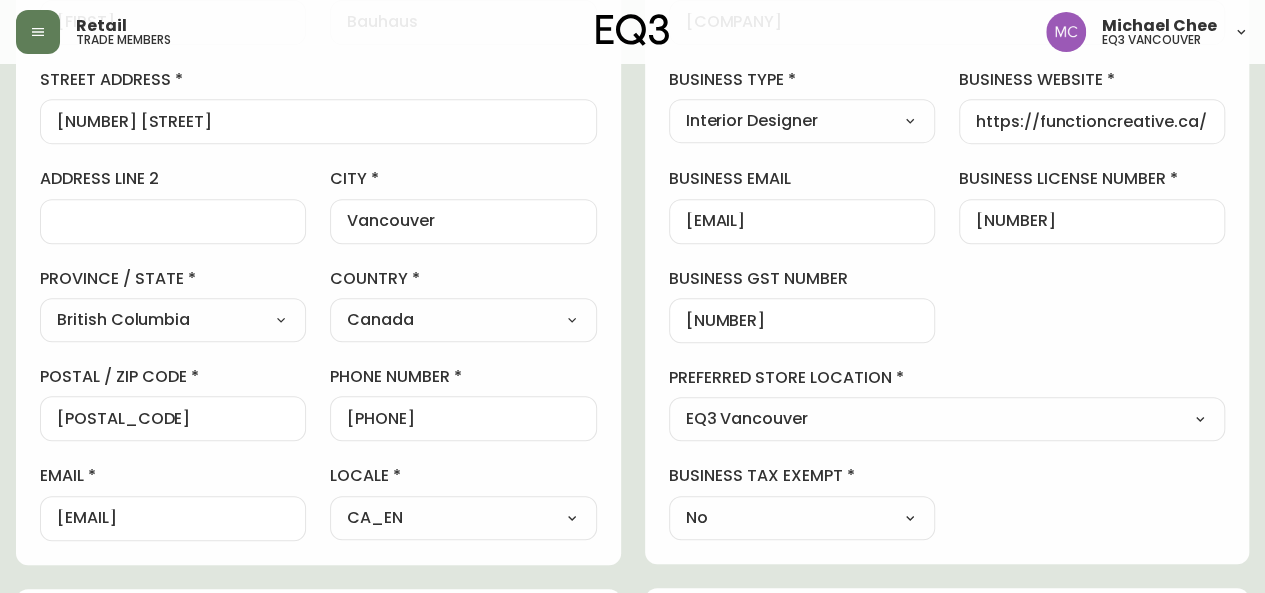 click on "[FIRST] [LAST] Added: [DATE] at [TIME] Delete Save active contact information first name [FIRST] last name [LAST] street address [NUMBER] [STREET] address line 2 city [CITY] province / state [STATE] Select [STATE] [STATE] [STATE] [STATE] [STATE] [STATE] [STATE] [STATE] [STATE] [STATE] country Canada Select Canada United States postal / zip code [POSTAL_CODE] phone number [PHONE] email [EMAIL] locale CA_EN Select CA_EN CA_FR US_EN additional information do you require a designer kit? Yes! I wish to purchase the EQ3 Designer Kit for $49. This kit contains 3” swatches of EQ3’s complete range of fabric and leather options, as well as wood samples and the latest catalogue. Thank you, I have already received a kit. No, I do not wish to purchase a Designer Kit. how did you hear about the eq3 trade program? Other Select Social Media Advertisement Trade Show Other other No" at bounding box center (632, 507) 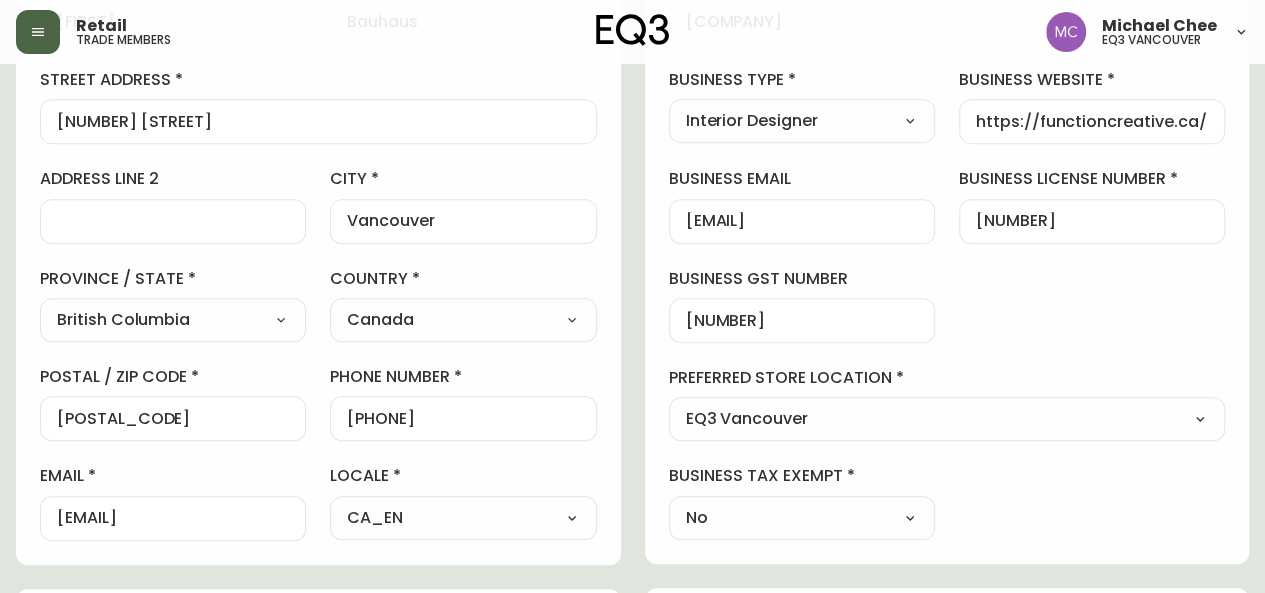click 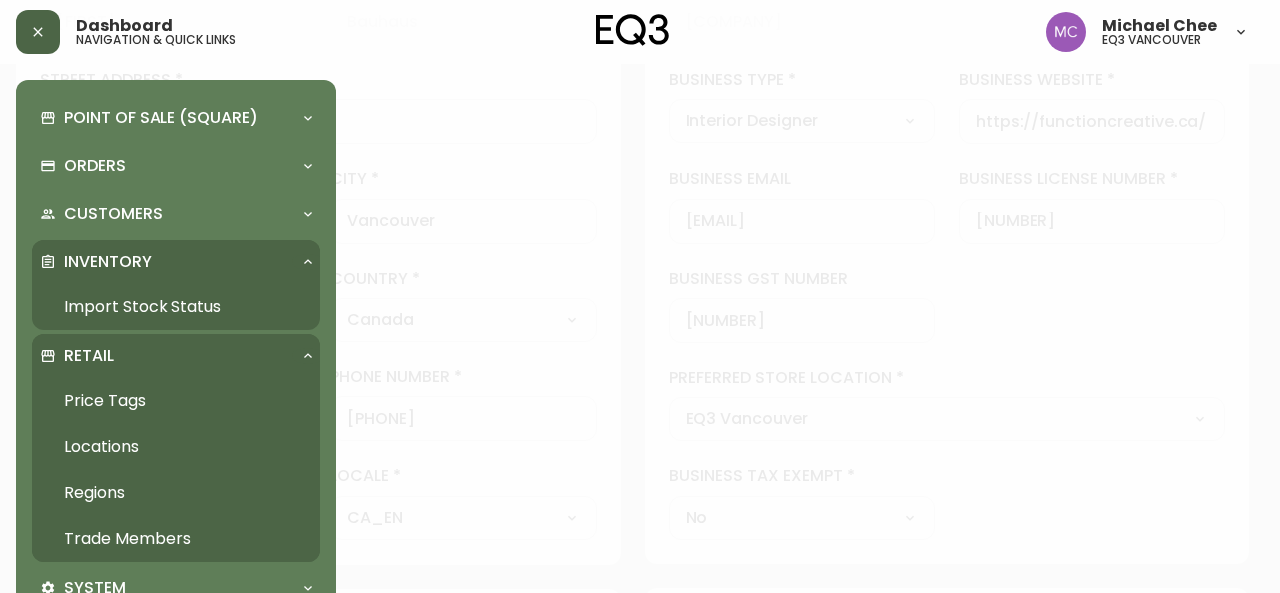 scroll, scrollTop: 378, scrollLeft: 0, axis: vertical 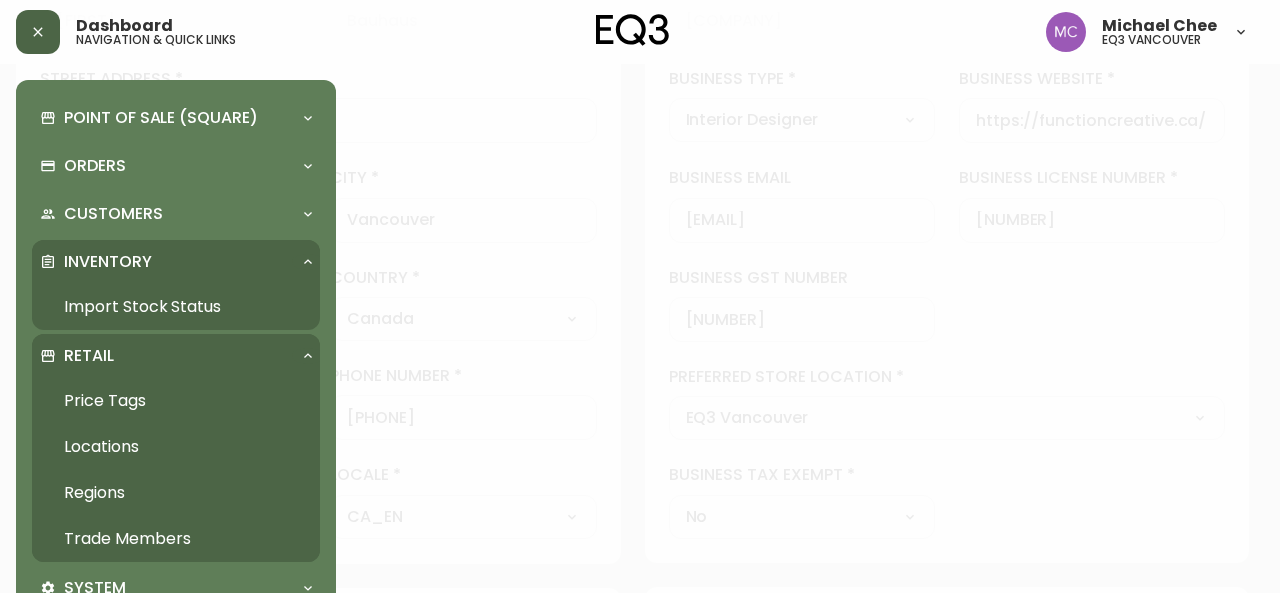 click on "Trade Members" at bounding box center [176, 539] 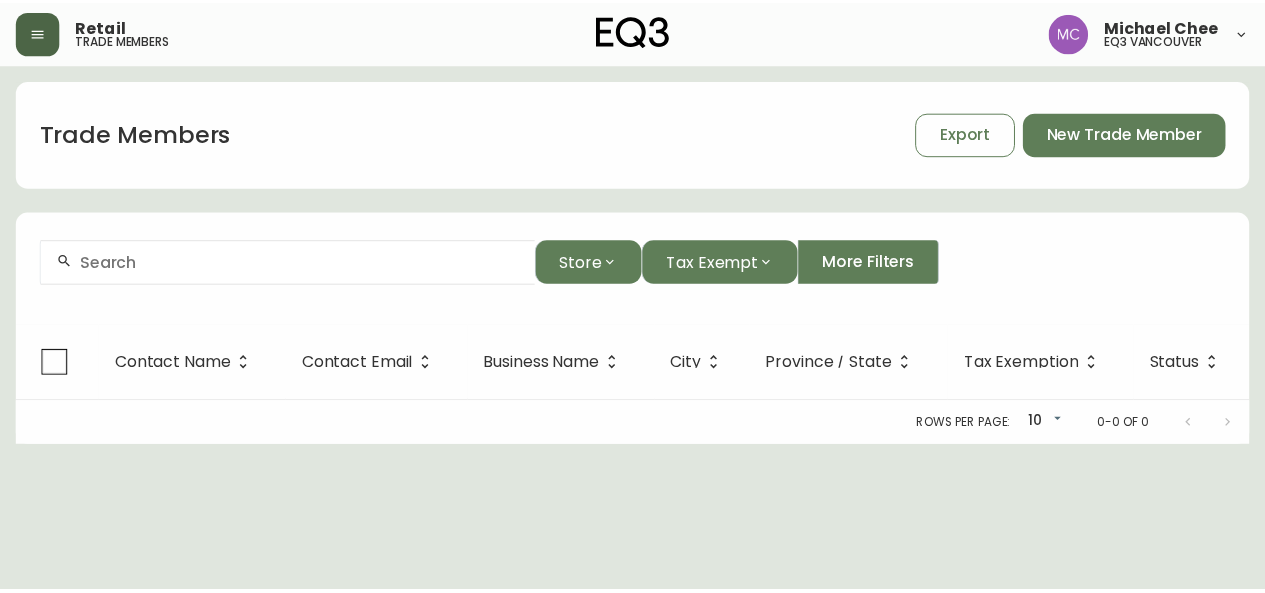 scroll, scrollTop: 0, scrollLeft: 0, axis: both 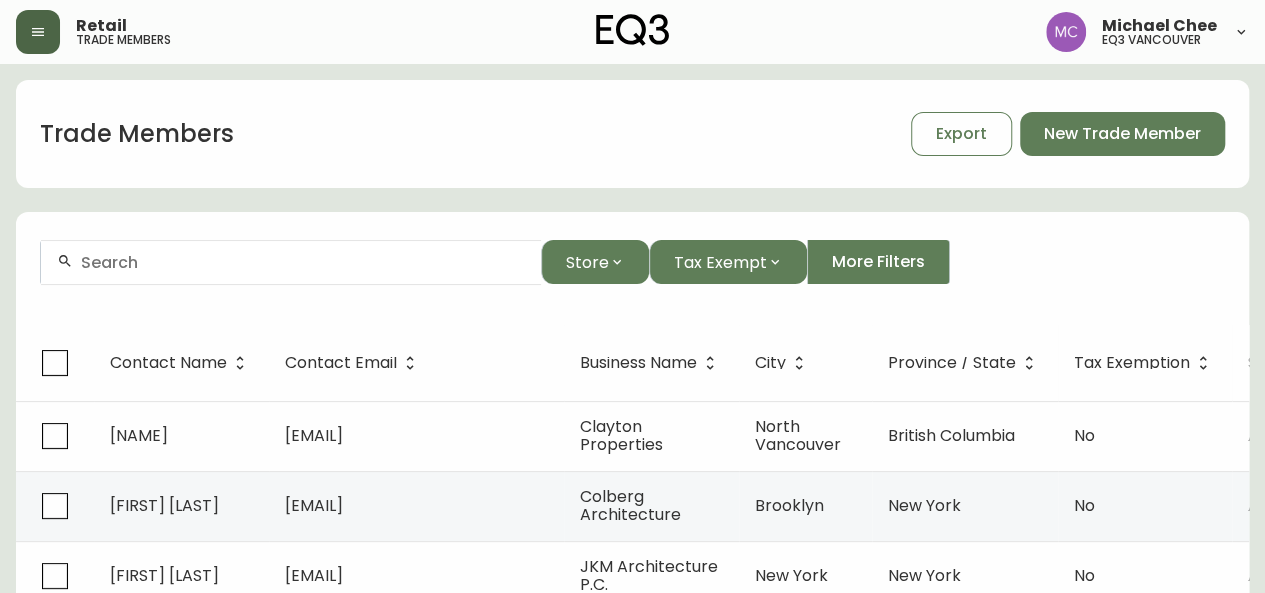 click at bounding box center (291, 262) 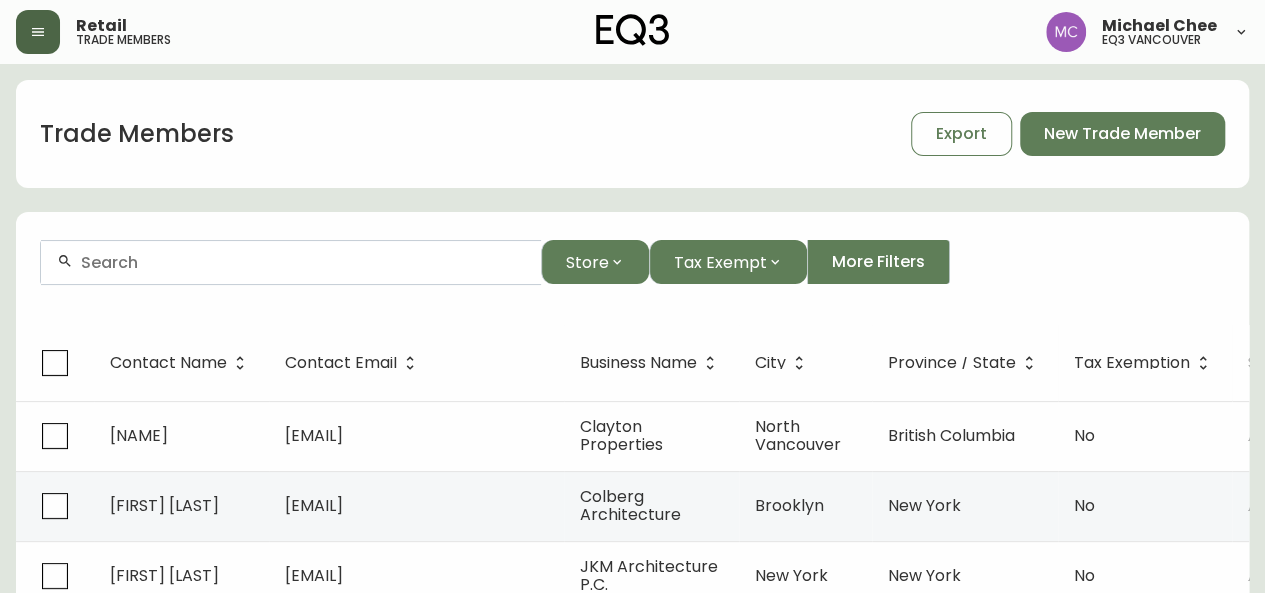 paste on "[FIRST] [LAST]" 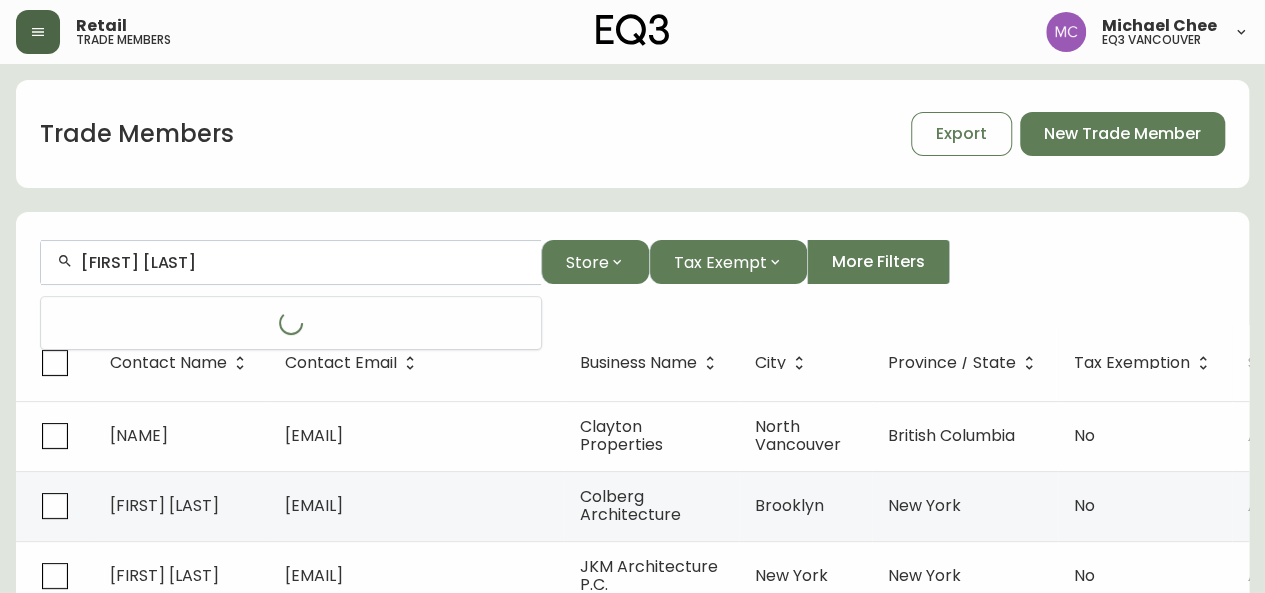 type on "[FIRST] [LAST]" 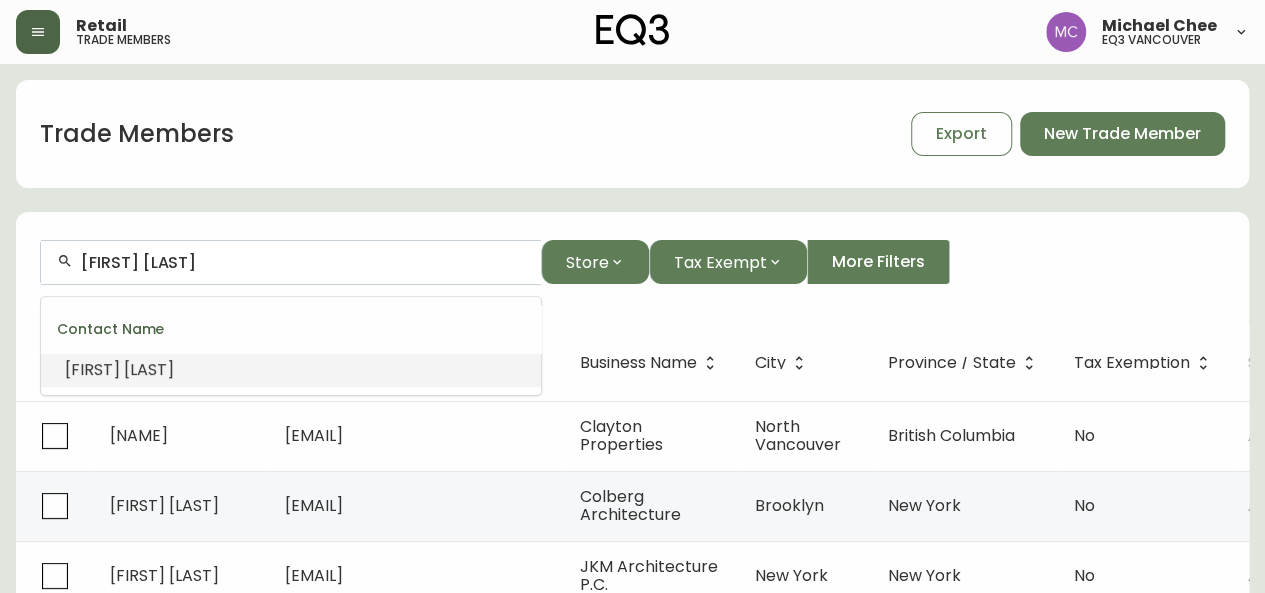 click on "[FIRST]" at bounding box center (92, 369) 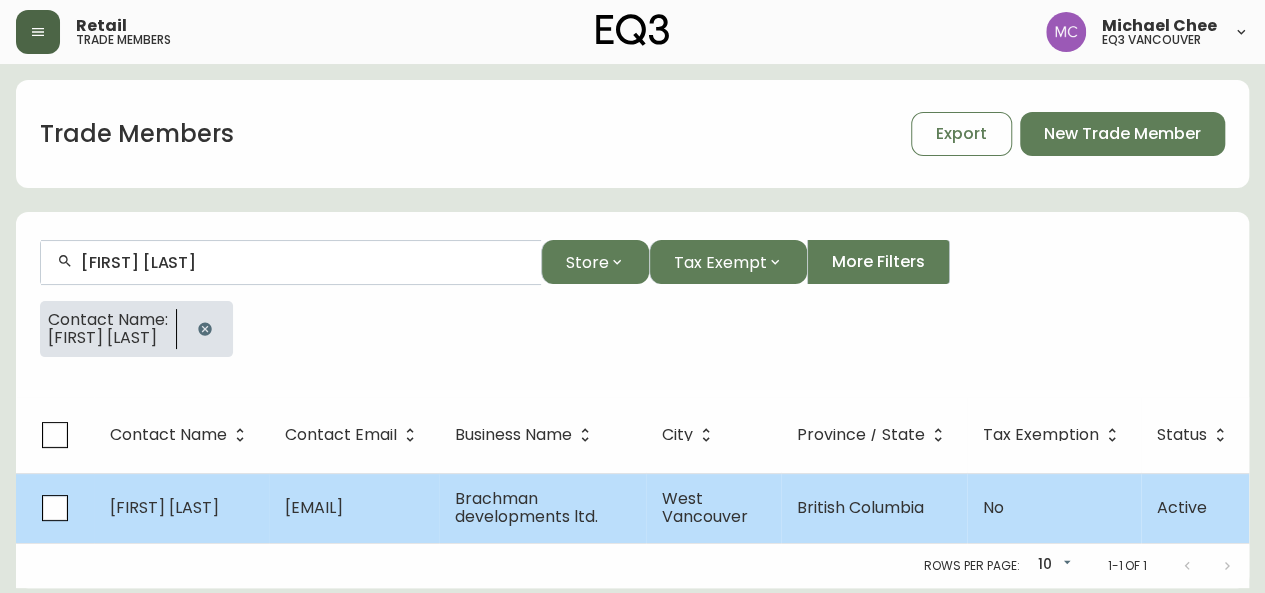 click on "[EMAIL]" at bounding box center (354, 508) 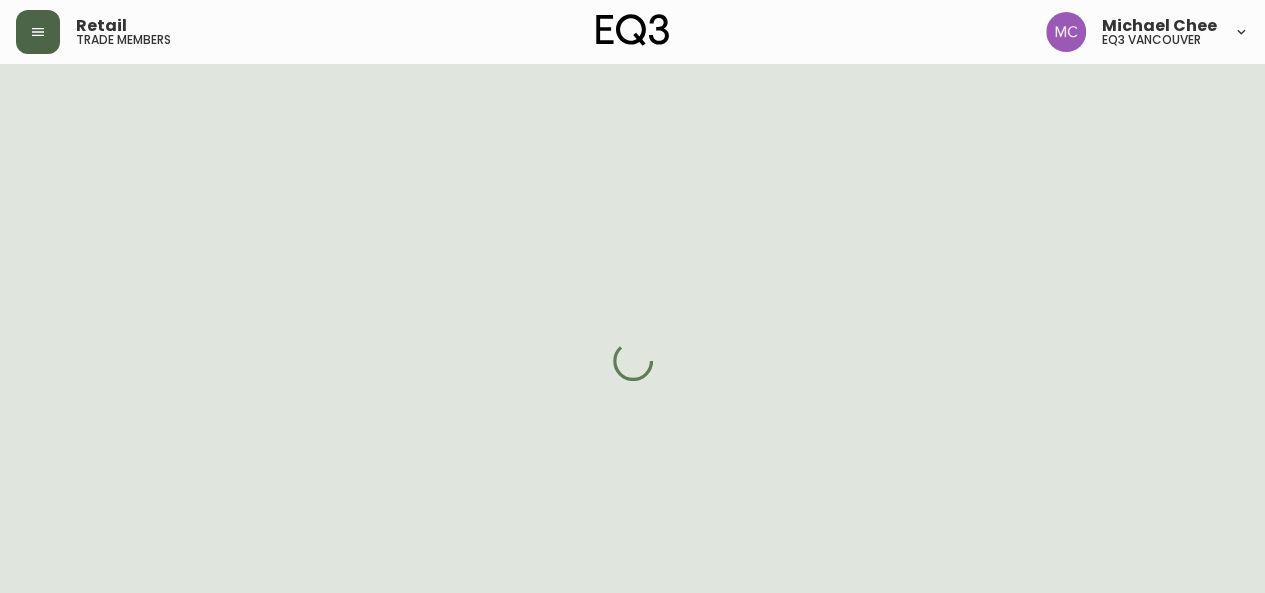 select on "BC" 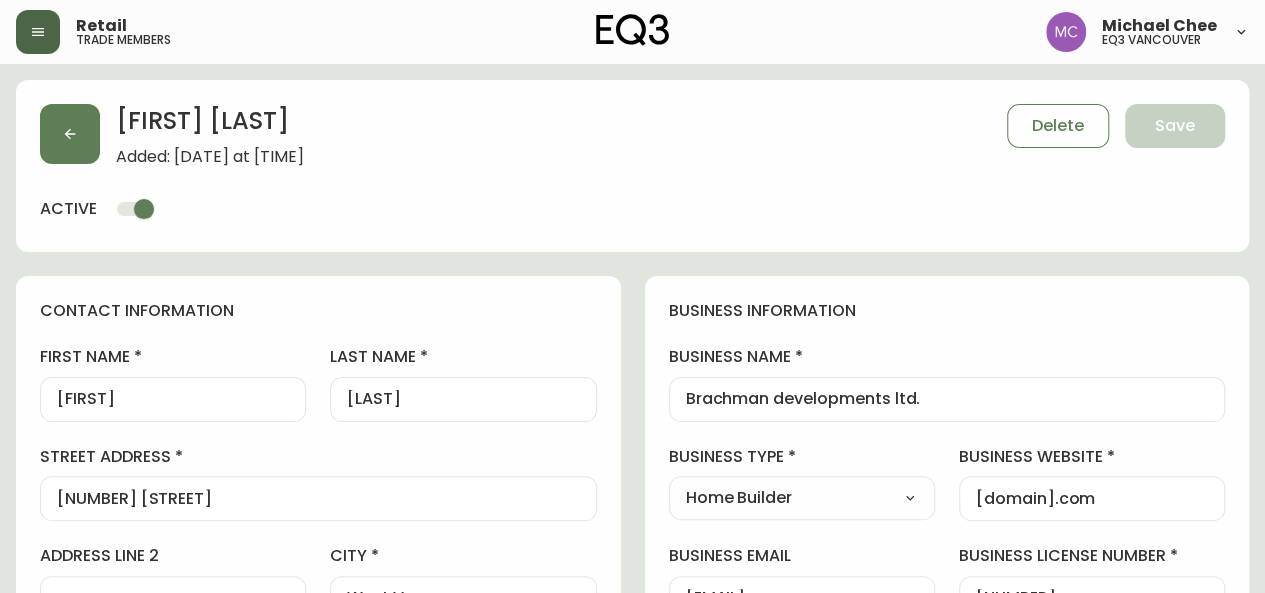 type on "EQ3 Vancouver" 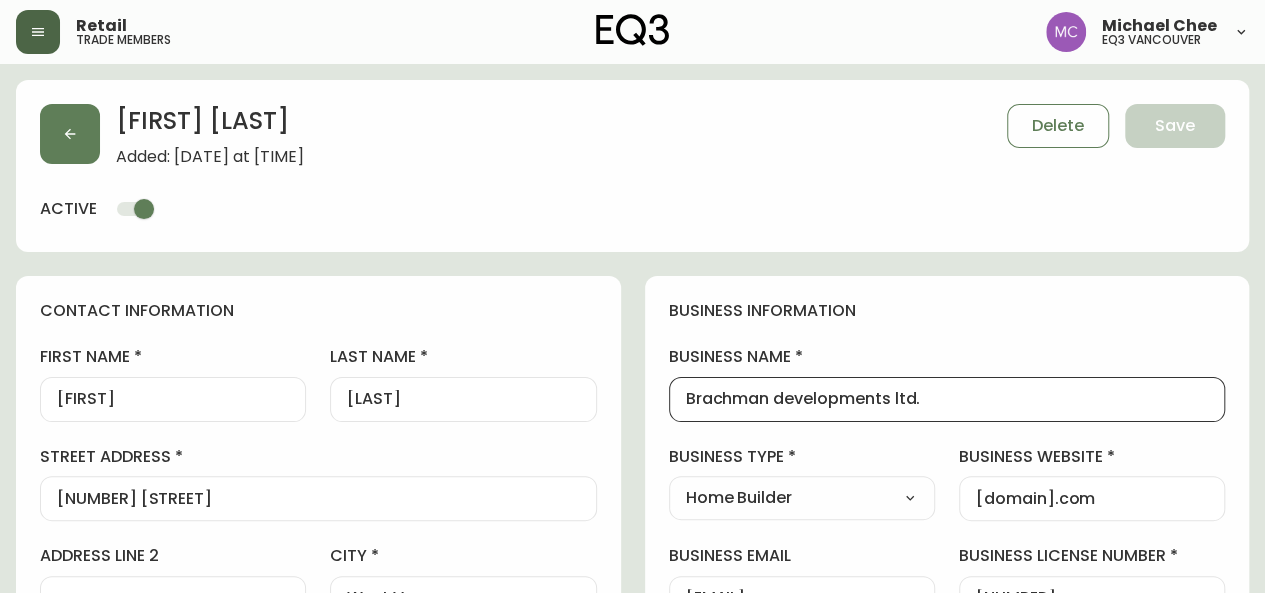 drag, startPoint x: 932, startPoint y: 401, endPoint x: 580, endPoint y: 367, distance: 353.63824 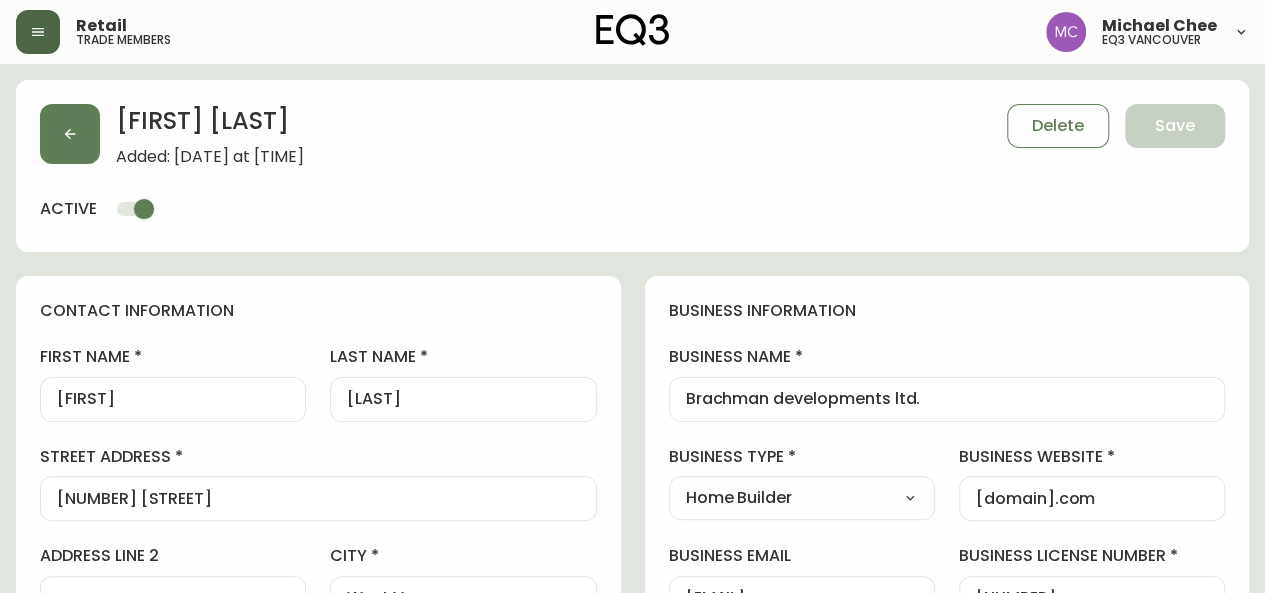 click on "Nevin   Sangha Added: [DATE] at [TIME] Delete Save active contact information first name Nevin last name Sangha street address #300 235 15th st address line 2 city [CITY] province / state [STATE] Select Alberta British Columbia Manitoba New Brunswick Newfoundland and Labrador Nova Scotia Nunavut Northwest Territories Ontario Prince Edward Island Quebec Saskatchewan Yukon country Canada Select Canada United States postal / zip code [POSTAL_CODE] phone number +1[PHONE] email [EMAIL] locale CA_EN Select CA_EN CA_FR US_EN additional information do you require a designer kit? Yes! I wish to purchase the EQ3 Designer Kit for $49. This kit contains 3” swatches of EQ3’s complete range of fabric and leather options, as well as wood samples and the latest catalogue. Thank you, I have already received a kit. No, I do not wish to purchase a Designer Kit. how did you hear about the eq3 trade program? Other Select Social Media Advertisement Trade Show Outreach from a Trade Rep Other" at bounding box center (632, 884) 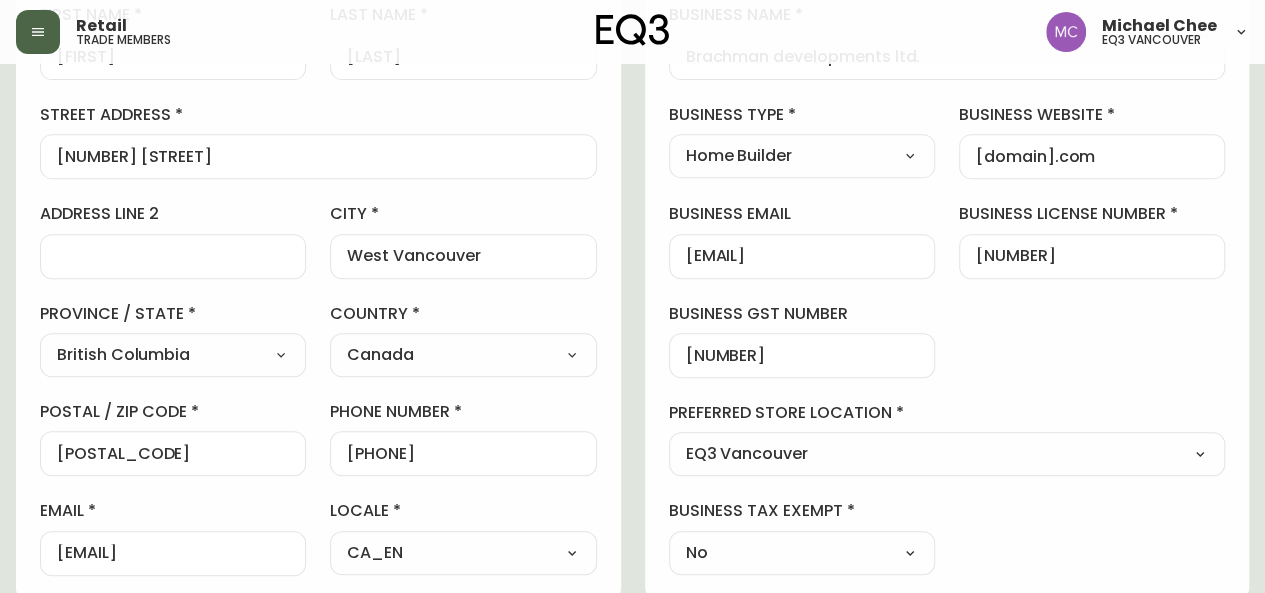 scroll, scrollTop: 344, scrollLeft: 0, axis: vertical 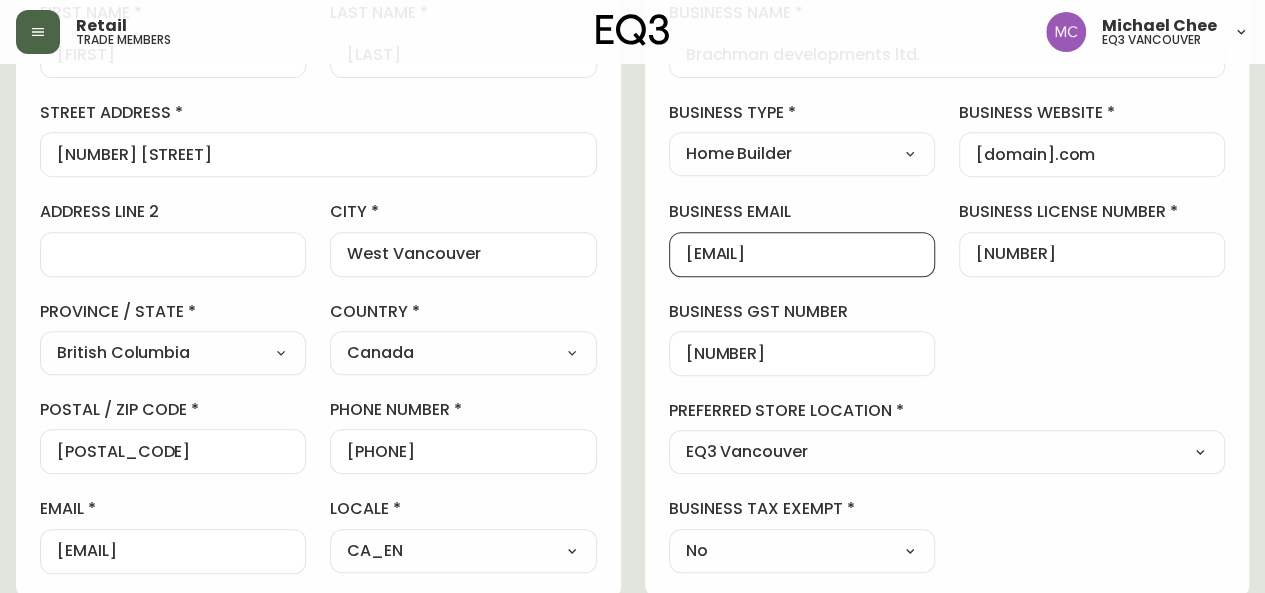 click on "[EMAIL]" at bounding box center [802, 254] 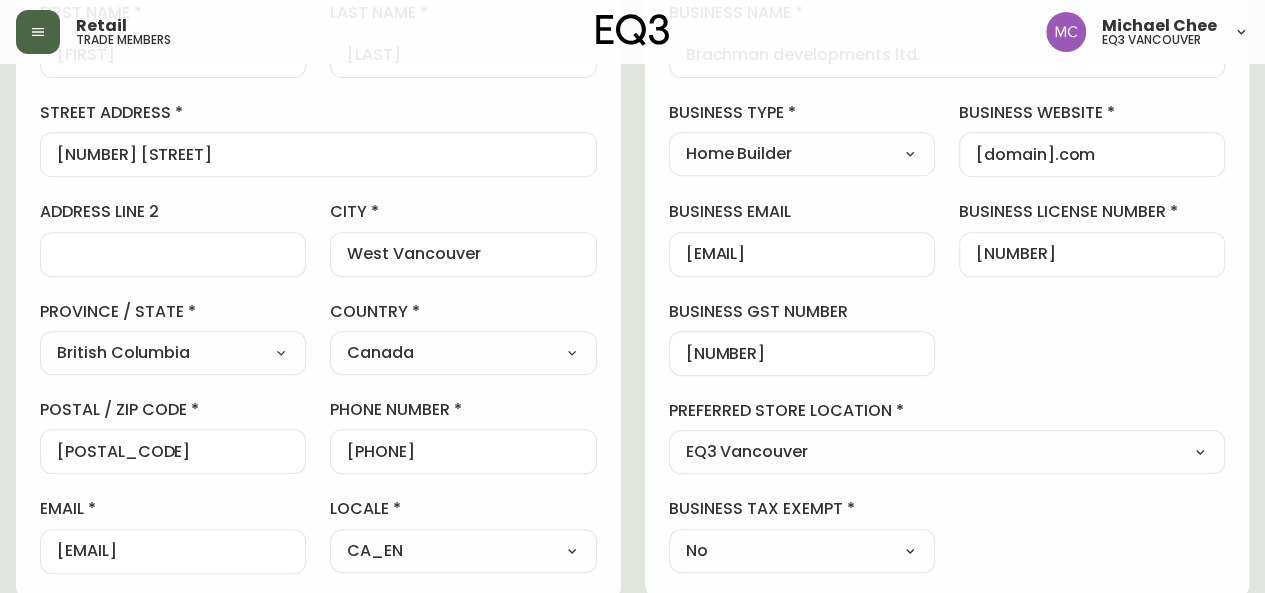 click on "Nevin   Sangha Added: [DATE] at [TIME] Delete Save active contact information first name Nevin last name Sangha street address #300 235 15th st address line 2 city [CITY] province / state [STATE] Select Alberta British Columbia Manitoba New Brunswick Newfoundland and Labrador Nova Scotia Nunavut Northwest Territories Ontario Prince Edward Island Quebec Saskatchewan Yukon country Canada Select Canada United States postal / zip code [POSTAL_CODE] phone number +1[PHONE] email [EMAIL] locale CA_EN Select CA_EN CA_FR US_EN additional information do you require a designer kit? Yes! I wish to purchase the EQ3 Designer Kit for $49. This kit contains 3” swatches of EQ3’s complete range of fabric and leather options, as well as wood samples and the latest catalogue. Thank you, I have already received a kit. No, I do not wish to purchase a Designer Kit. how did you hear about the eq3 trade program? Other Select Social Media Advertisement Trade Show Outreach from a Trade Rep Other" at bounding box center [632, 540] 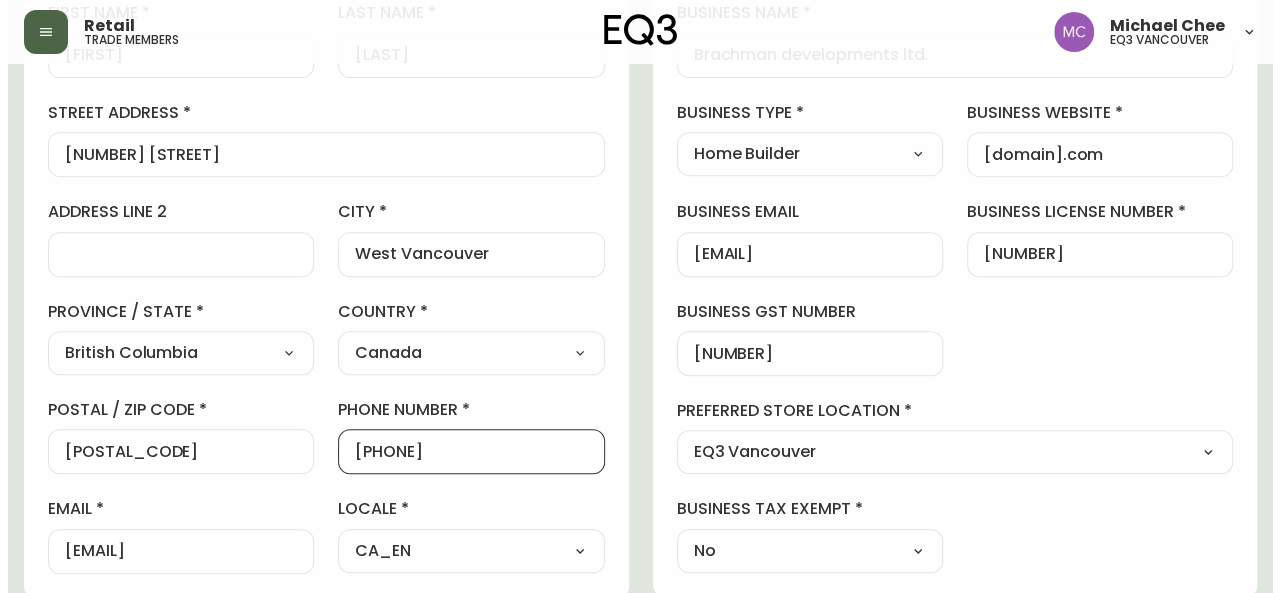 scroll, scrollTop: 0, scrollLeft: 0, axis: both 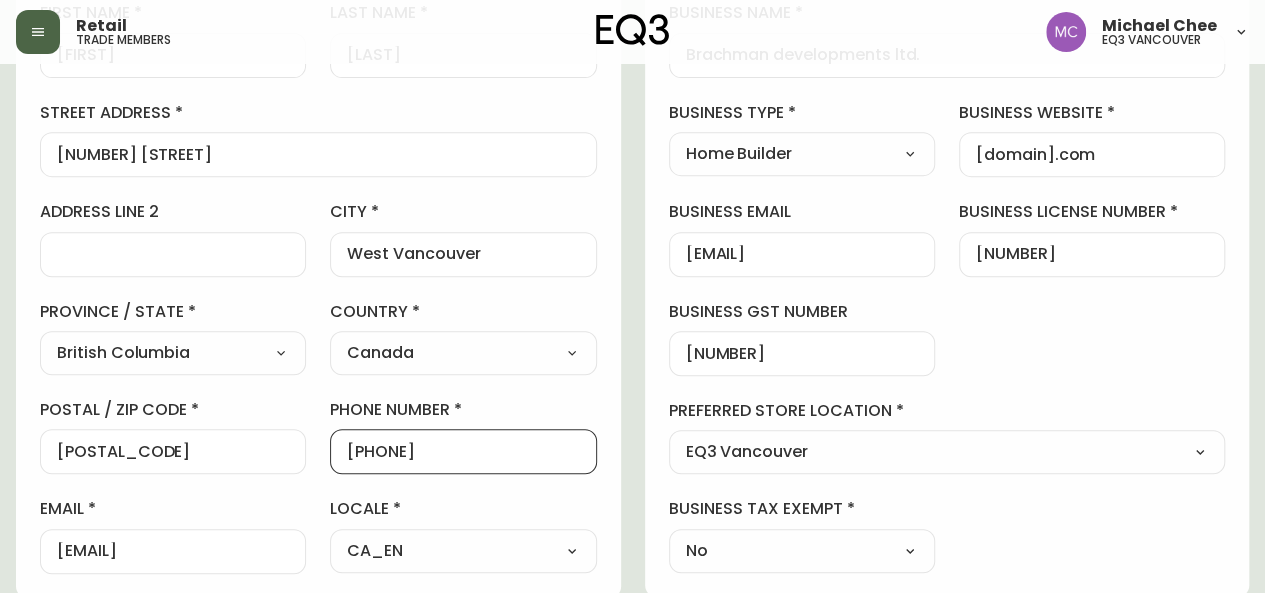 drag, startPoint x: 481, startPoint y: 457, endPoint x: 364, endPoint y: 445, distance: 117.61378 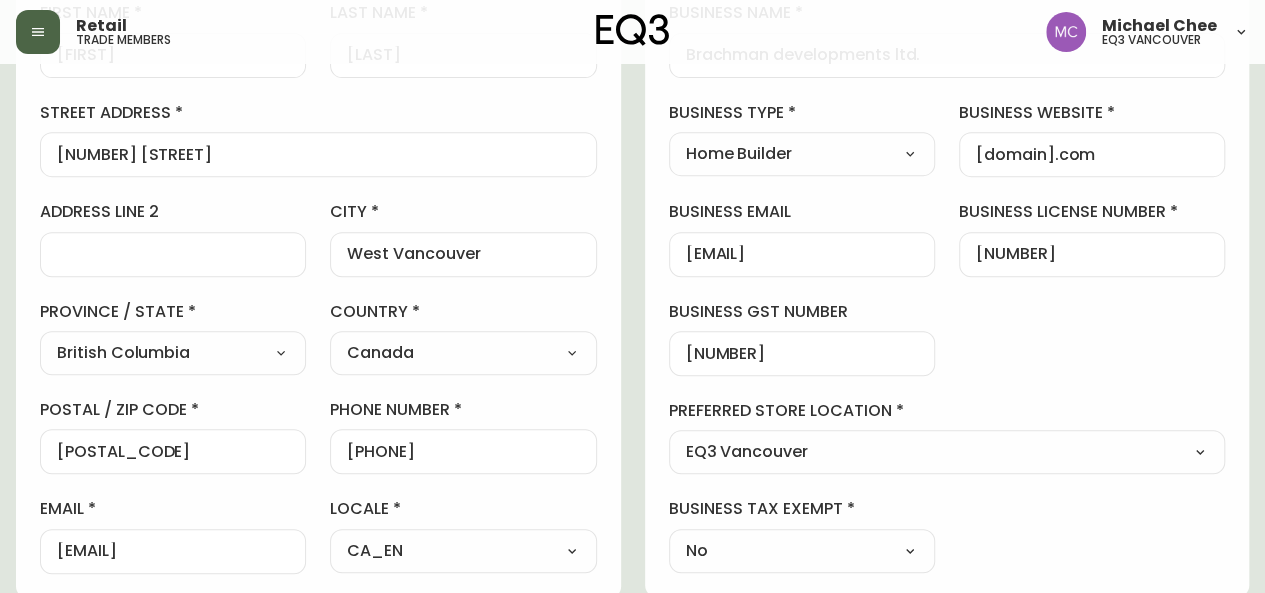 click on "Nevin   Sangha Added: [DATE] at [TIME] Delete Save active contact information first name Nevin last name Sangha street address #300 235 15th st address line 2 city [CITY] province / state [STATE] Select Alberta British Columbia Manitoba New Brunswick Newfoundland and Labrador Nova Scotia Nunavut Northwest Territories Ontario Prince Edward Island Quebec Saskatchewan Yukon country Canada Select Canada United States postal / zip code [POSTAL_CODE] phone number +1[PHONE] email [EMAIL] locale CA_EN Select CA_EN CA_FR US_EN additional information do you require a designer kit? Yes! I wish to purchase the EQ3 Designer Kit for $49. This kit contains 3” swatches of EQ3’s complete range of fabric and leather options, as well as wood samples and the latest catalogue. Thank you, I have already received a kit. No, I do not wish to purchase a Designer Kit. how did you hear about the eq3 trade program? Other Select Social Media Advertisement Trade Show Outreach from a Trade Rep Other" at bounding box center [632, 540] 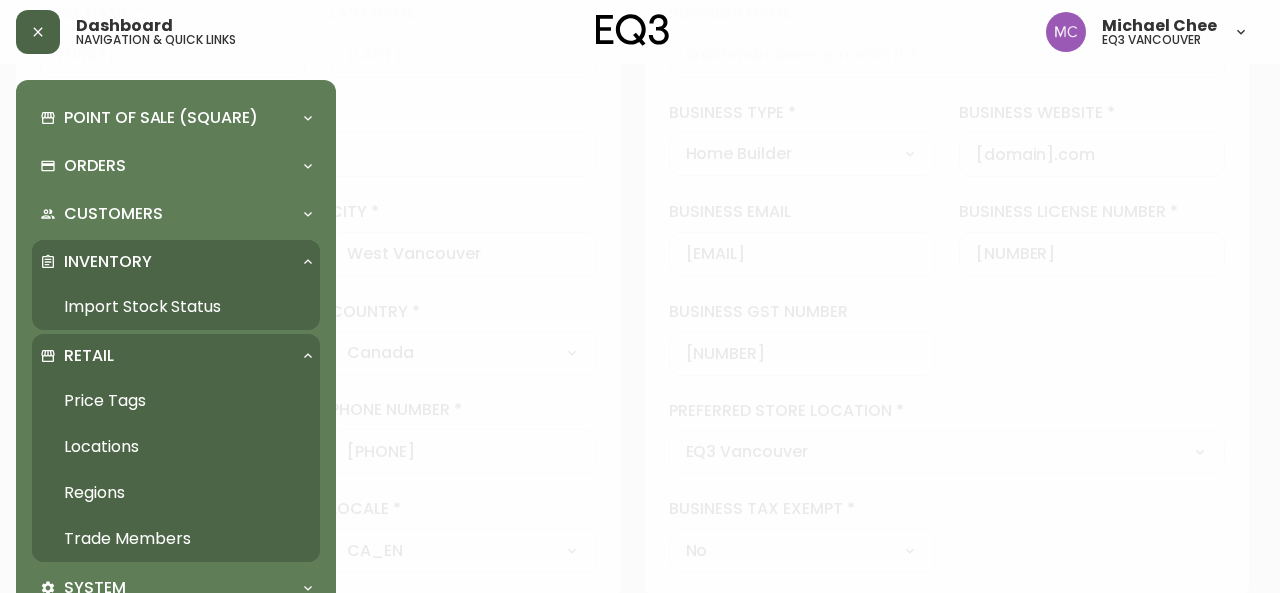 scroll, scrollTop: 345, scrollLeft: 0, axis: vertical 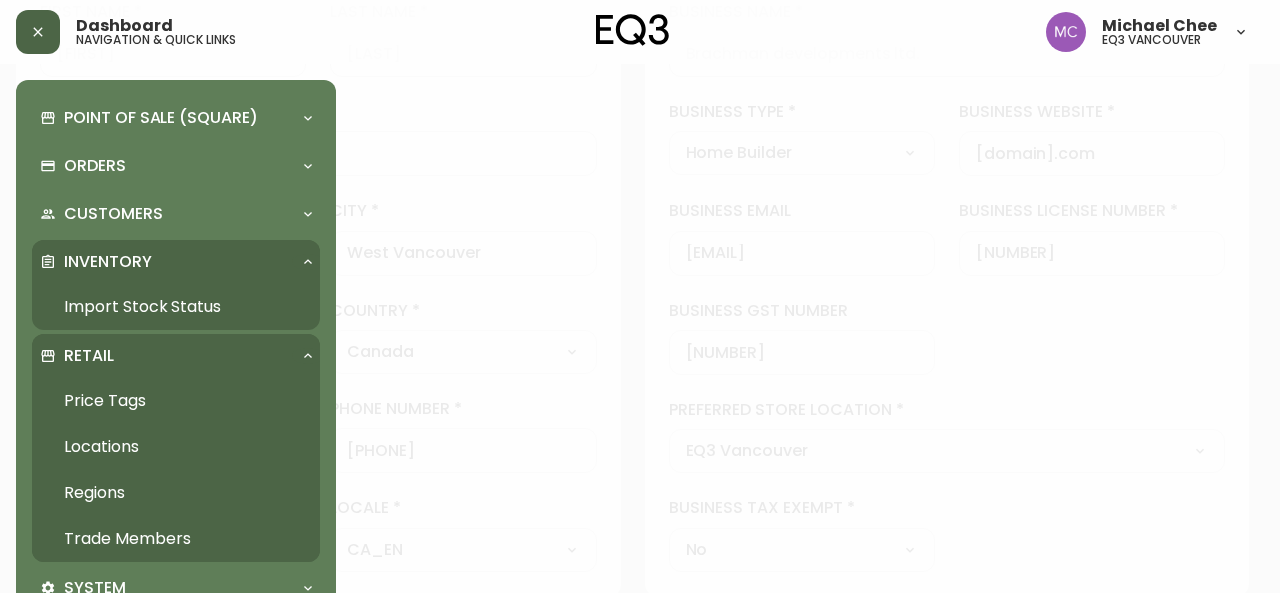 click on "Trade Members" at bounding box center (176, 539) 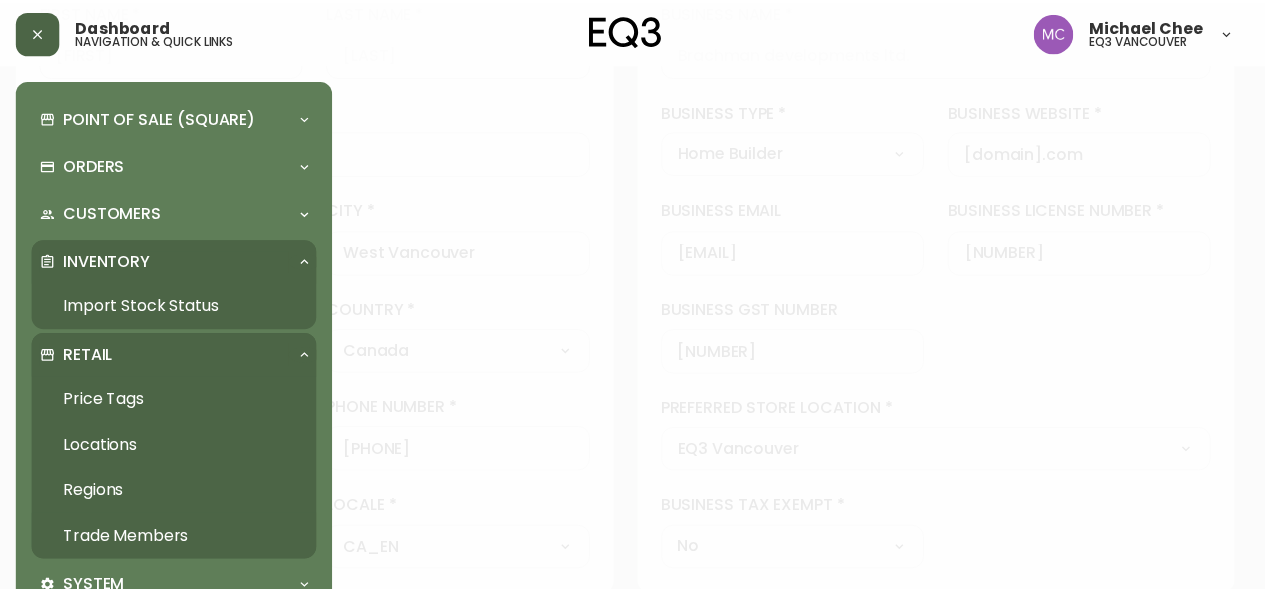 scroll, scrollTop: 0, scrollLeft: 0, axis: both 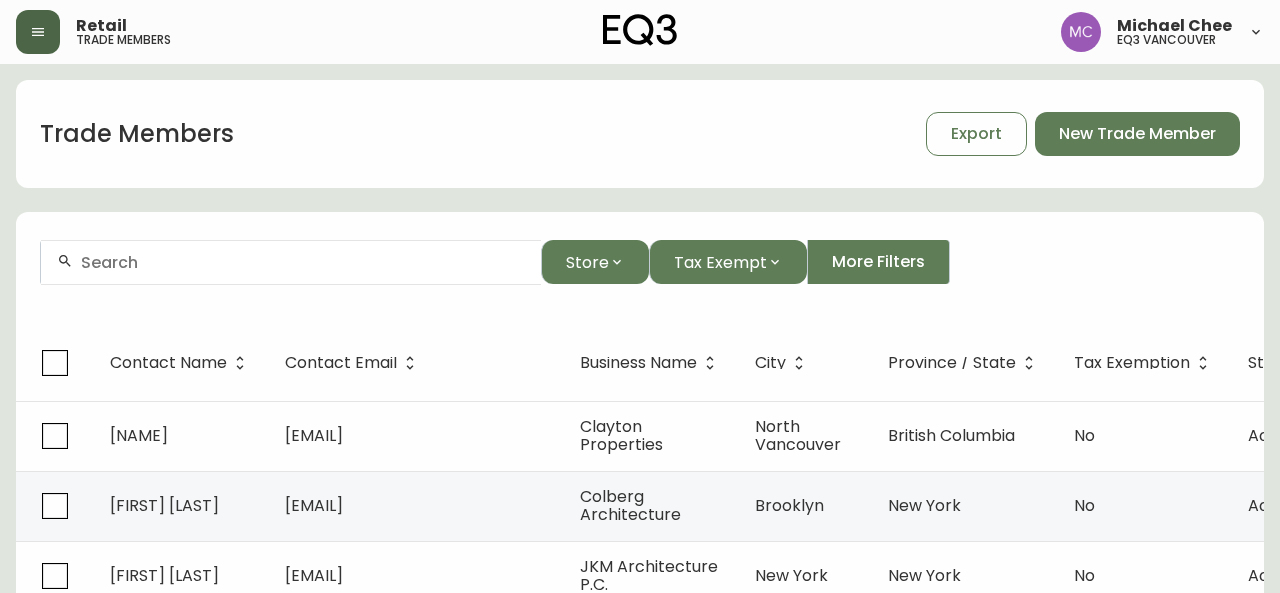 click at bounding box center (291, 262) 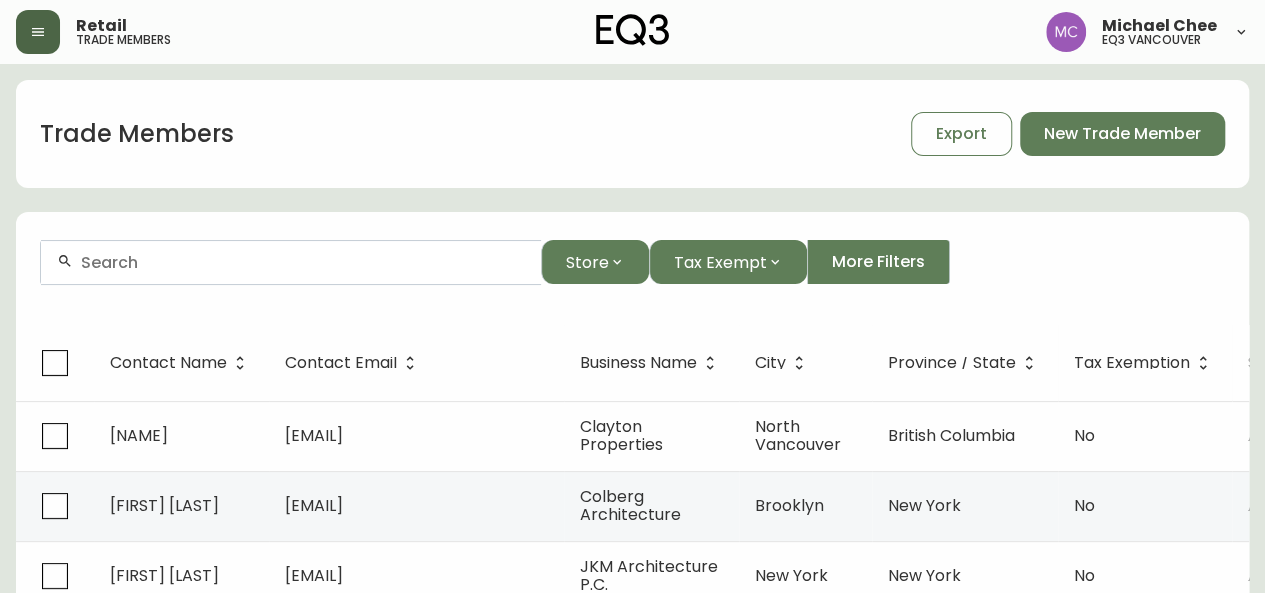 click at bounding box center [291, 262] 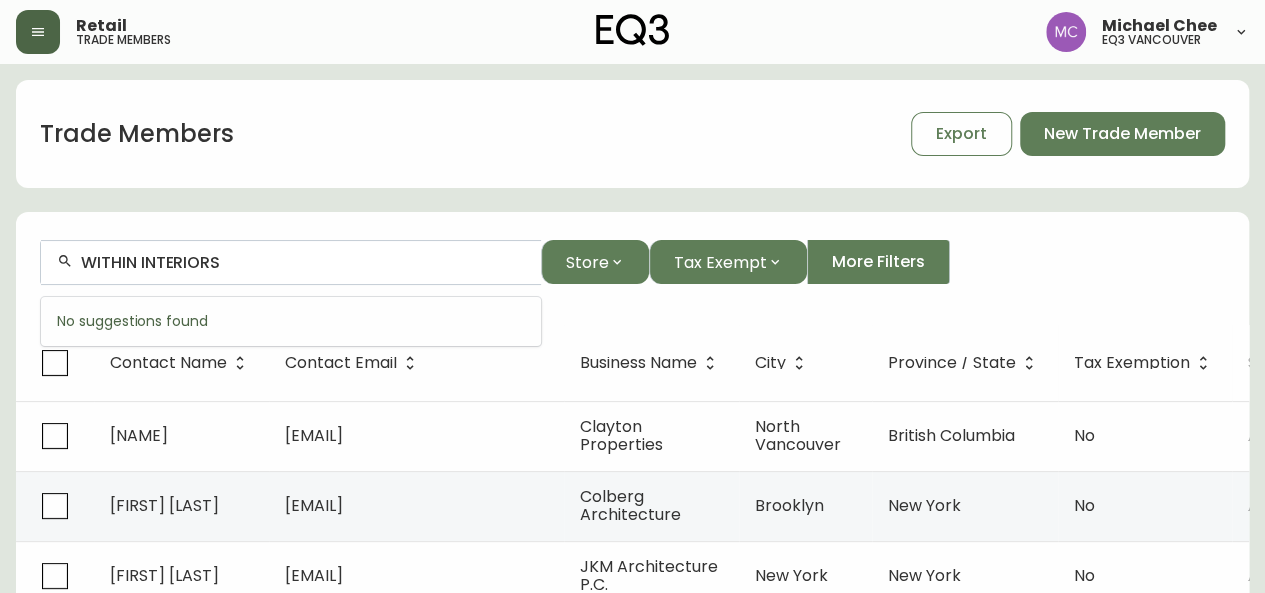 type on "WITHIN INTERIORS" 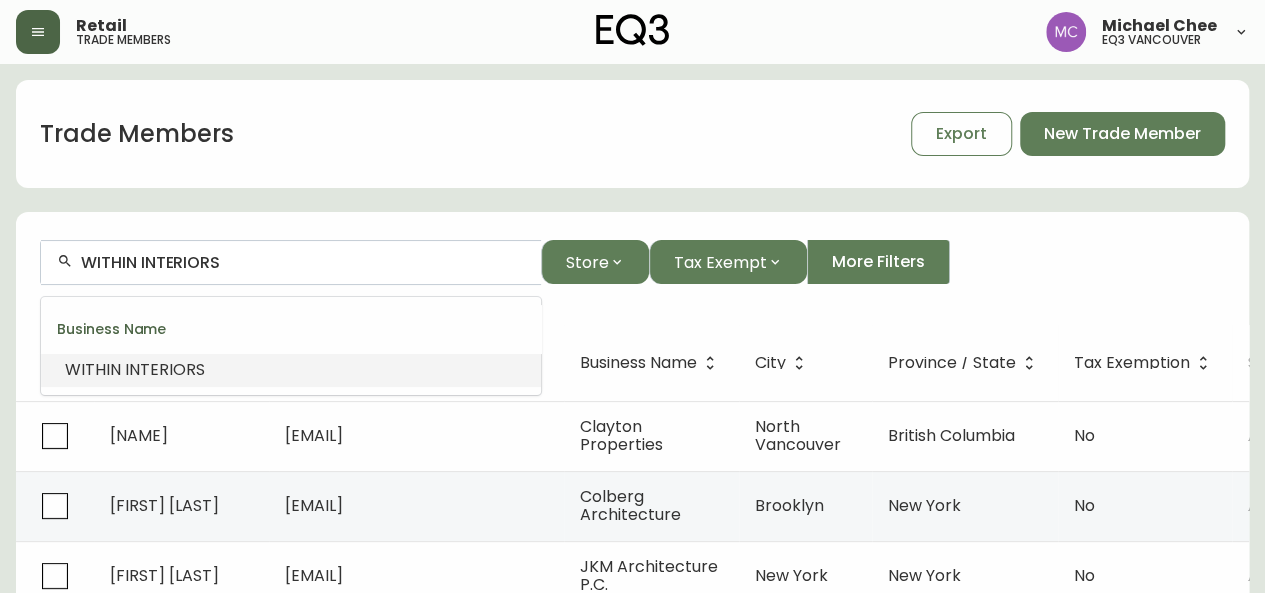 click on "Business Name" at bounding box center (291, 329) 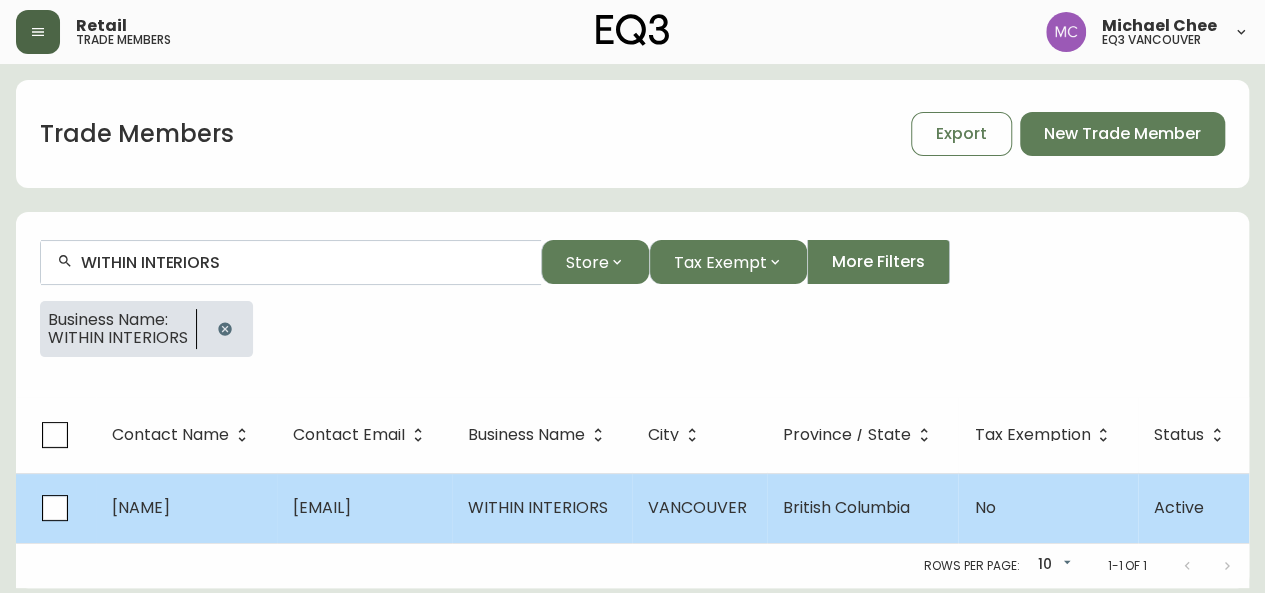 click on "[NAME]" at bounding box center [186, 508] 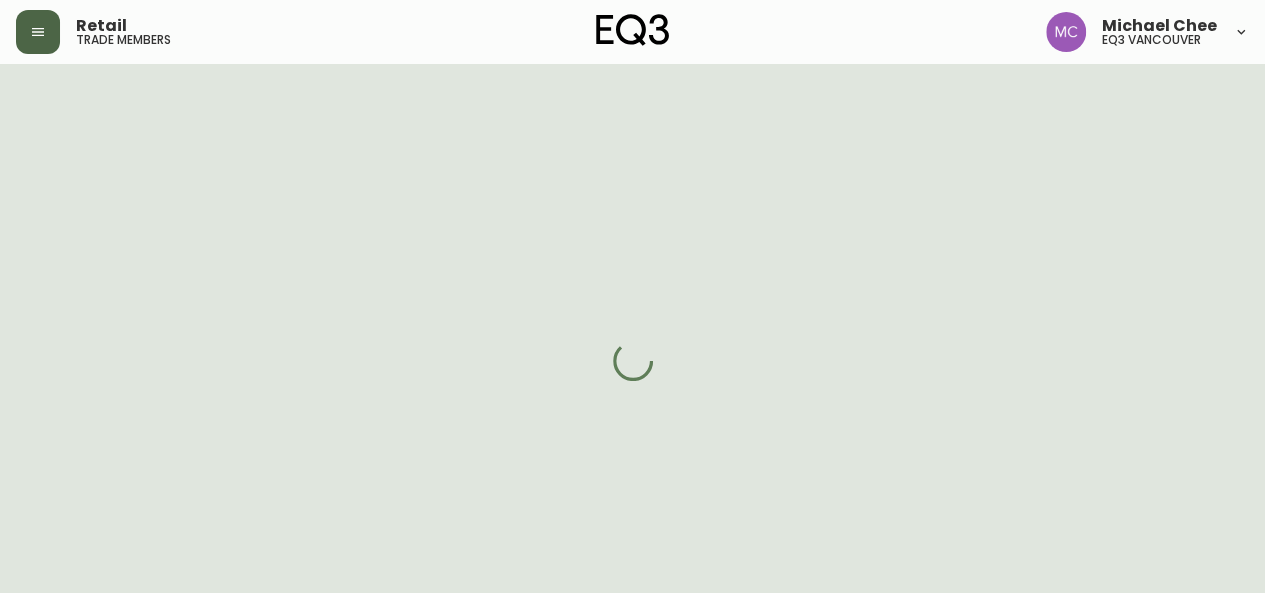 select on "BC" 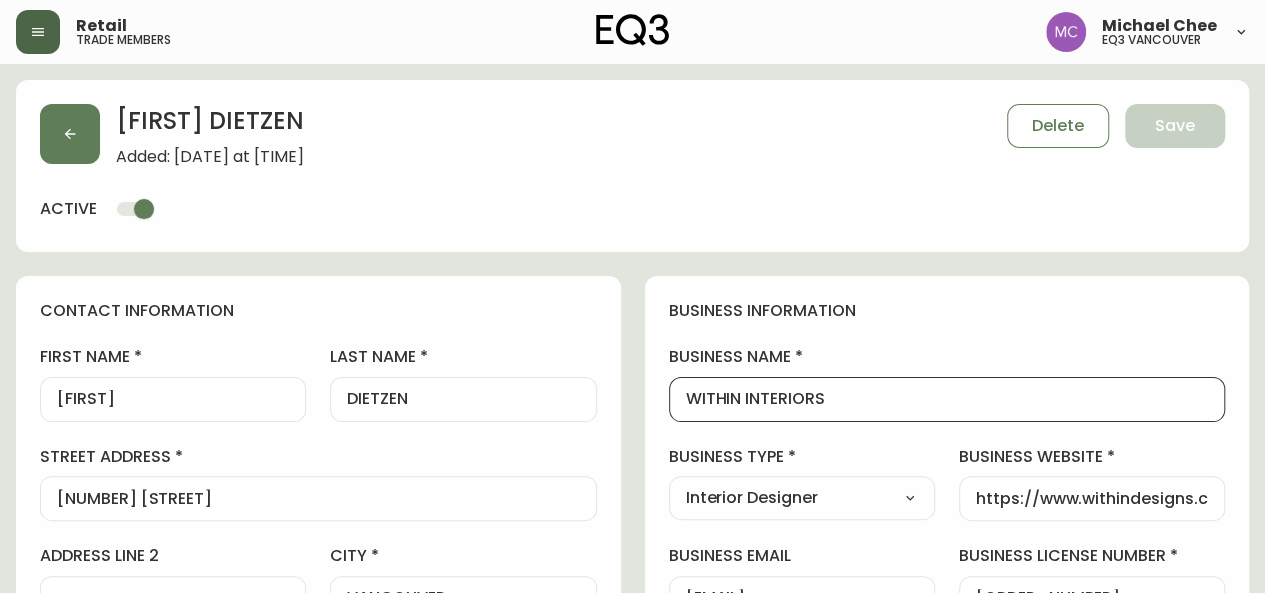 drag, startPoint x: 844, startPoint y: 403, endPoint x: 536, endPoint y: 368, distance: 309.98227 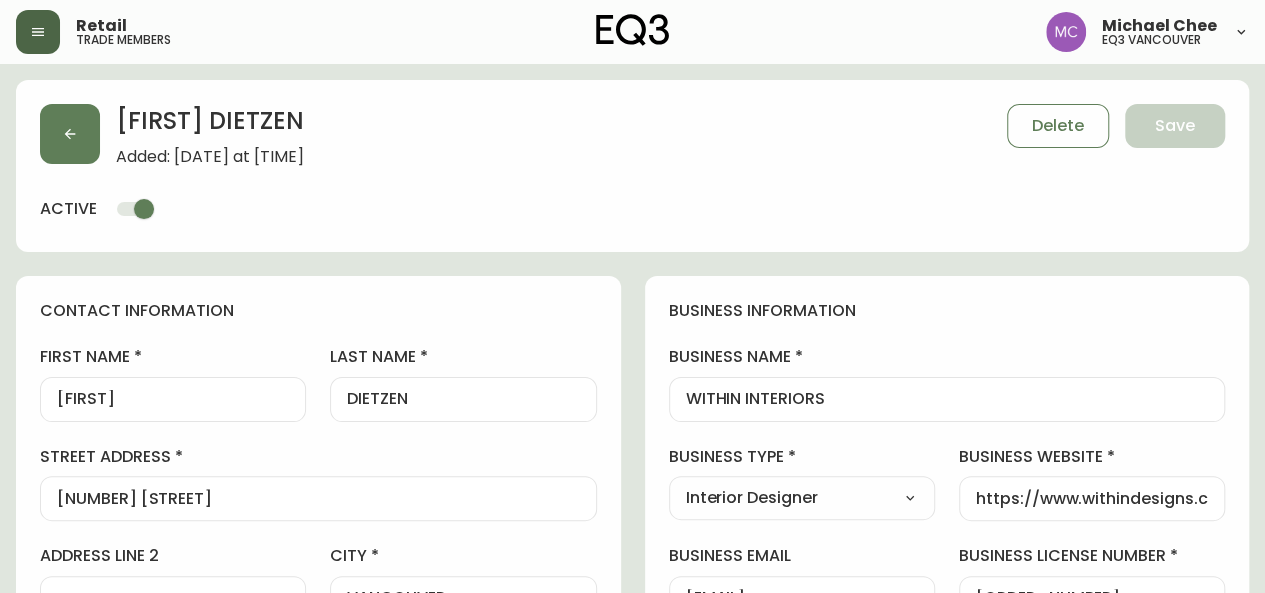 click on "[FIRST] [LAST] Added: [DATE] at [TIME] Delete Save active contact information first name [FIRST] last name [LAST] street address [NUMBER] [STREET] address line 2 city [CITY] province / state [STATE] Select [STATE] [STATE] [STATE] [STATE] [STATE] [STATE] [STATE] [STATE] [STATE] [STATE] country Canada Select Canada United States postal / zip code [POSTAL_CODE] phone number [PHONE] email [EMAIL] locale CA_EN Select CA_EN CA_FR US_EN additional information do you require a designer kit? Yes! I wish to purchase the EQ3 Designer Kit for $49. This kit contains 3” swatches of EQ3’s complete range of fabric and leather options, as well as wood samples and the latest catalogue. Thank you, I have already received a kit. No, I do not wish to purchase a Designer Kit. how did you hear about the eq3 trade program? Other Select Social Media Advertisement Trade Show Other other Select" at bounding box center (632, 884) 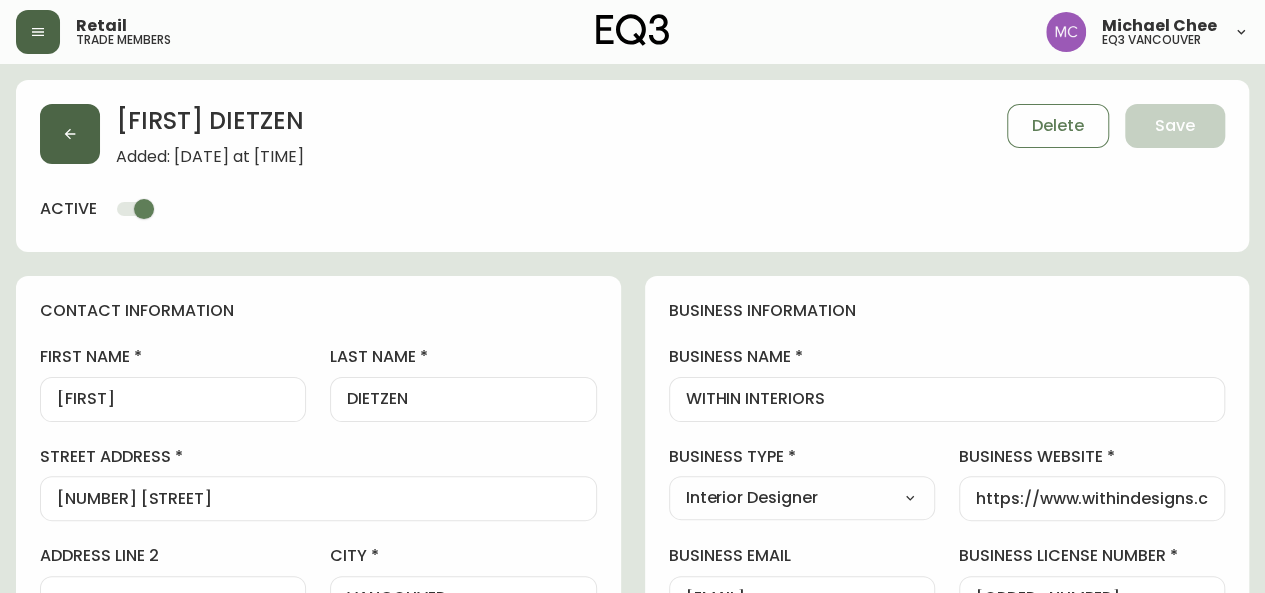 click at bounding box center [70, 134] 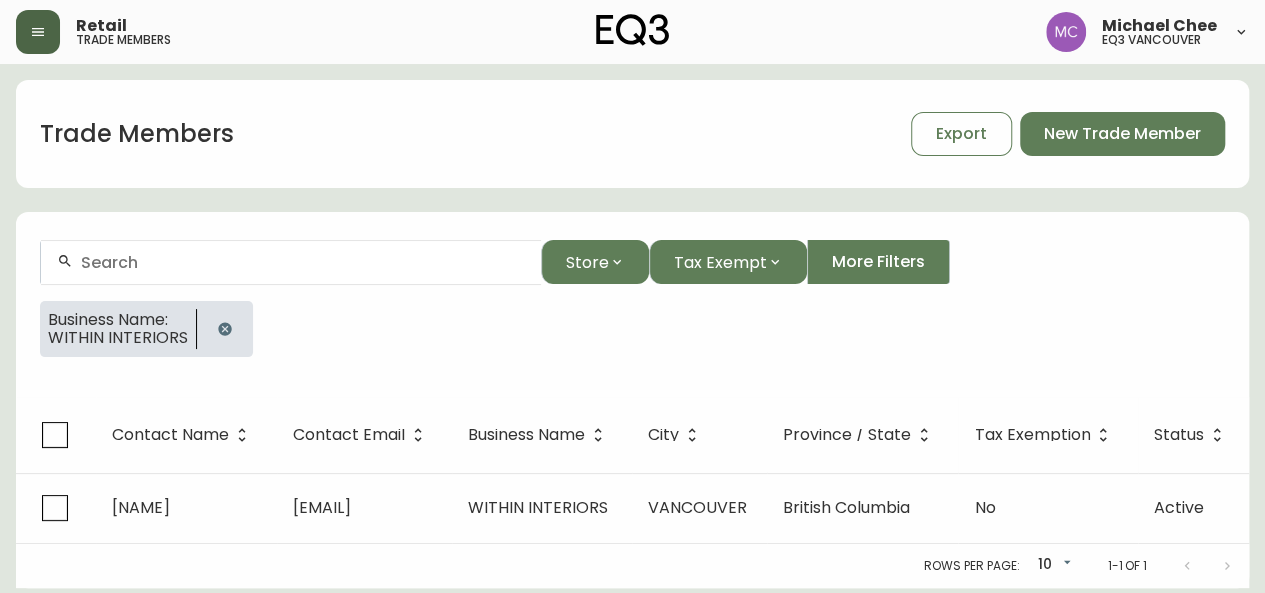 click 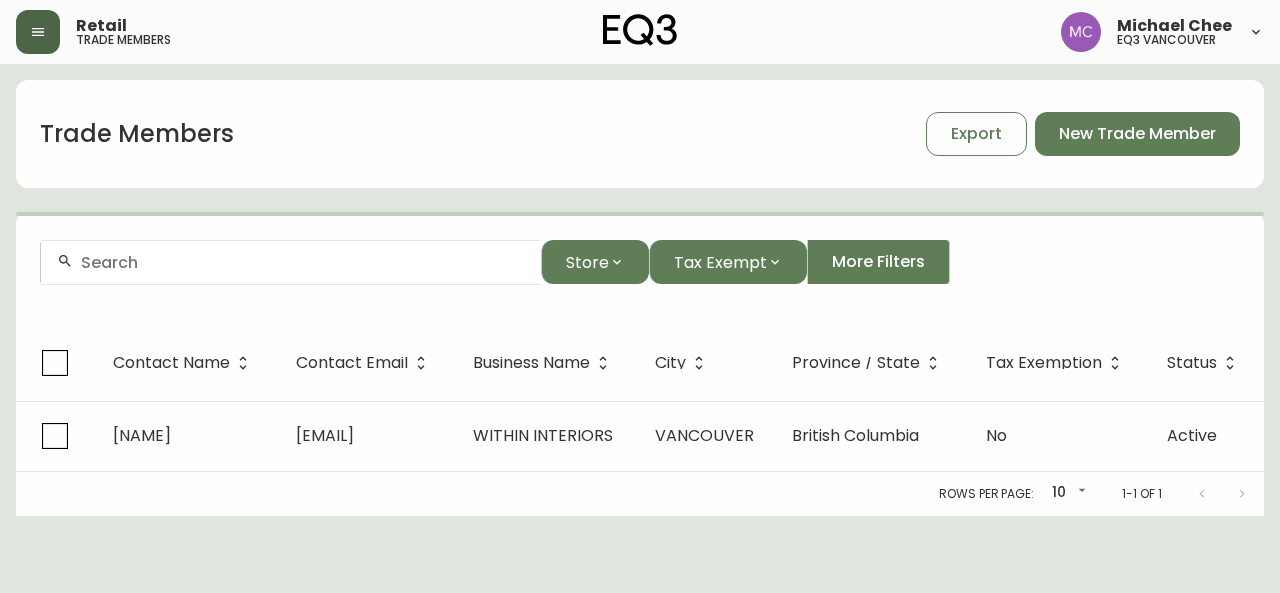 click at bounding box center (303, 262) 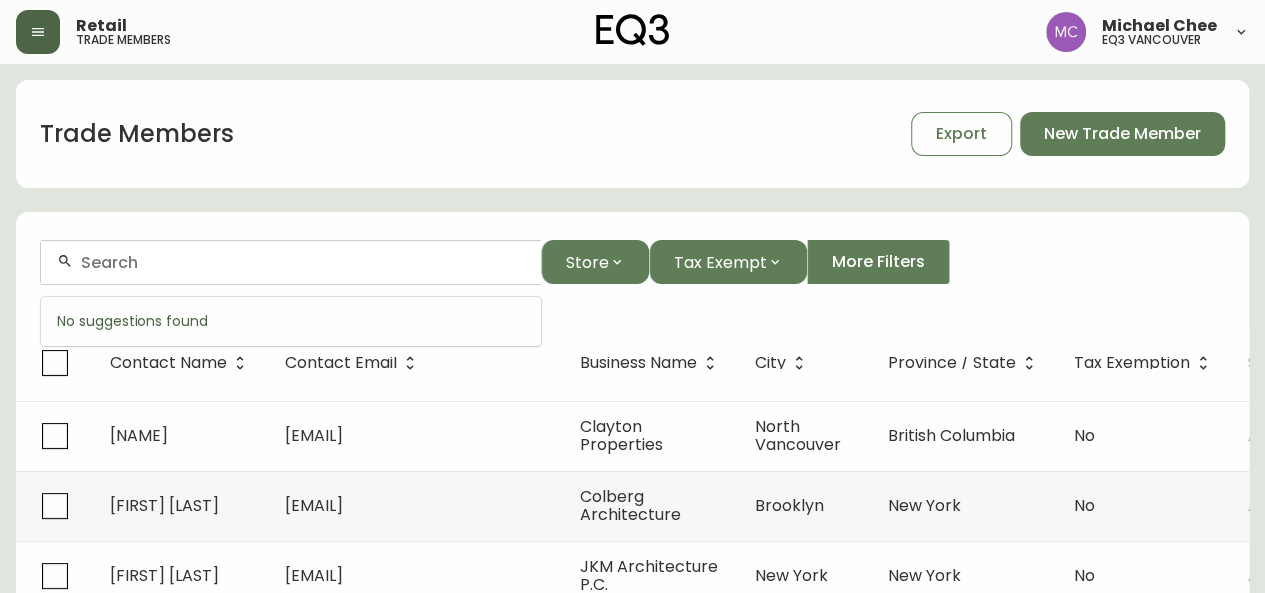 paste on "[FIRST] [LAST]" 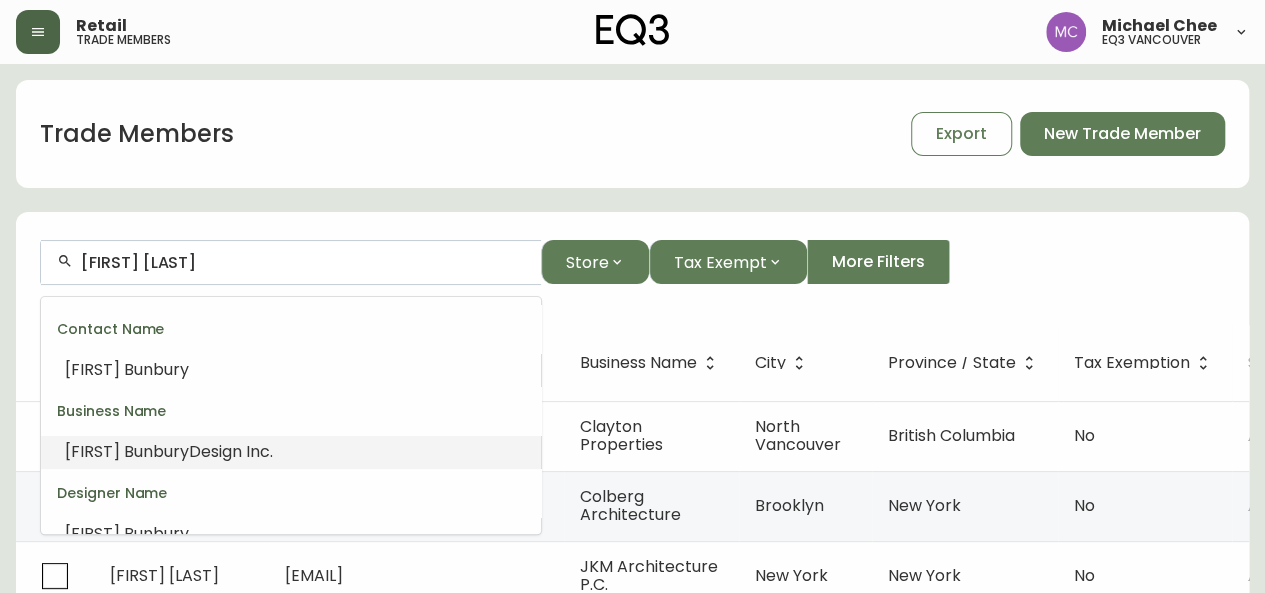click on "Design Inc." at bounding box center [231, 451] 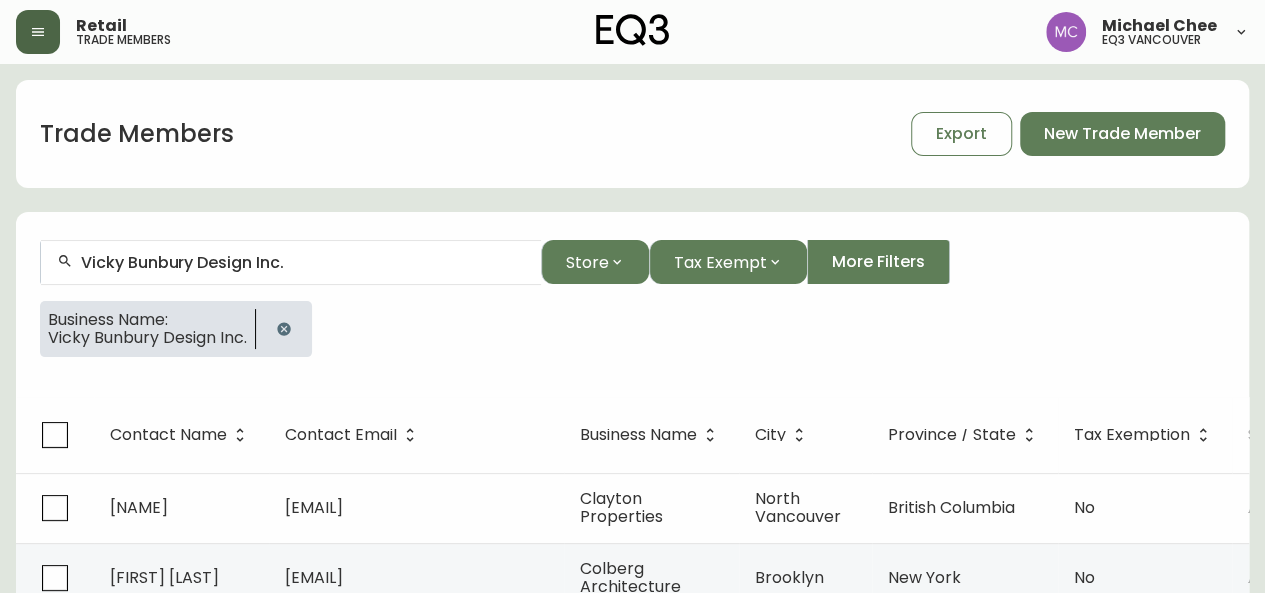 click on "Contact Name" at bounding box center (181, 435) 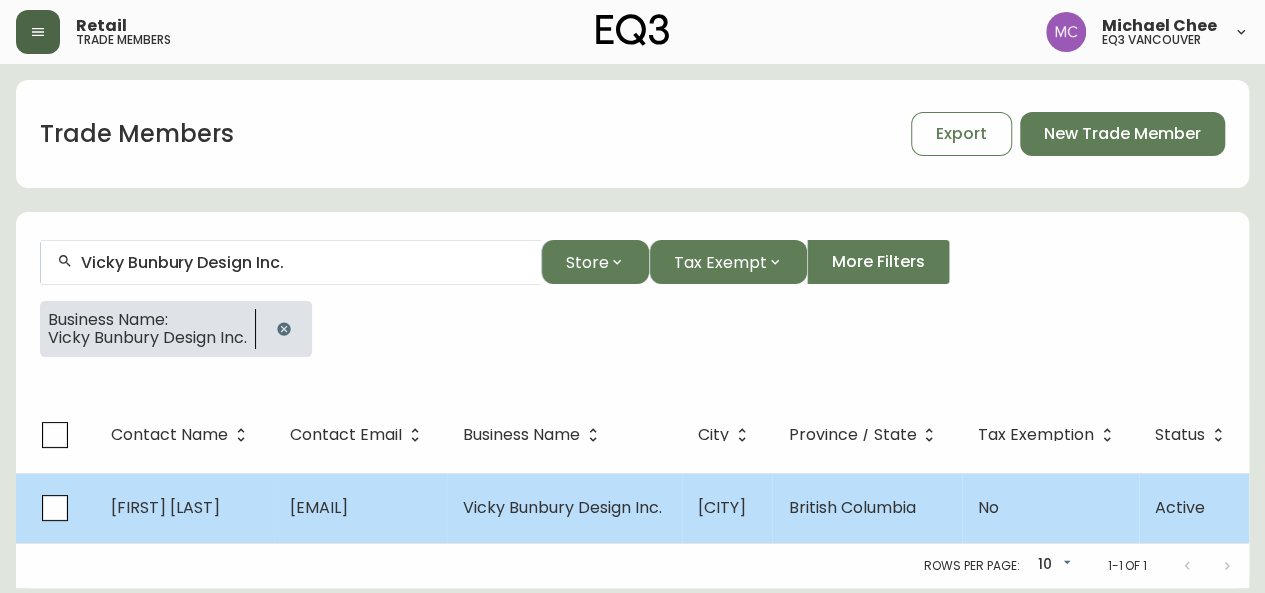 click on "[EMAIL]" at bounding box center (319, 507) 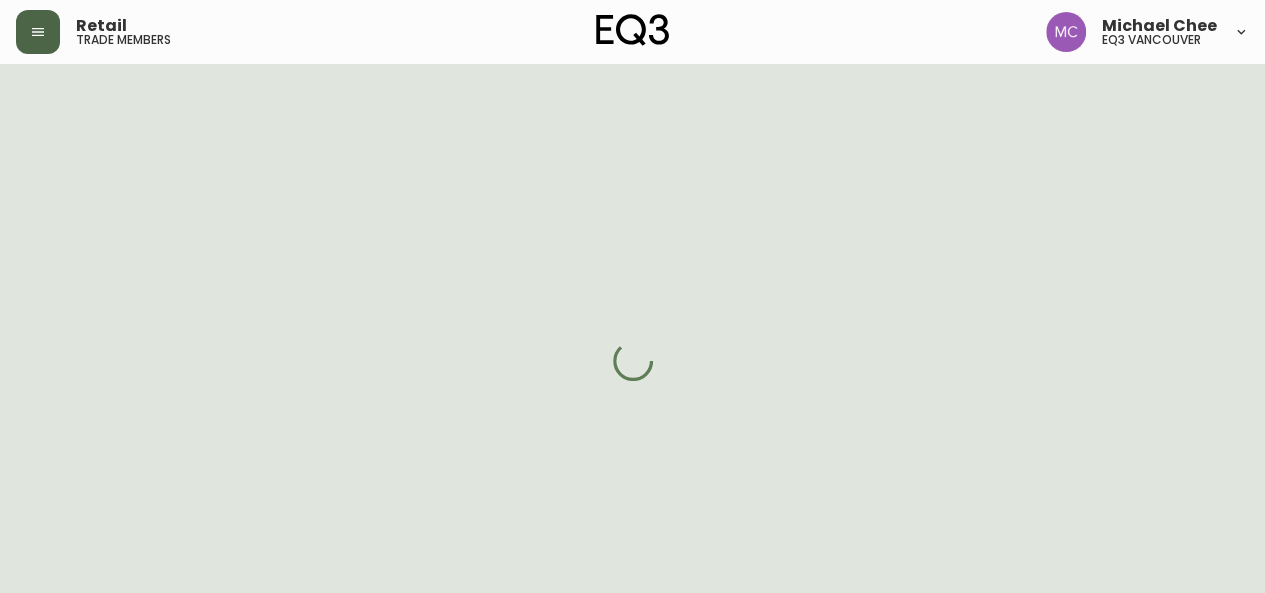 select on "BC" 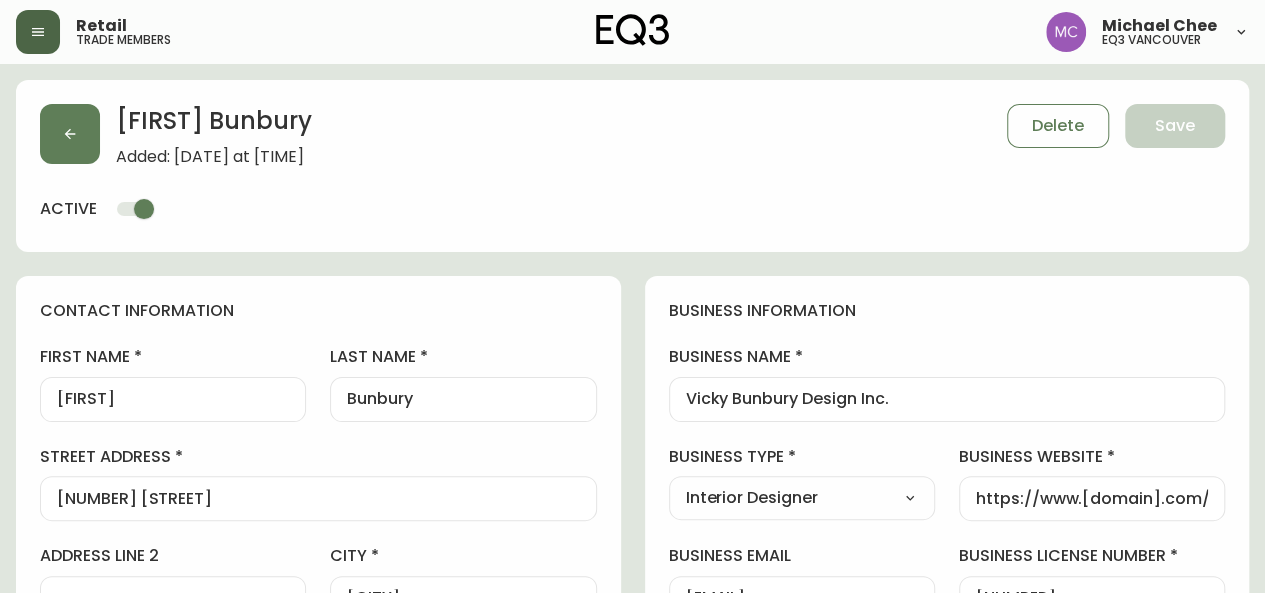 type on "EQ3 Vancouver" 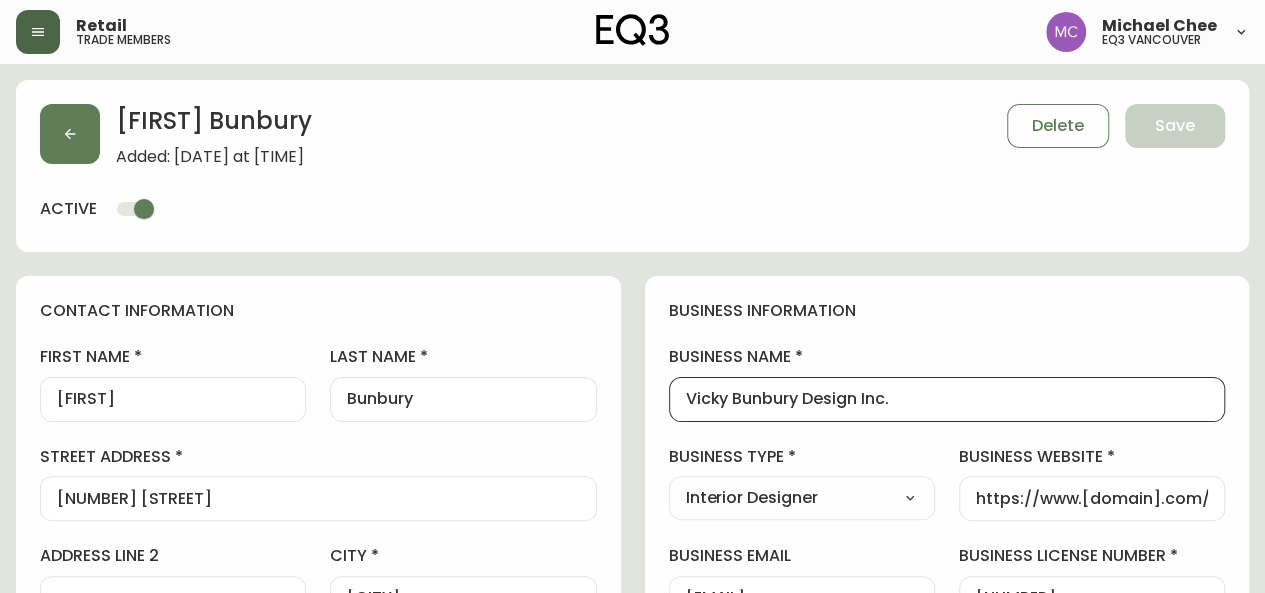drag, startPoint x: 906, startPoint y: 394, endPoint x: 572, endPoint y: 347, distance: 337.29068 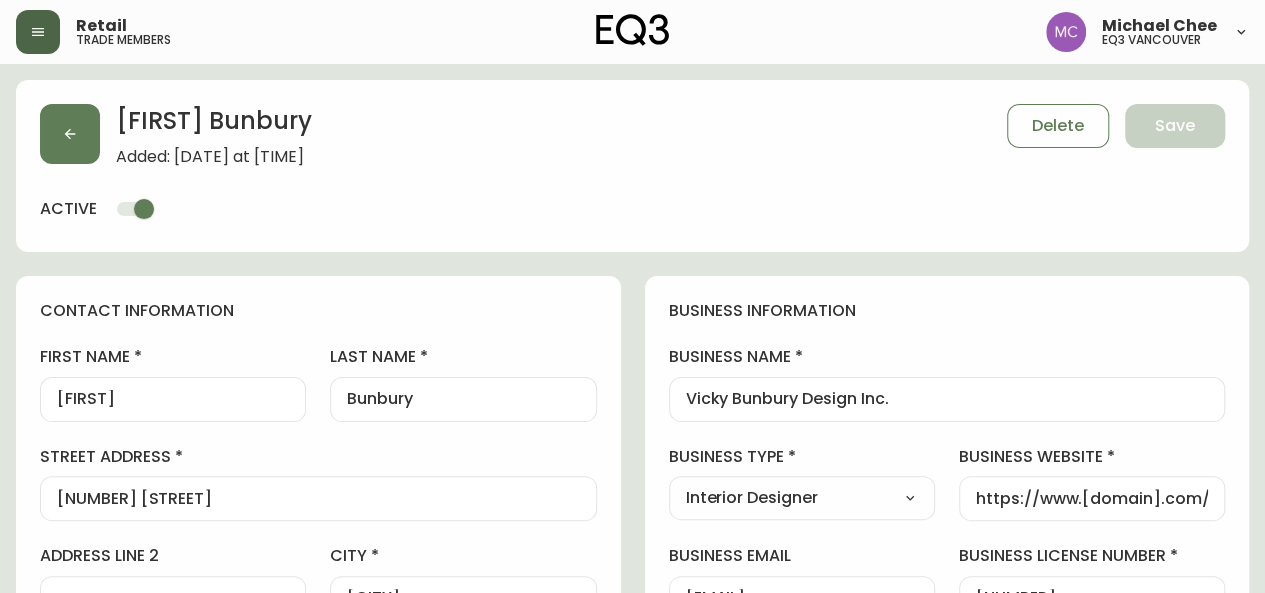 click on "last name" at bounding box center [463, 357] 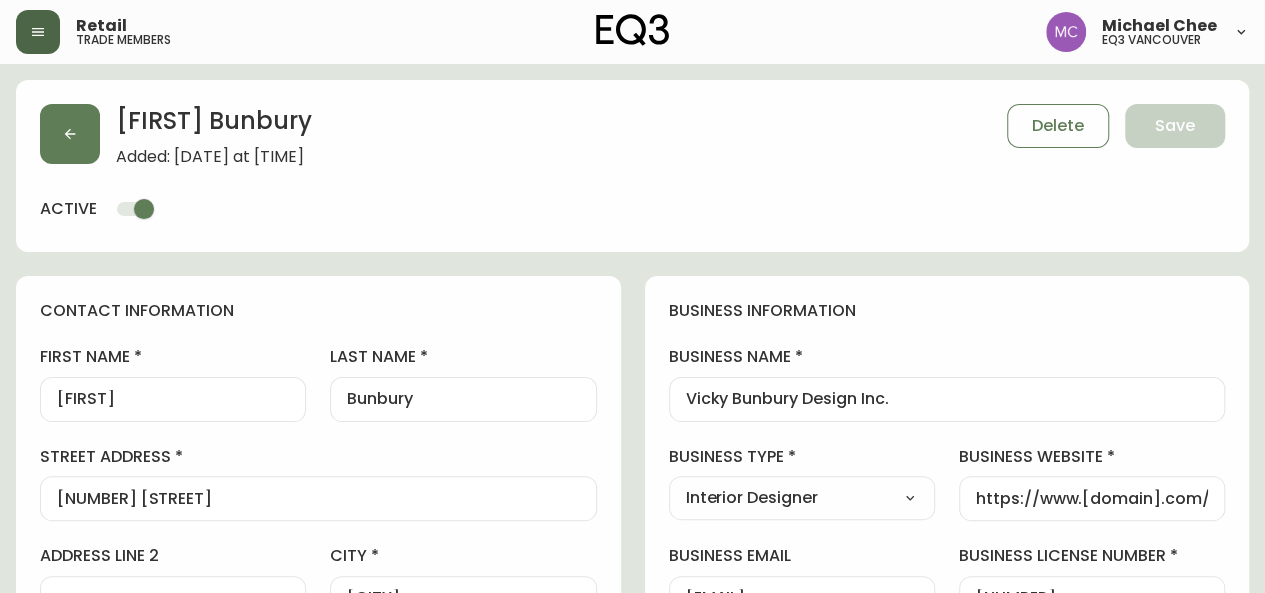 click on "[FIRST] [LAST] Added: [DATE] at [TIME] Delete Save active contact information first name [FIRST] last name [LAST] street address [NUMBER] [STREET] address line 2 city [CITY] province / state [STATE] Select Alberta British Columbia Manitoba New Brunswick Newfoundland and Labrador Nova Scotia Nunavut Northwest Territories Ontario Prince Edward Island Quebec Saskatchewan Yukon country Canada Select Canada United States postal / zip code [POSTAL_CODE] phone number [PHONE] email [EMAIL] locale [LOCALE] Select [LOCALE] [LOCALE] [LOCALE] additional information do you require a designer kit? Yes! I wish to purchase the EQ3 Designer Kit for $49. This kit contains 3” swatches of EQ3’s complete range of fabric and leather options, as well as wood samples and the latest catalogue. Thank you, I have already received a kit. No, I do not wish to purchase a Designer Kit. how did you hear about the eq3 trade program? Outreach from a Trade Rep Select Social Media Advertisement Trade Show Other" at bounding box center [632, 834] 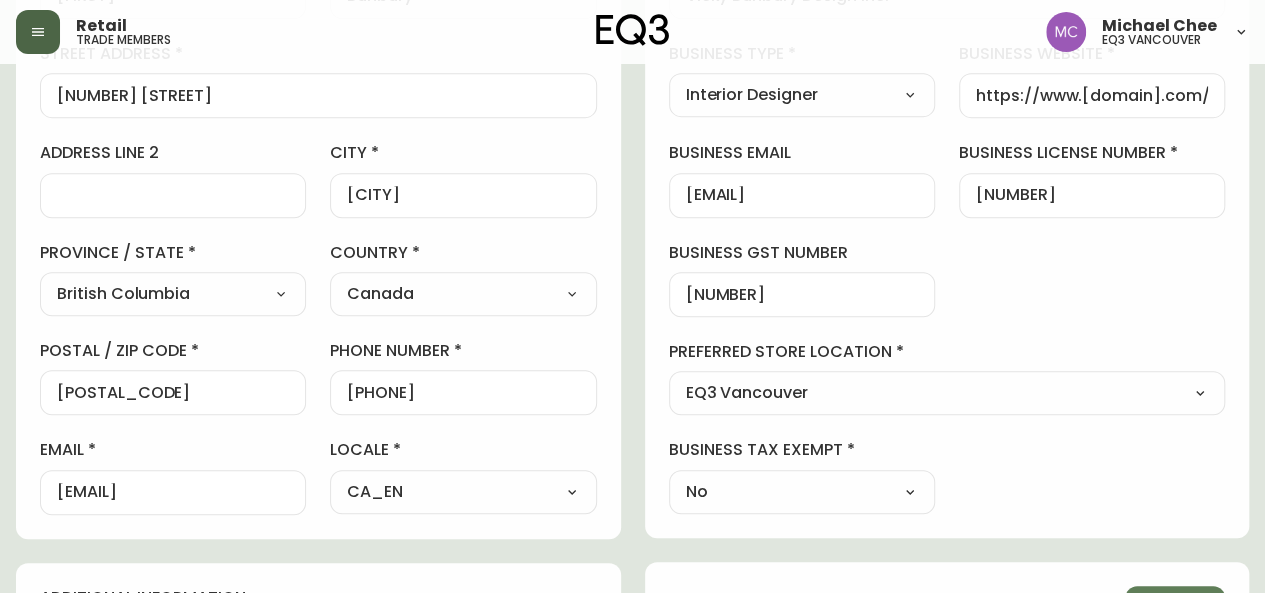 scroll, scrollTop: 401, scrollLeft: 0, axis: vertical 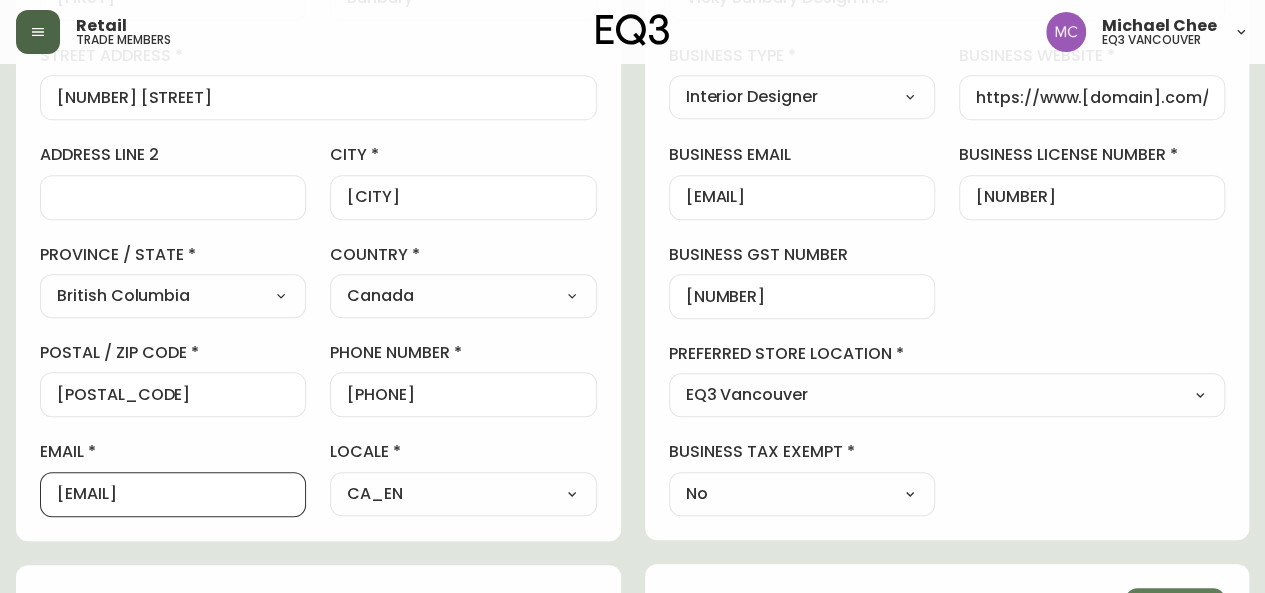 click on "[EMAIL]" at bounding box center [173, 494] 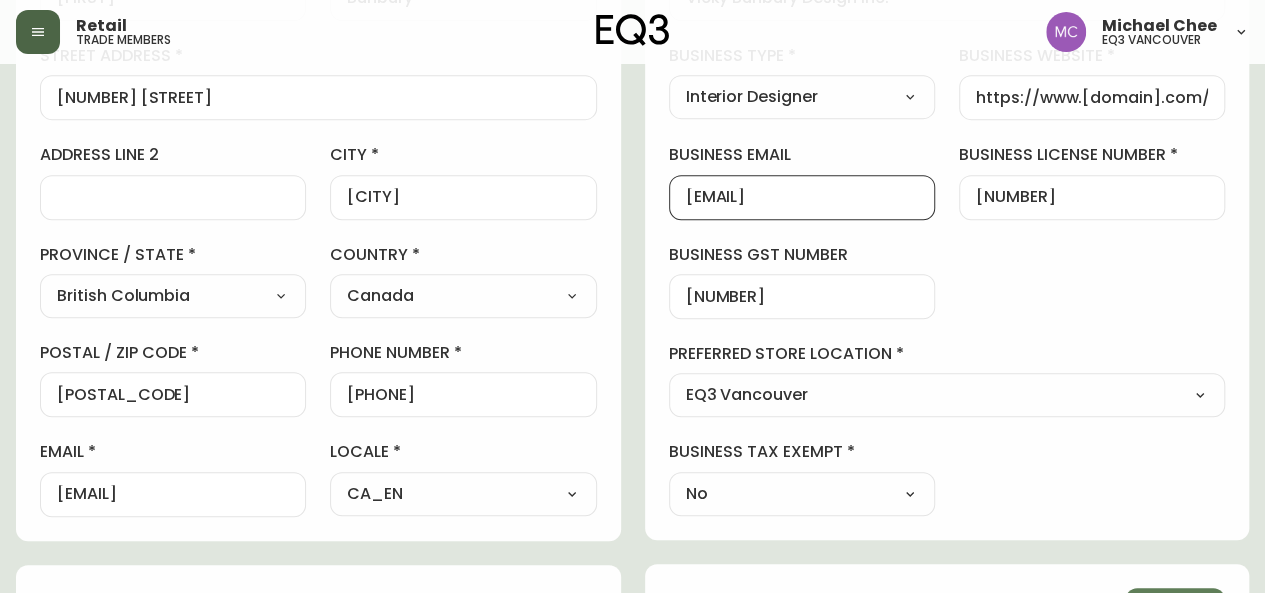 click on "[EMAIL]" at bounding box center (802, 197) 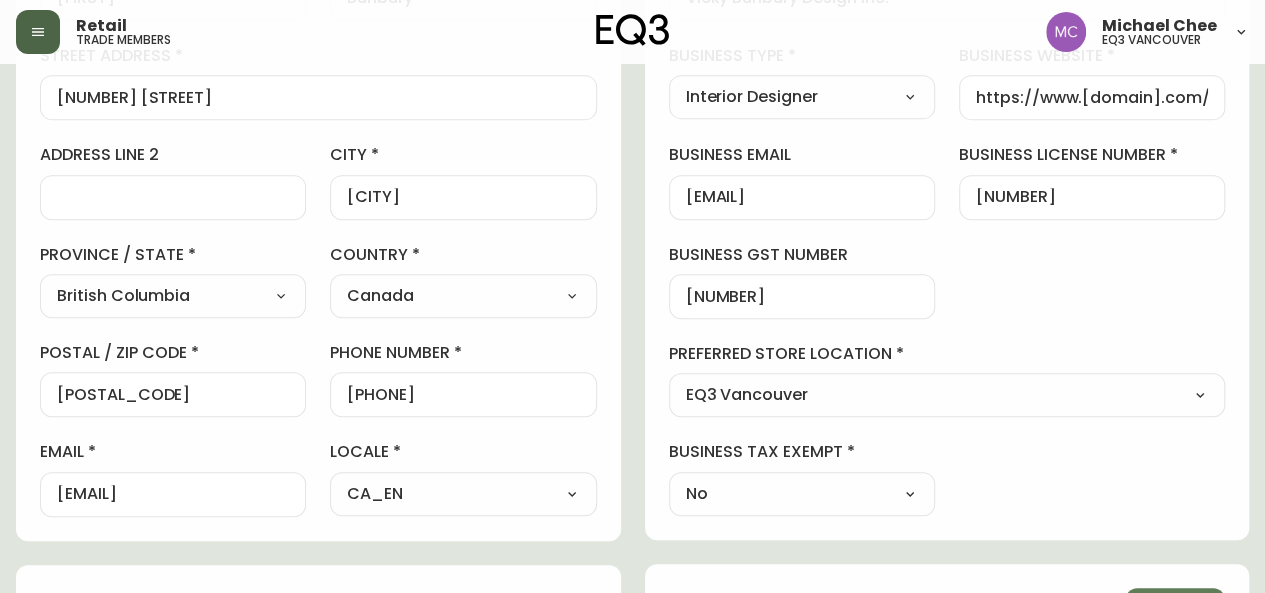 click on "[FIRST] [LAST] Added: [DATE] at [TIME] Delete Save active contact information first name [FIRST] last name [LAST] street address [NUMBER] [STREET] address line 2 city [CITY] province / state [STATE] Select Alberta British Columbia Manitoba New Brunswick Newfoundland and Labrador Nova Scotia Nunavut Northwest Territories Ontario Prince Edward Island Quebec Saskatchewan Yukon country Canada Select Canada United States postal / zip code [POSTAL_CODE] phone number [PHONE] email [EMAIL] locale [LOCALE] Select [LOCALE] [LOCALE] [LOCALE] additional information do you require a designer kit? Yes! I wish to purchase the EQ3 Designer Kit for $49. This kit contains 3” swatches of EQ3’s complete range of fabric and leather options, as well as wood samples and the latest catalogue. Thank you, I have already received a kit. No, I do not wish to purchase a Designer Kit. how did you hear about the eq3 trade program? Outreach from a Trade Rep Select Social Media Advertisement Trade Show Other" at bounding box center (632, 433) 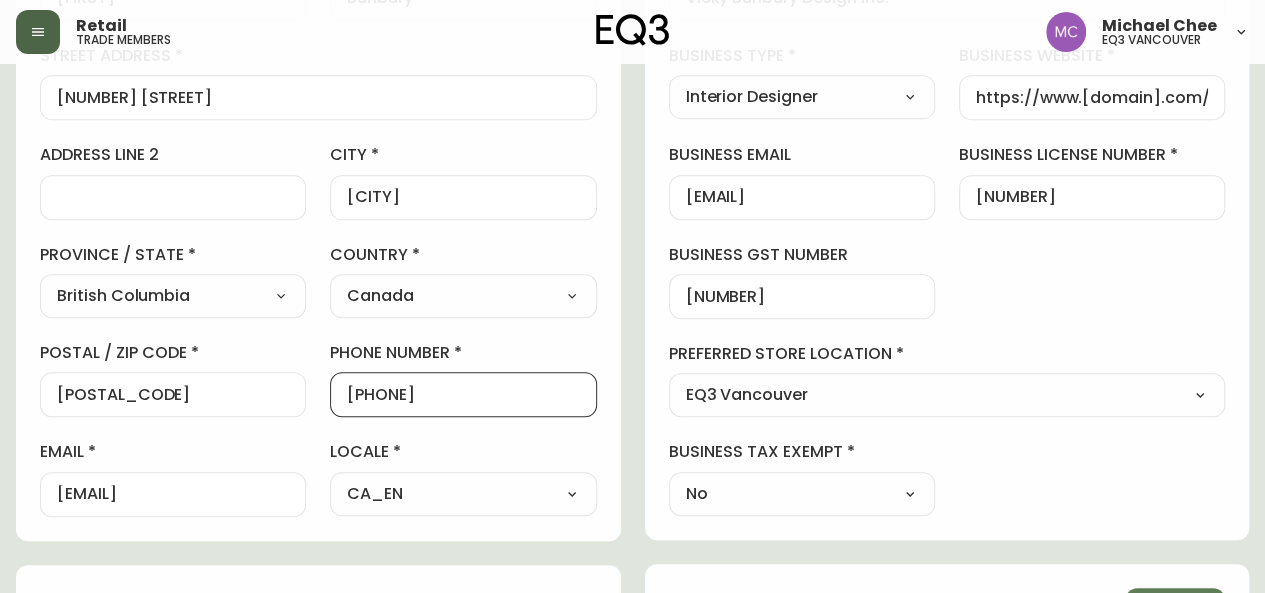 scroll, scrollTop: 0, scrollLeft: 0, axis: both 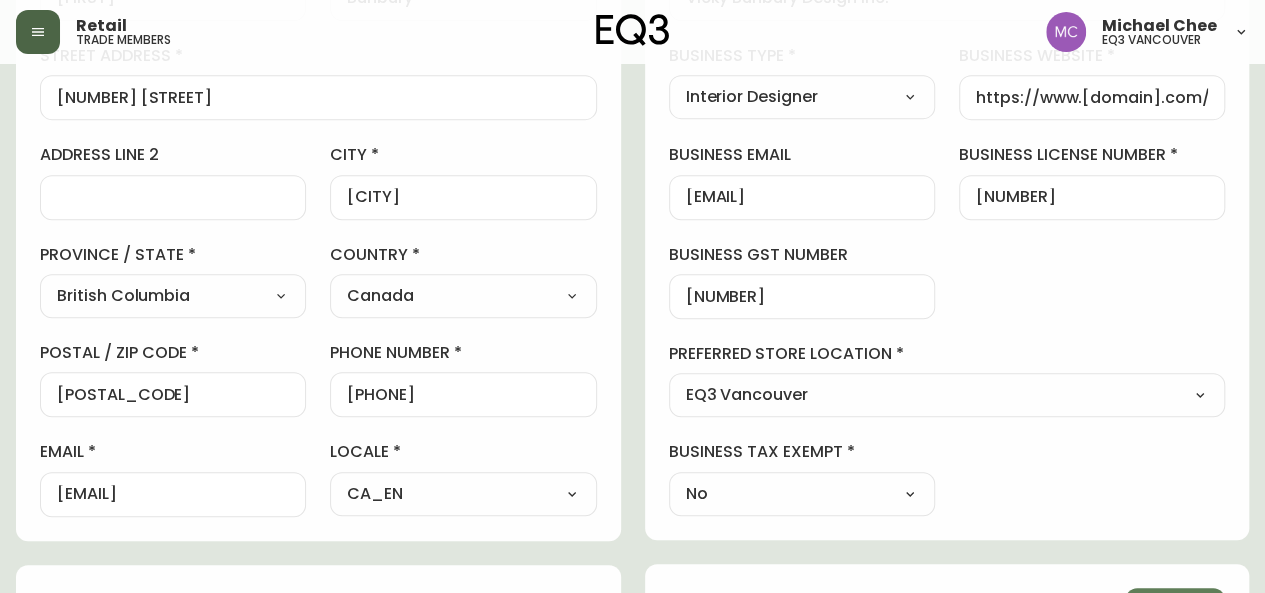 click on "[FIRST] [LAST] Added: [DATE] at [TIME] Delete Save active contact information first name [FIRST] last name [LAST] street address [NUMBER] [STREET] address line 2 city [CITY] province / state [STATE] Select Alberta British Columbia Manitoba New Brunswick Newfoundland and Labrador Nova Scotia Nunavut Northwest Territories Ontario Prince Edward Island Quebec Saskatchewan Yukon country Canada Select Canada United States postal / zip code [POSTAL_CODE] phone number [PHONE] email [EMAIL] locale [LOCALE] Select [LOCALE] [LOCALE] [LOCALE] additional information do you require a designer kit? Yes! I wish to purchase the EQ3 Designer Kit for $49. This kit contains 3” swatches of EQ3’s complete range of fabric and leather options, as well as wood samples and the latest catalogue. Thank you, I have already received a kit. No, I do not wish to purchase a Designer Kit. how did you hear about the eq3 trade program? Outreach from a Trade Rep Select Social Media Advertisement Trade Show Other" at bounding box center [632, 433] 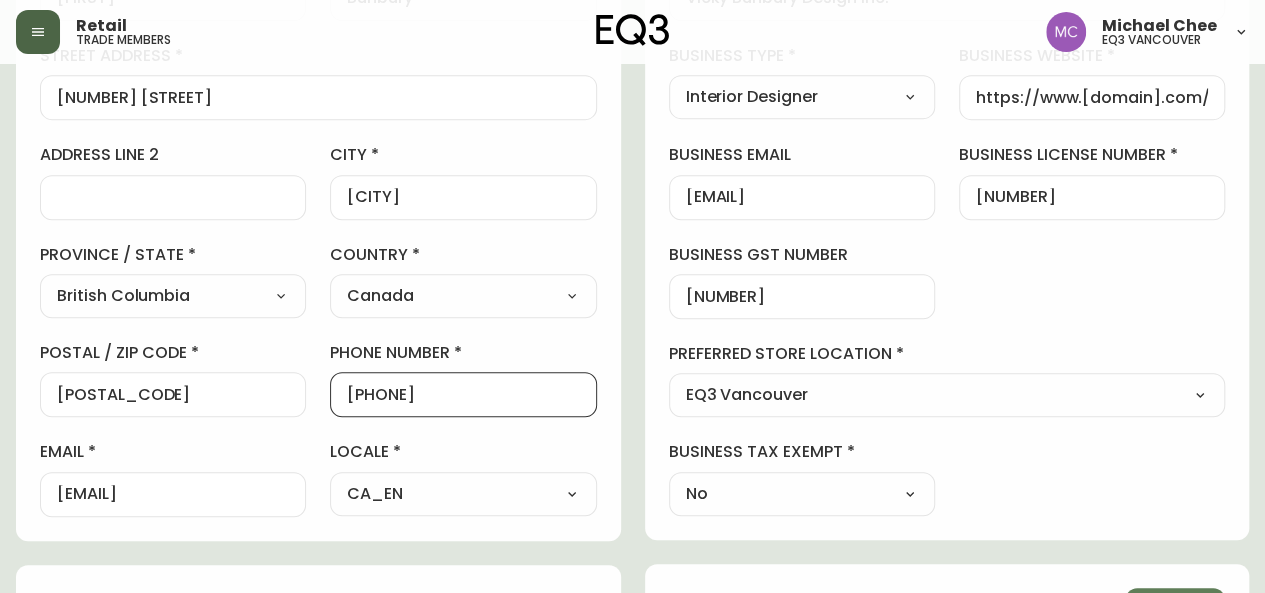 scroll, scrollTop: 0, scrollLeft: 0, axis: both 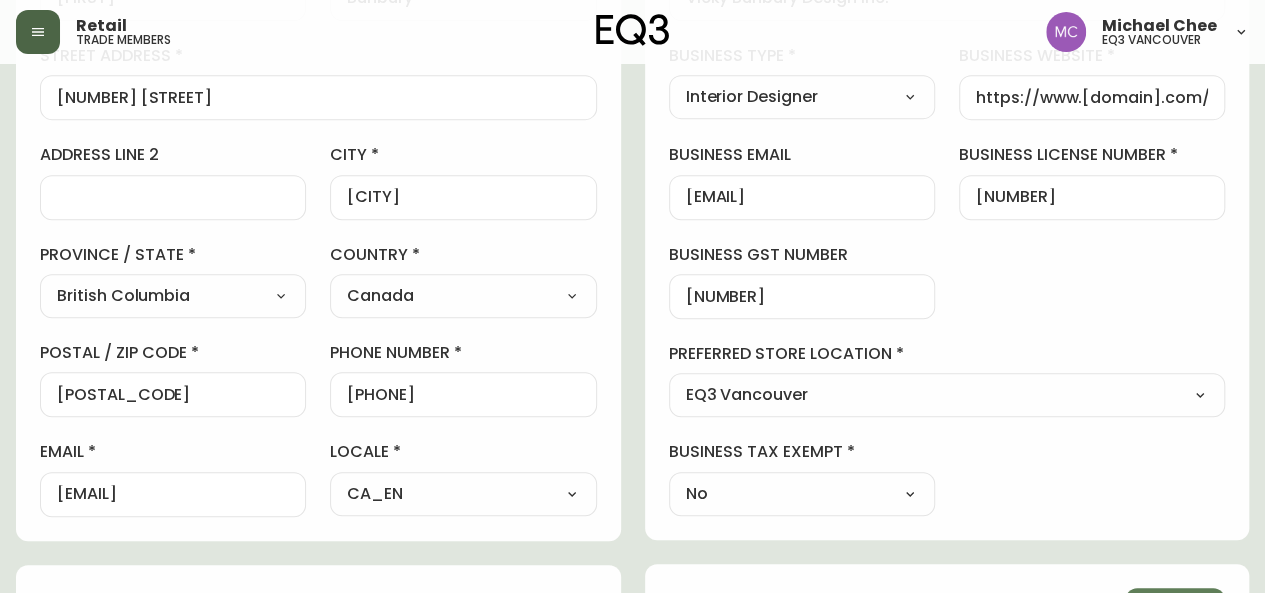 click on "[FIRST] [LAST] Added: [DATE] at [TIME] Delete Save active contact information first name [FIRST] last name [LAST] street address [NUMBER] [STREET] address line 2 city [CITY] province / state [STATE] Select Alberta British Columbia Manitoba New Brunswick Newfoundland and Labrador Nova Scotia Nunavut Northwest Territories Ontario Prince Edward Island Quebec Saskatchewan Yukon country Canada Select Canada United States postal / zip code [POSTAL_CODE] phone number [PHONE] email [EMAIL] locale [LOCALE] Select [LOCALE] [LOCALE] [LOCALE] additional information do you require a designer kit? Yes! I wish to purchase the EQ3 Designer Kit for $49. This kit contains 3” swatches of EQ3’s complete range of fabric and leather options, as well as wood samples and the latest catalogue. Thank you, I have already received a kit. No, I do not wish to purchase a Designer Kit. how did you hear about the eq3 trade program? Outreach from a Trade Rep Select Social Media Advertisement Trade Show Other" at bounding box center (632, 433) 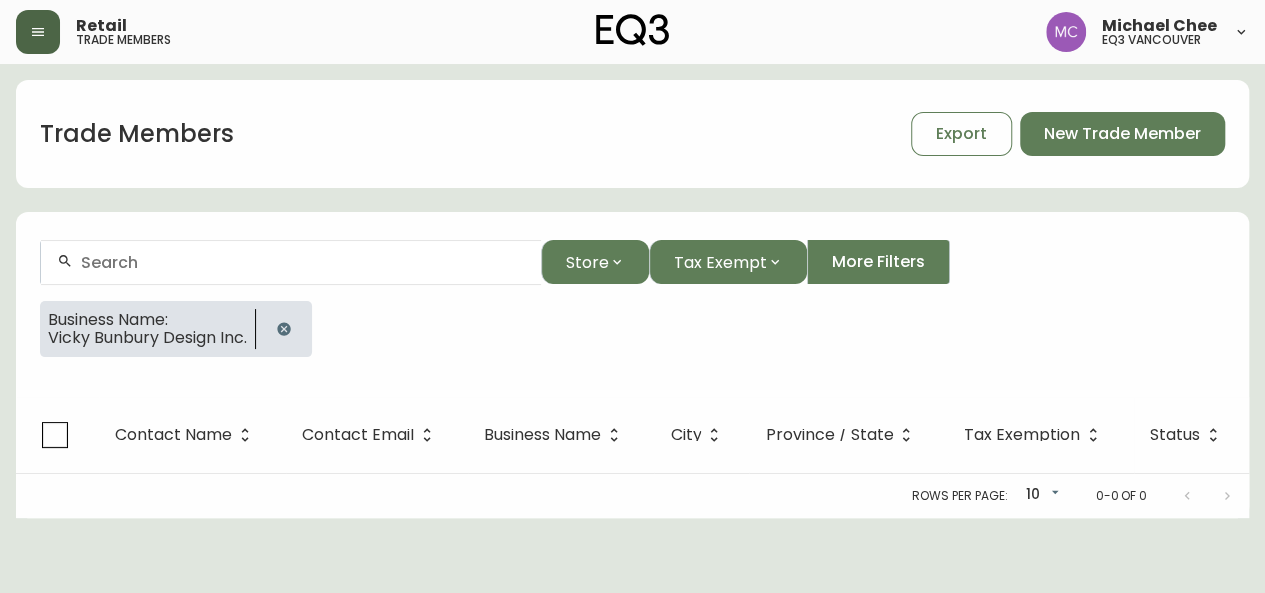 scroll, scrollTop: 0, scrollLeft: 0, axis: both 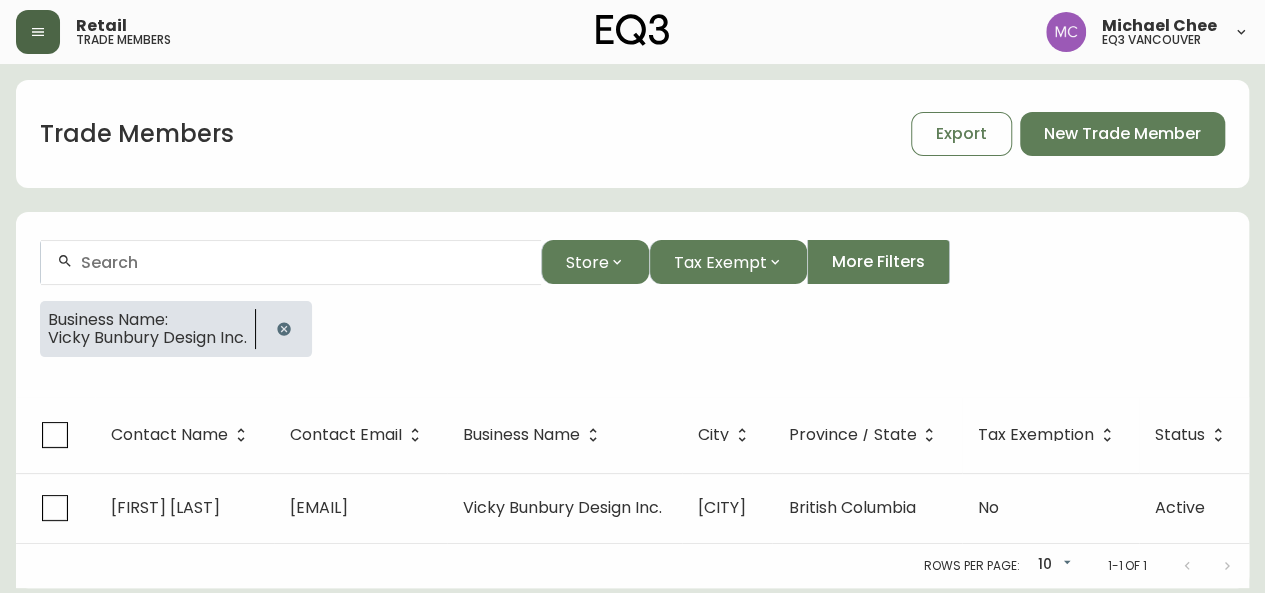 click 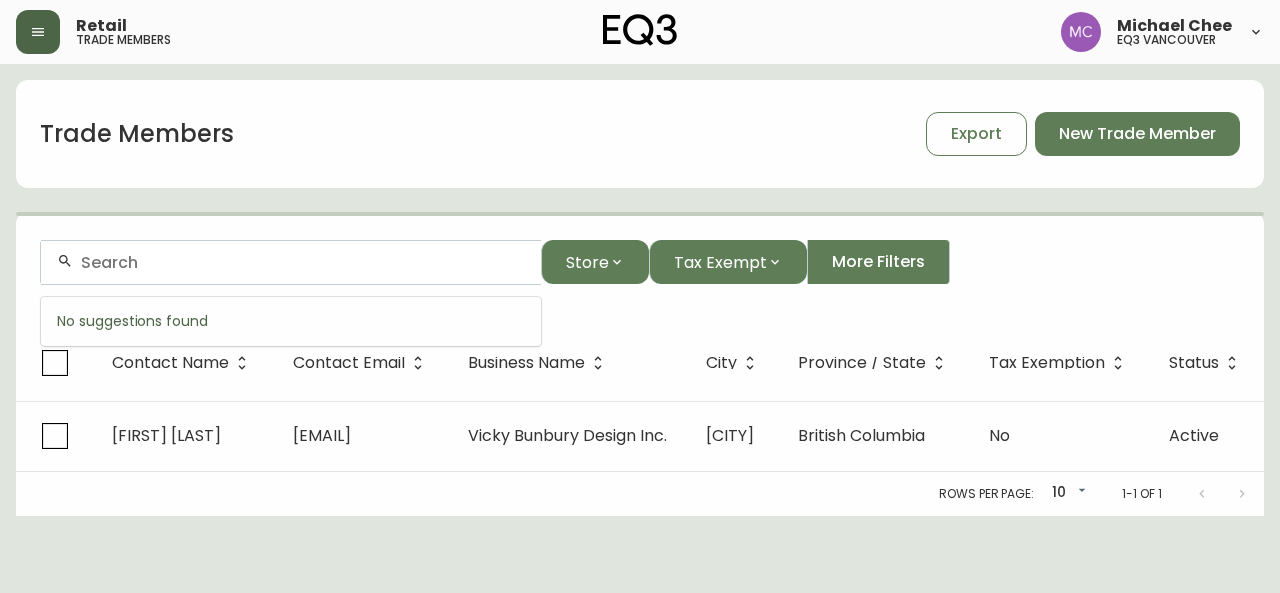 click at bounding box center [303, 262] 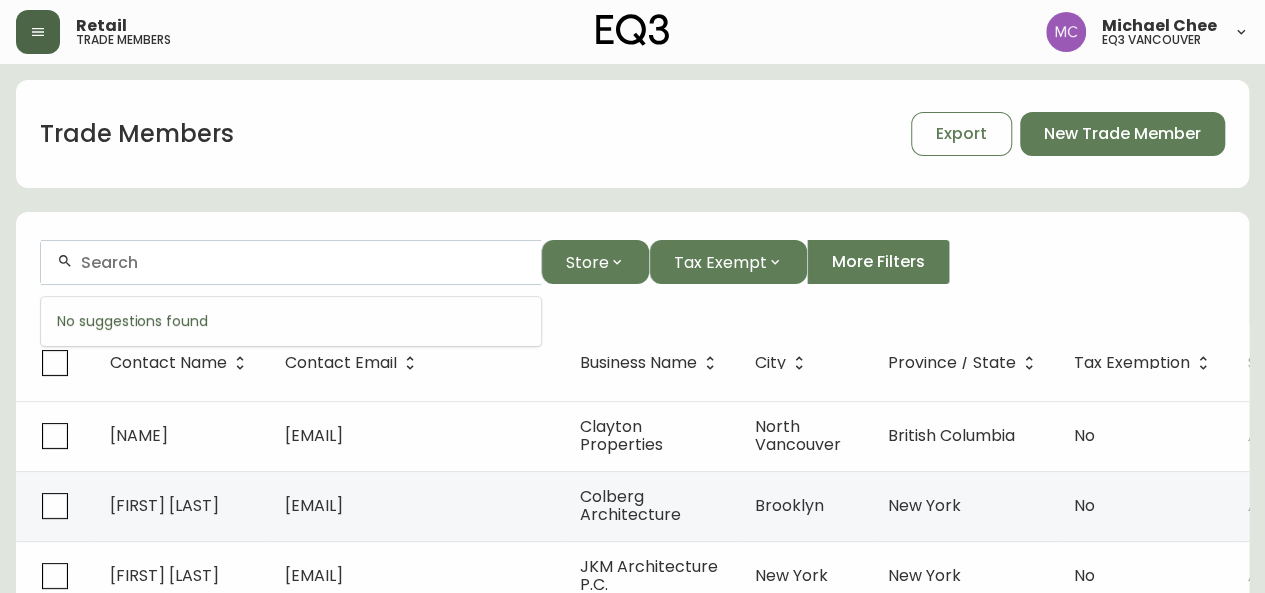 paste on "[EMAIL]" 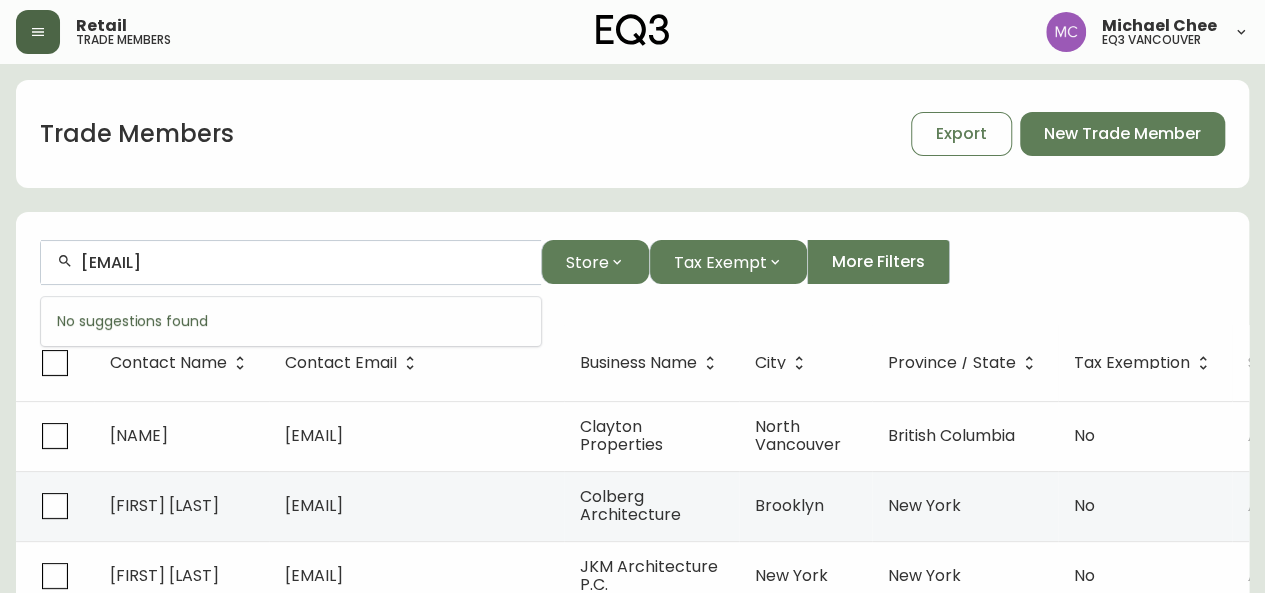 type on "[EMAIL]" 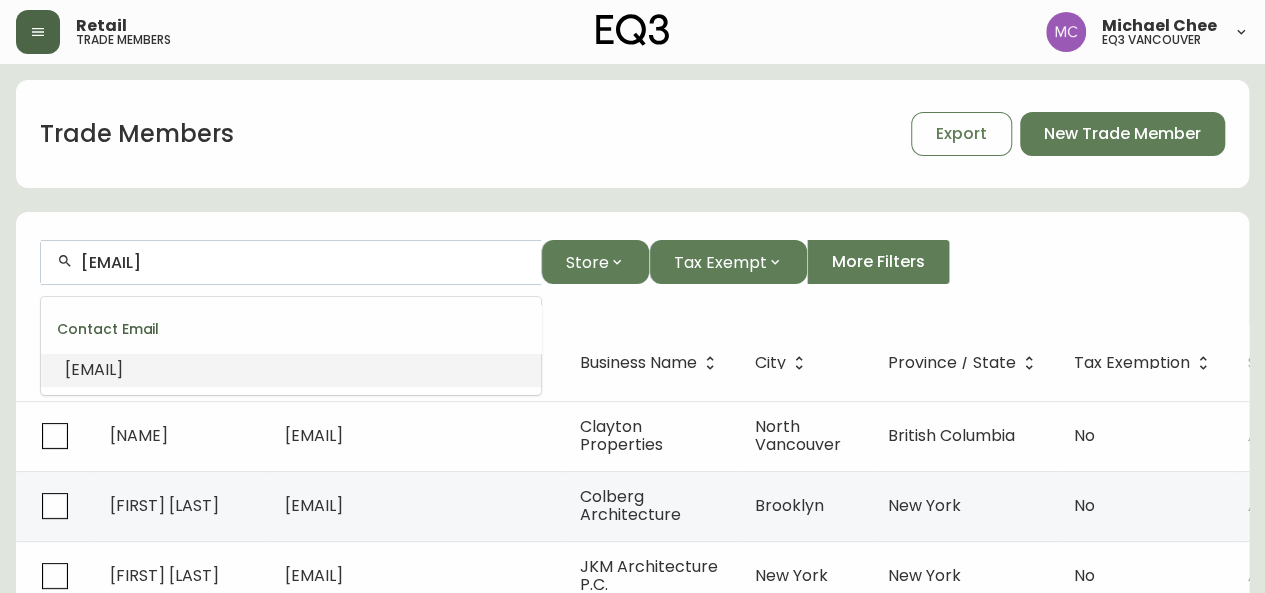 click on "[EMAIL]" at bounding box center [291, 370] 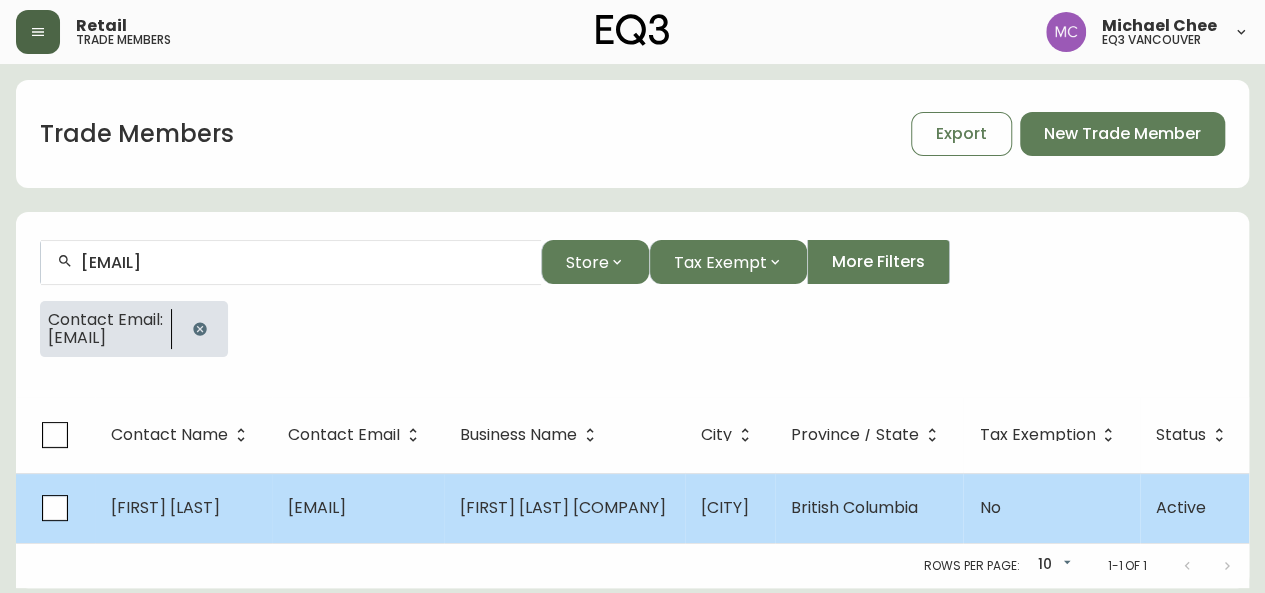 click on "[FIRST] [LAST]" at bounding box center [183, 508] 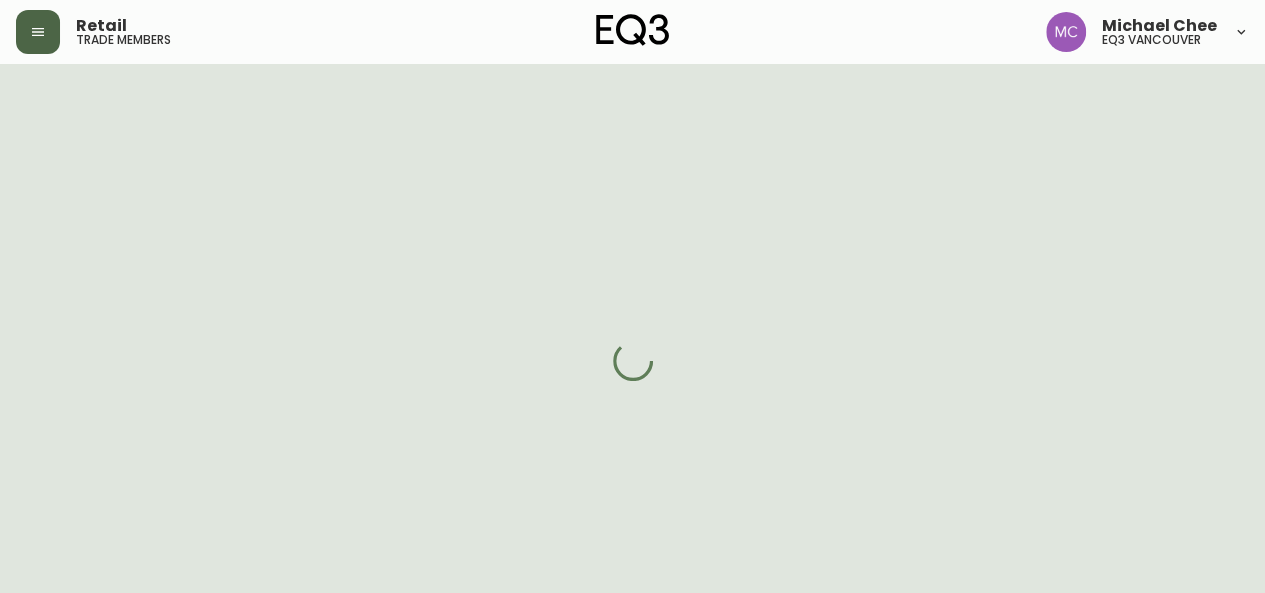 select on "BC" 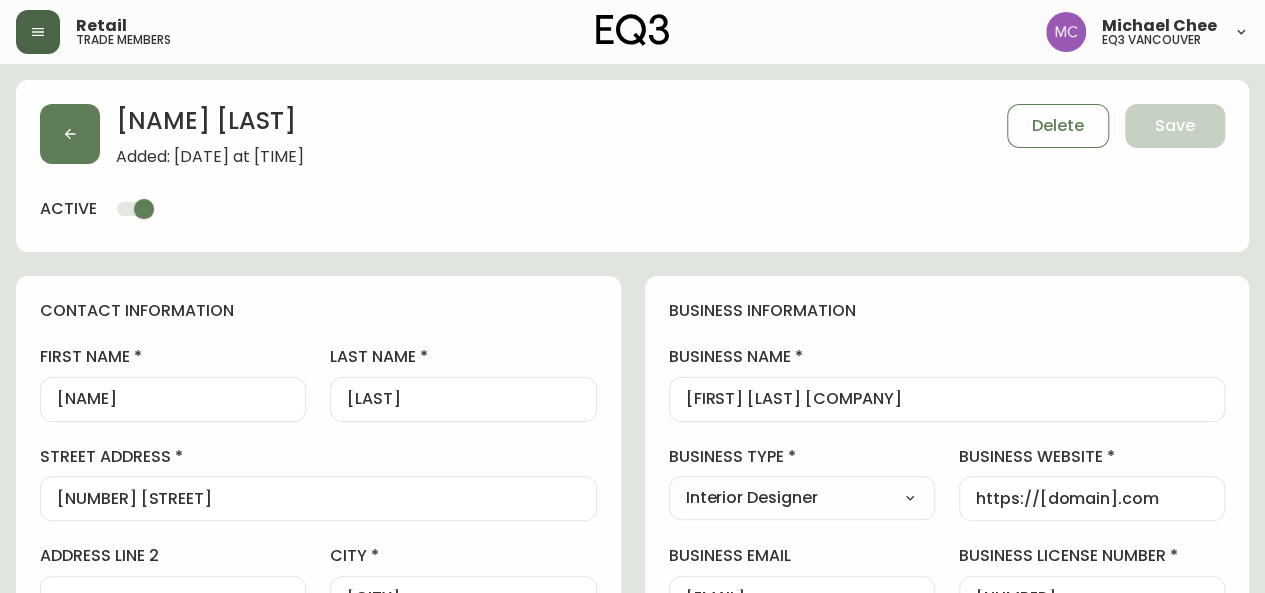 click on "[FIRST] [LAST] [COMPANY]" at bounding box center [947, 399] 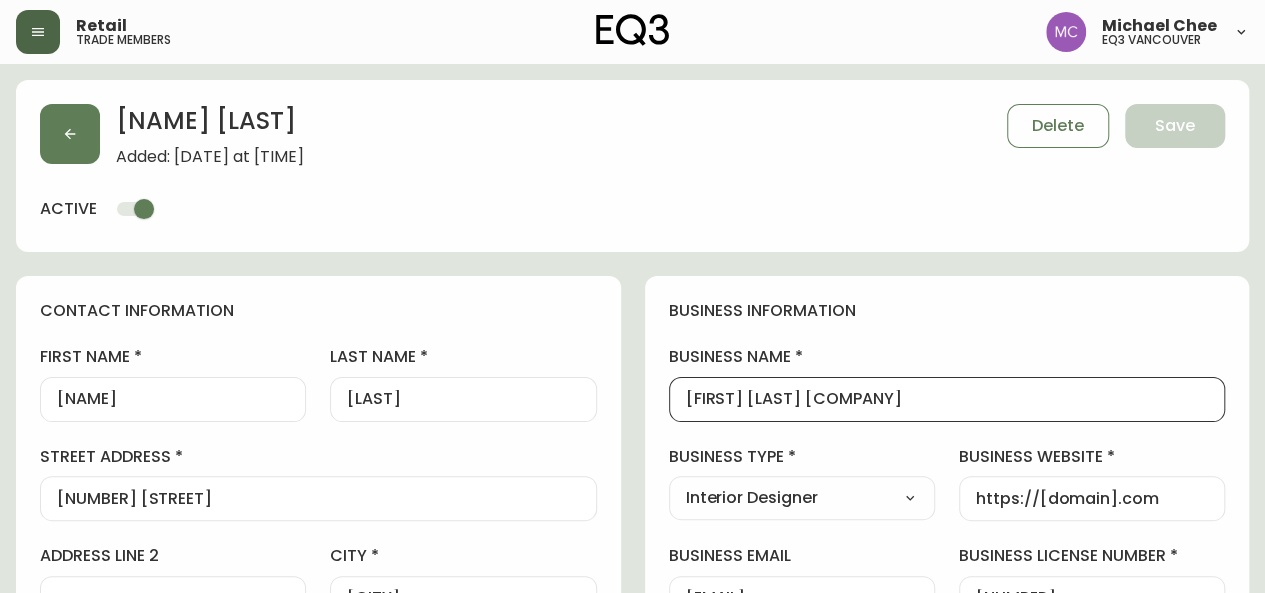 drag, startPoint x: 899, startPoint y: 397, endPoint x: 518, endPoint y: 371, distance: 381.8861 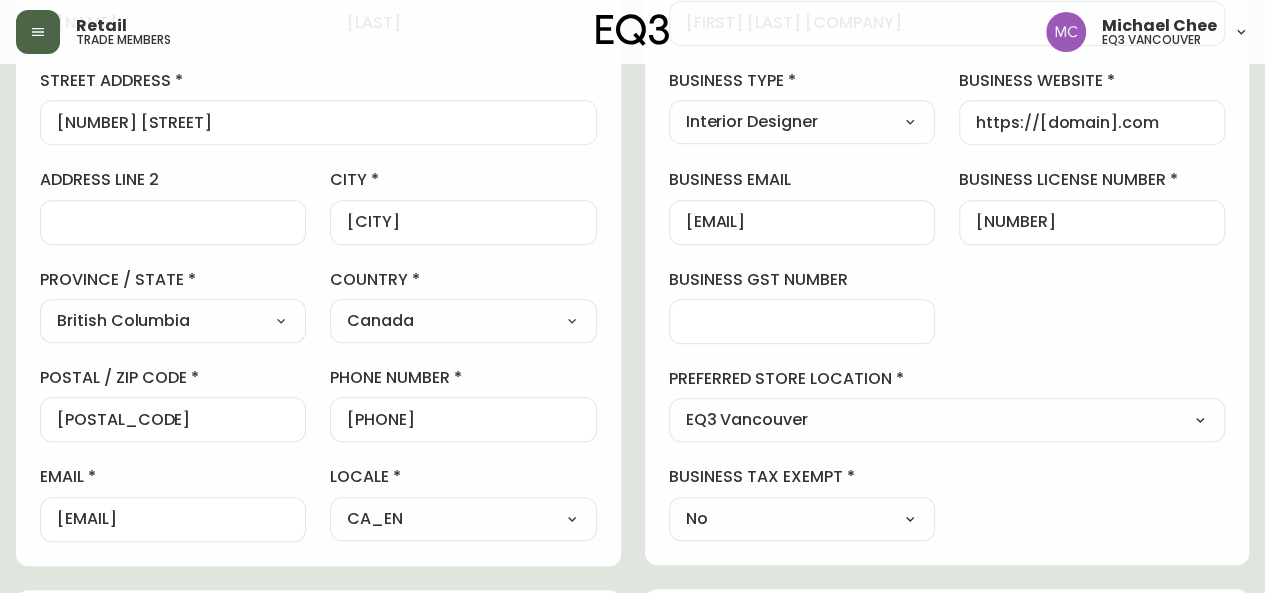scroll, scrollTop: 378, scrollLeft: 0, axis: vertical 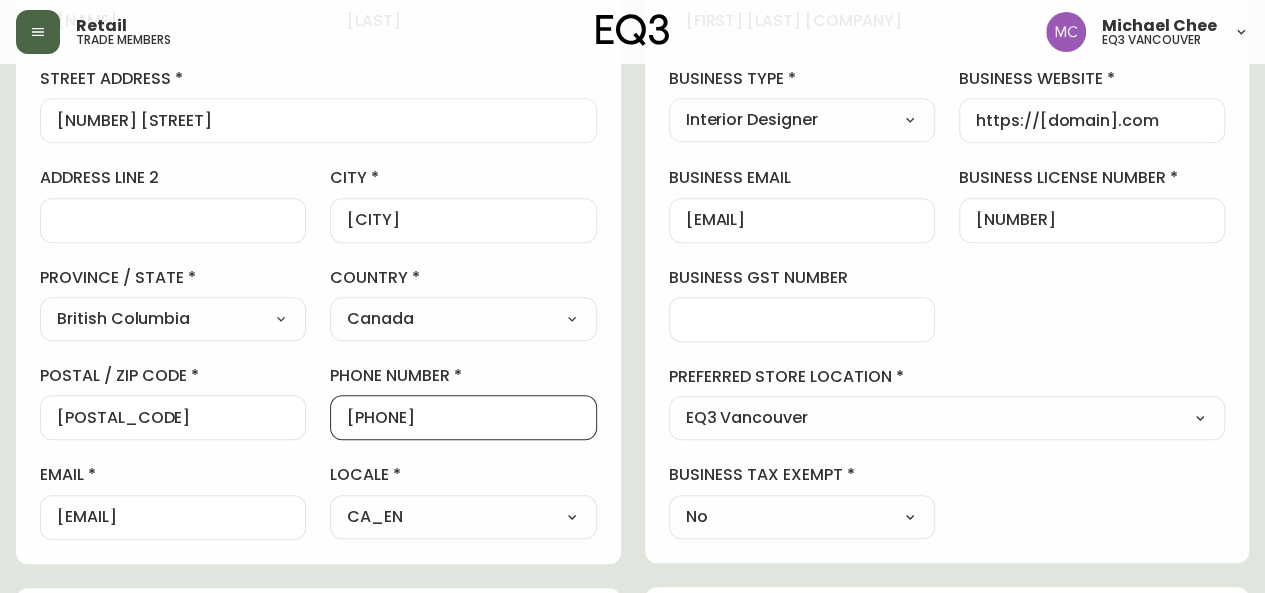 drag, startPoint x: 486, startPoint y: 407, endPoint x: 356, endPoint y: 415, distance: 130.24593 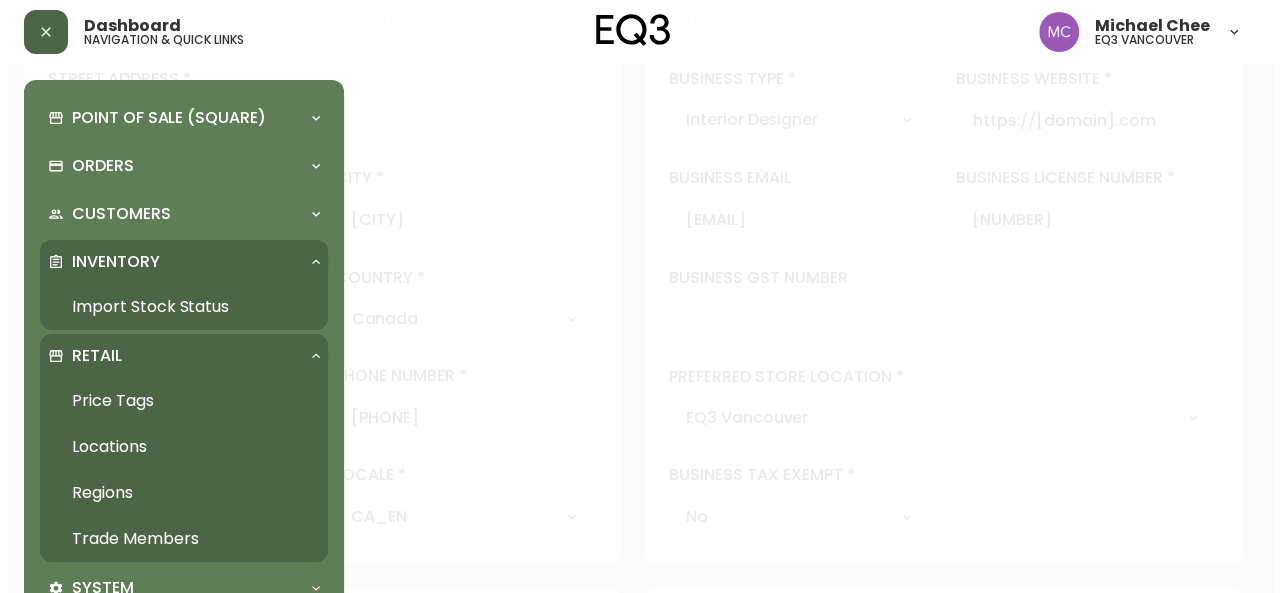 scroll, scrollTop: 380, scrollLeft: 0, axis: vertical 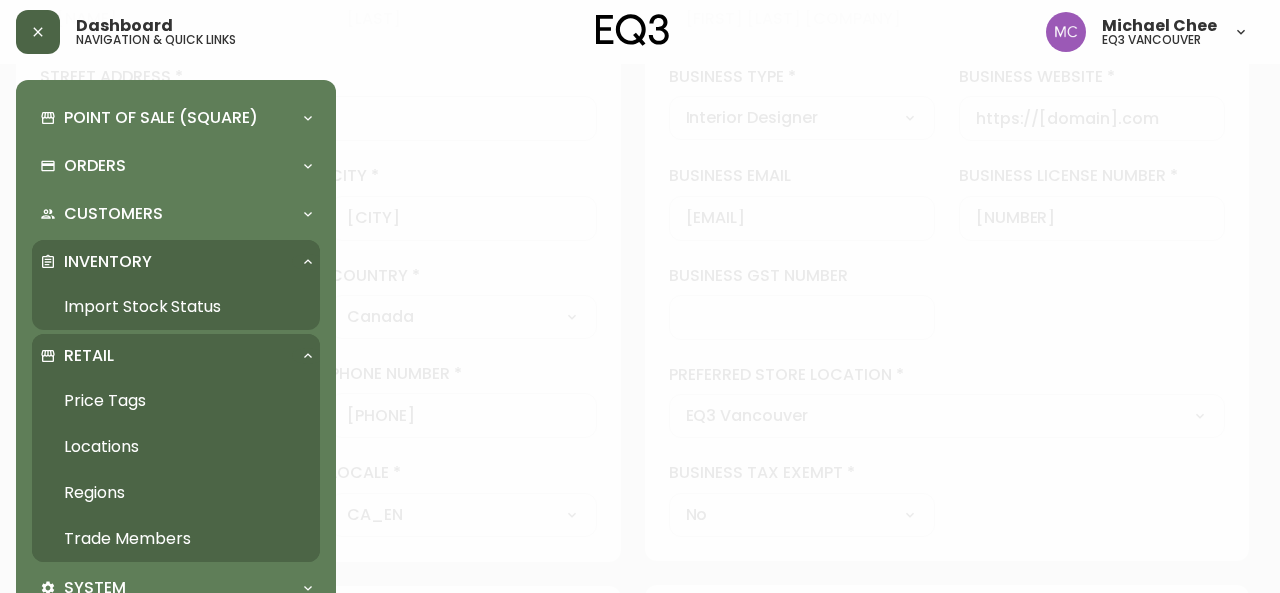 click on "Trade Members" at bounding box center (176, 539) 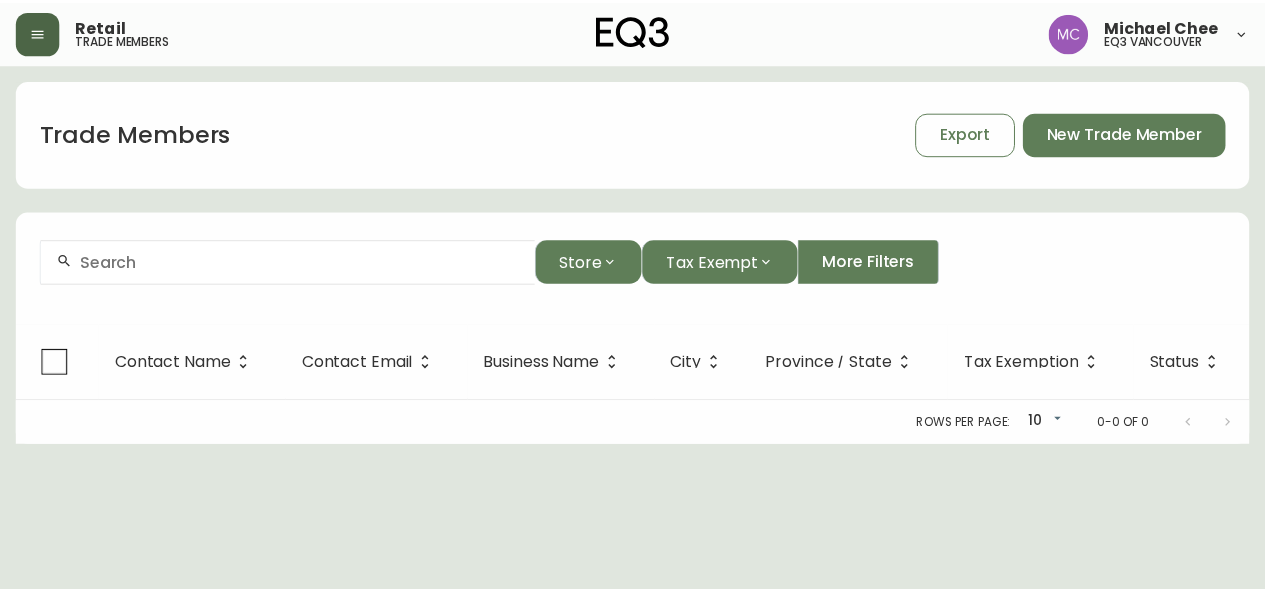 scroll, scrollTop: 0, scrollLeft: 0, axis: both 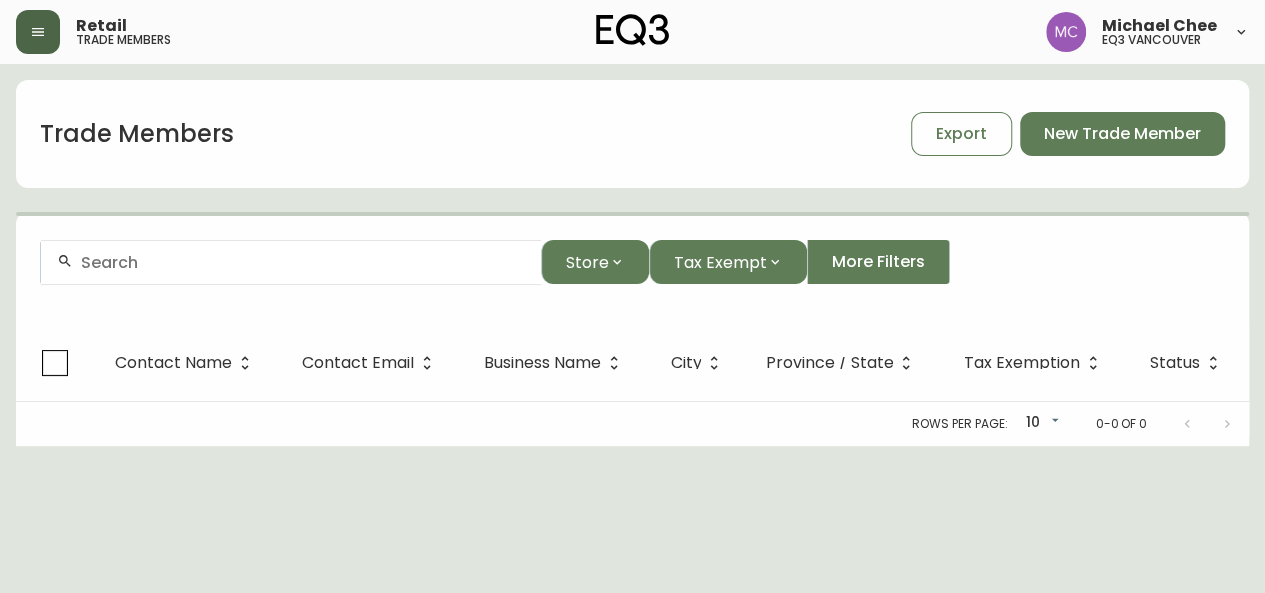 click on "Store Tax Exempt More Filters" at bounding box center (632, 270) 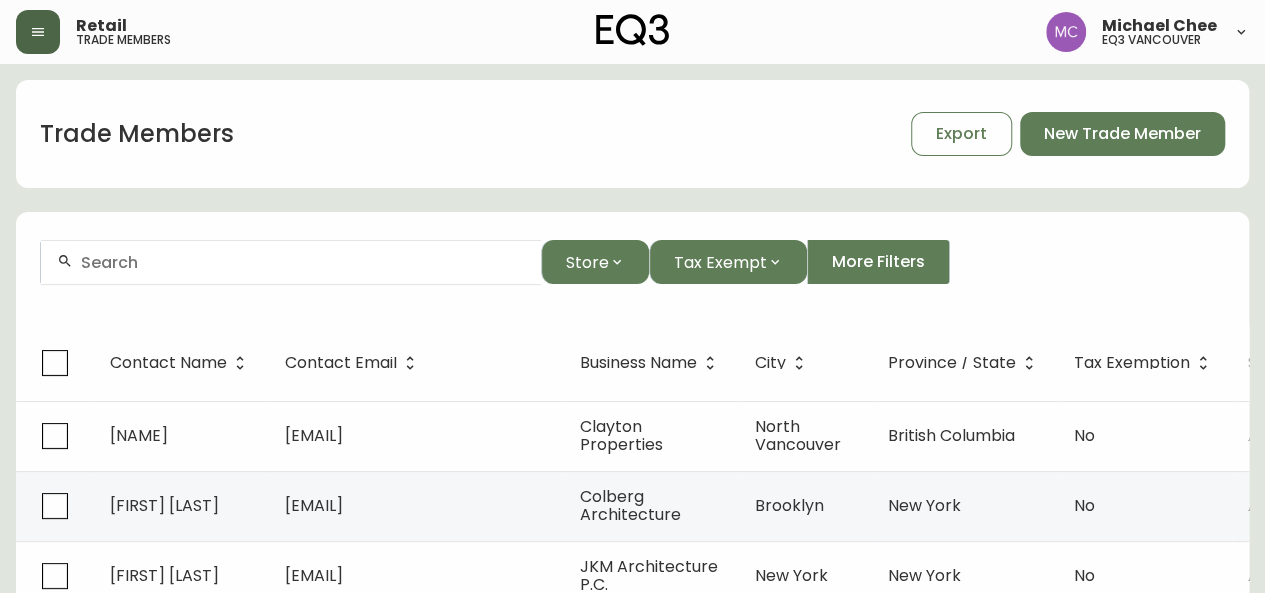 click at bounding box center (303, 262) 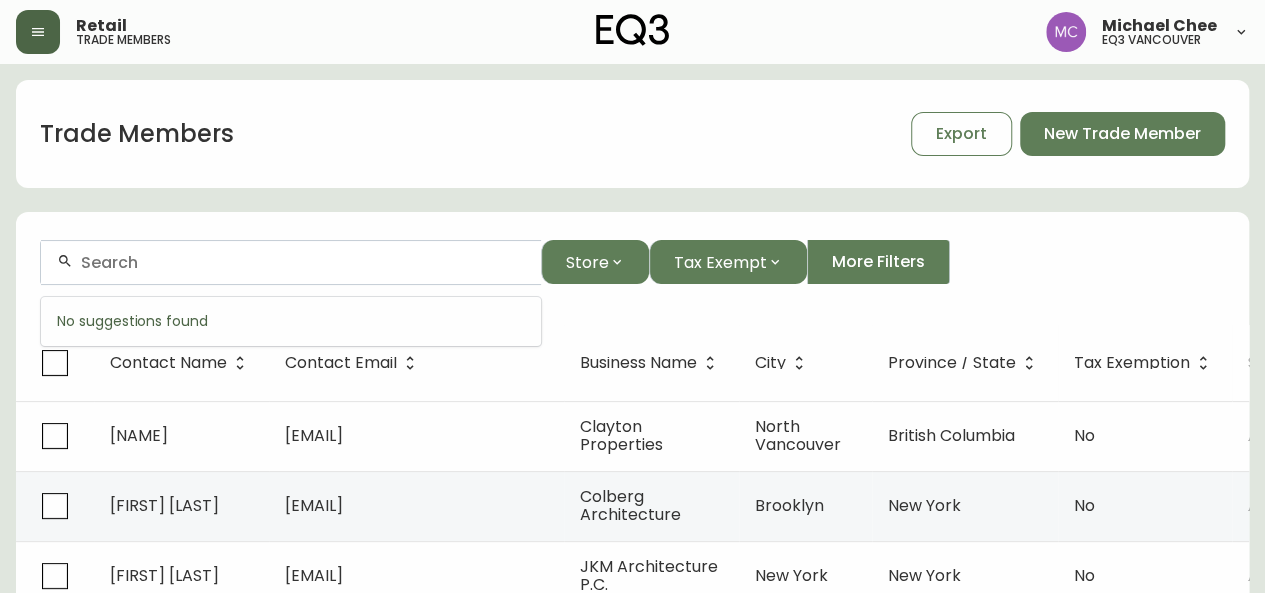 paste on "w" 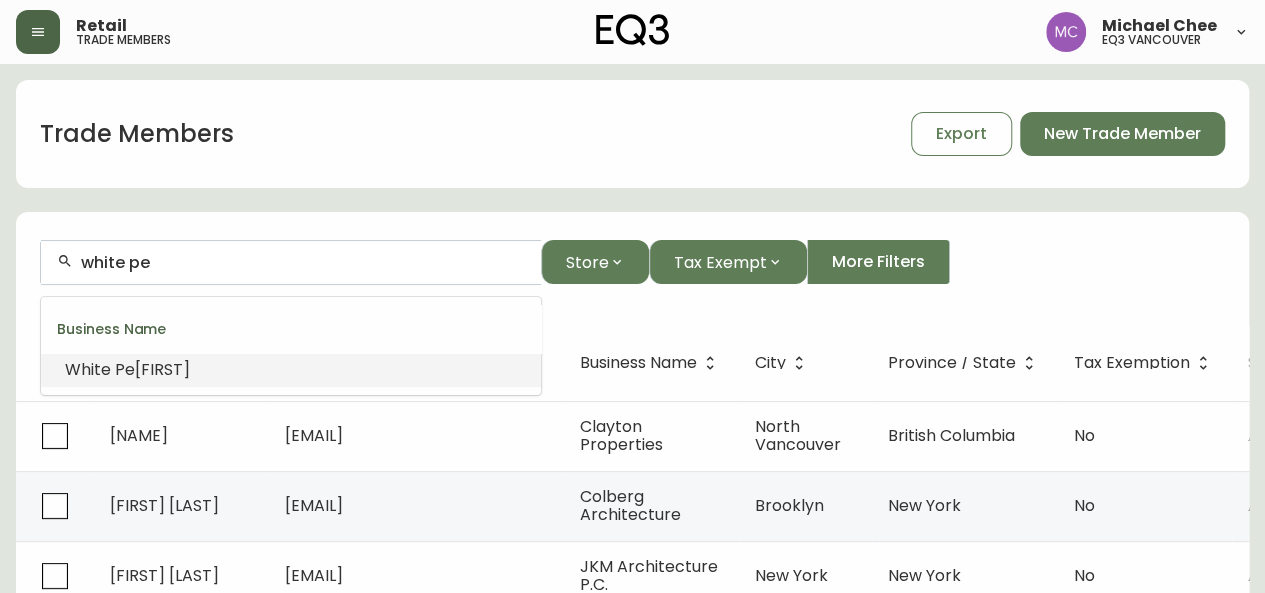 click on "[FIRST]" at bounding box center (162, 369) 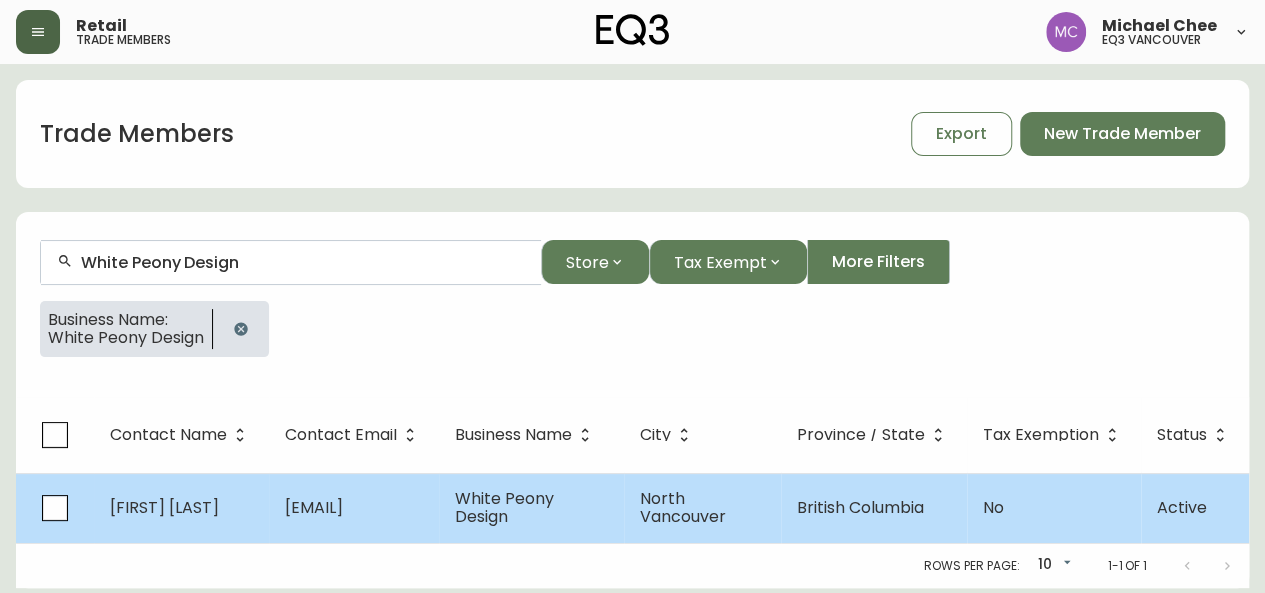type on "White Peony Design" 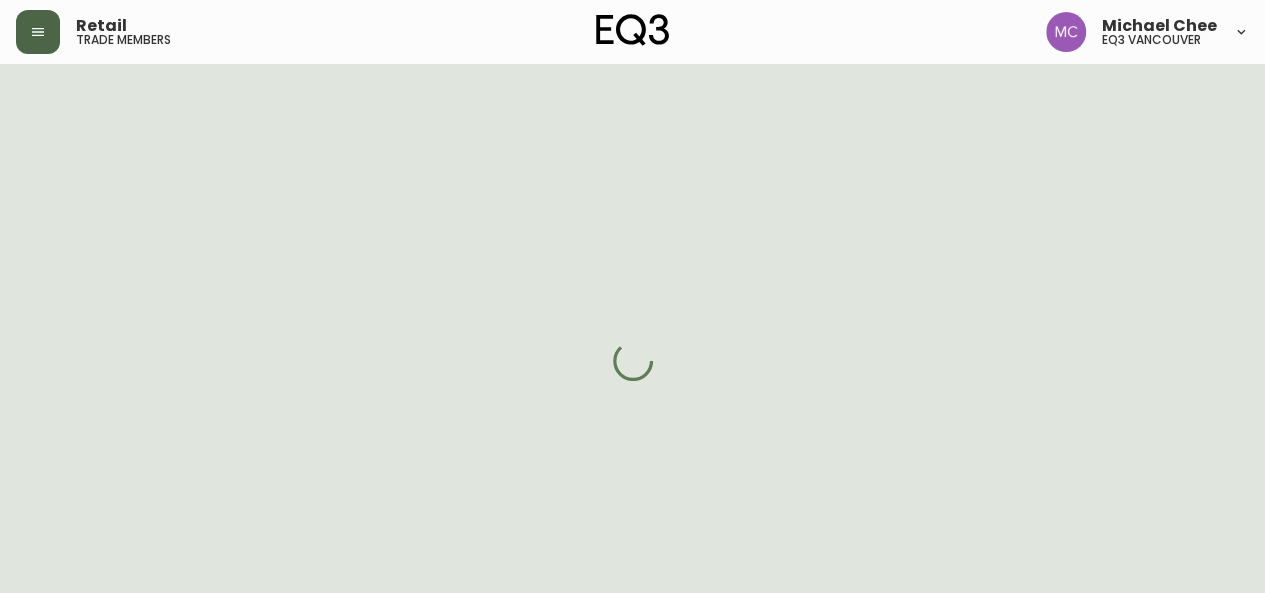 select on "BC" 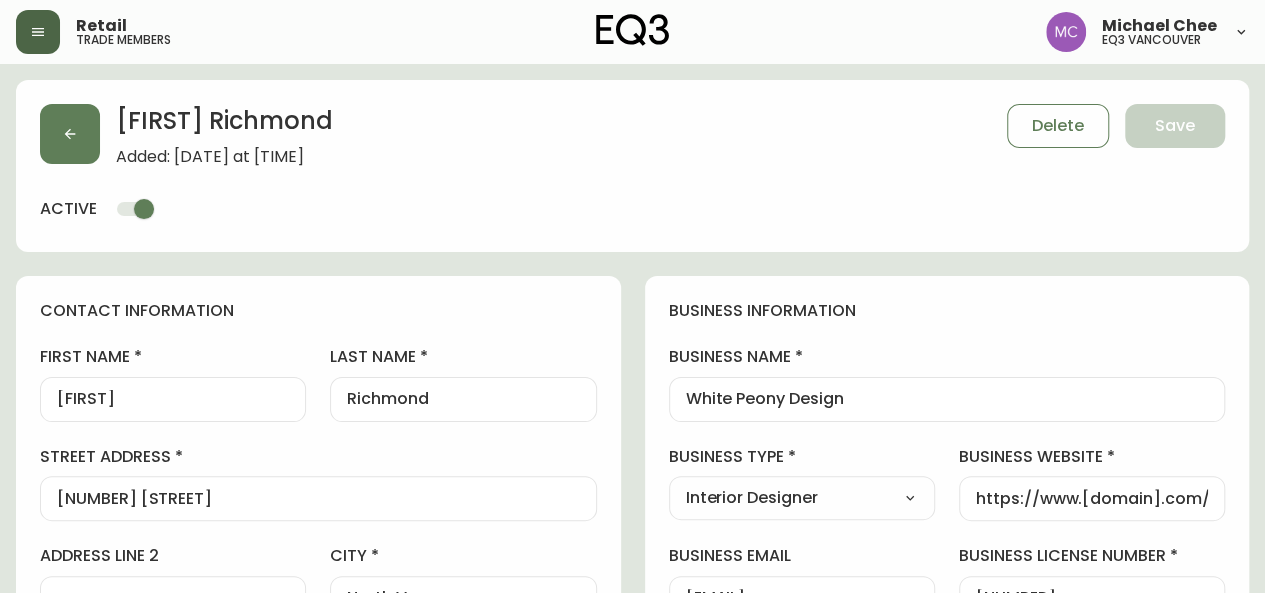 type on "EQ3 Vancouver" 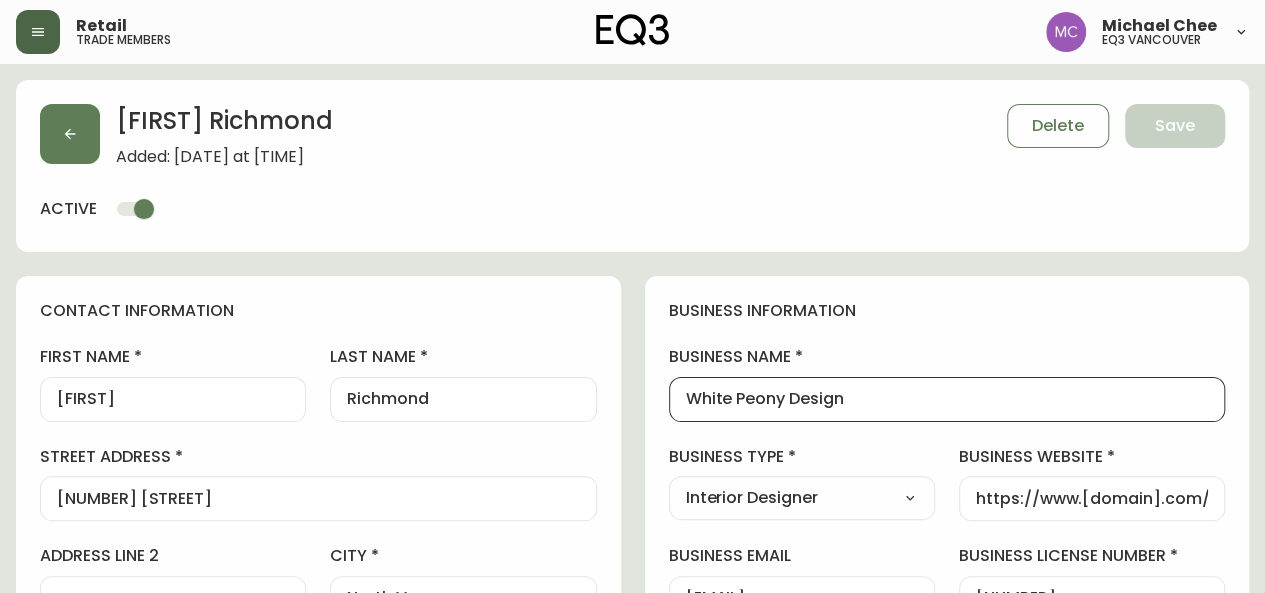 drag, startPoint x: 865, startPoint y: 397, endPoint x: 581, endPoint y: 363, distance: 286.02798 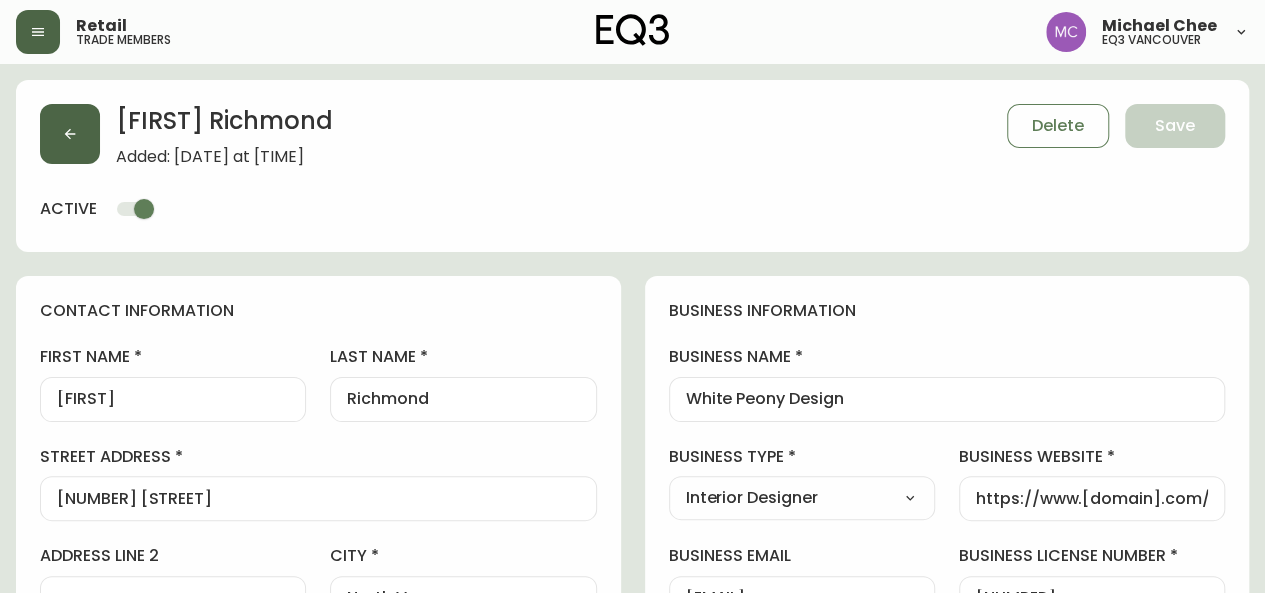 click at bounding box center [70, 134] 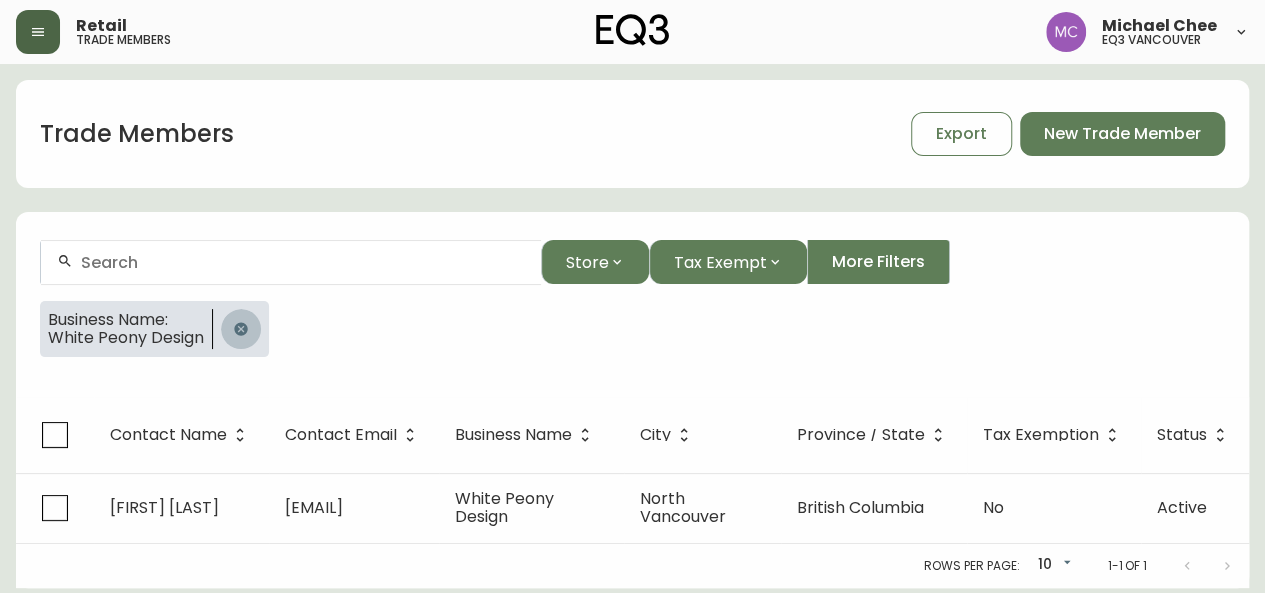 click at bounding box center [241, 329] 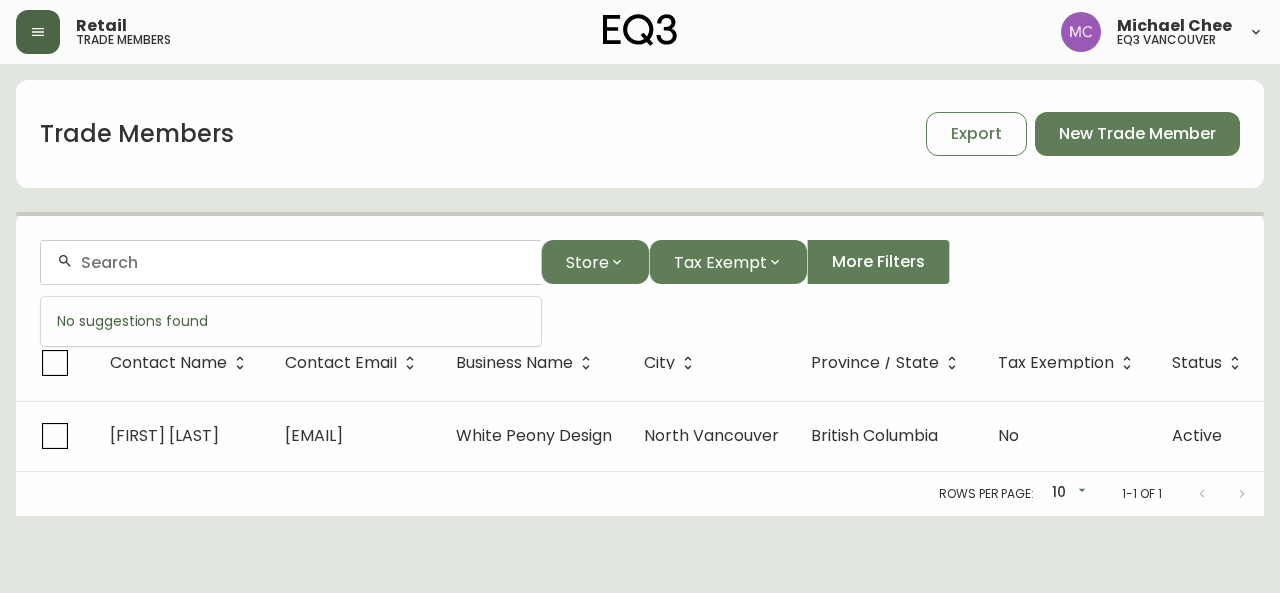 click at bounding box center (303, 262) 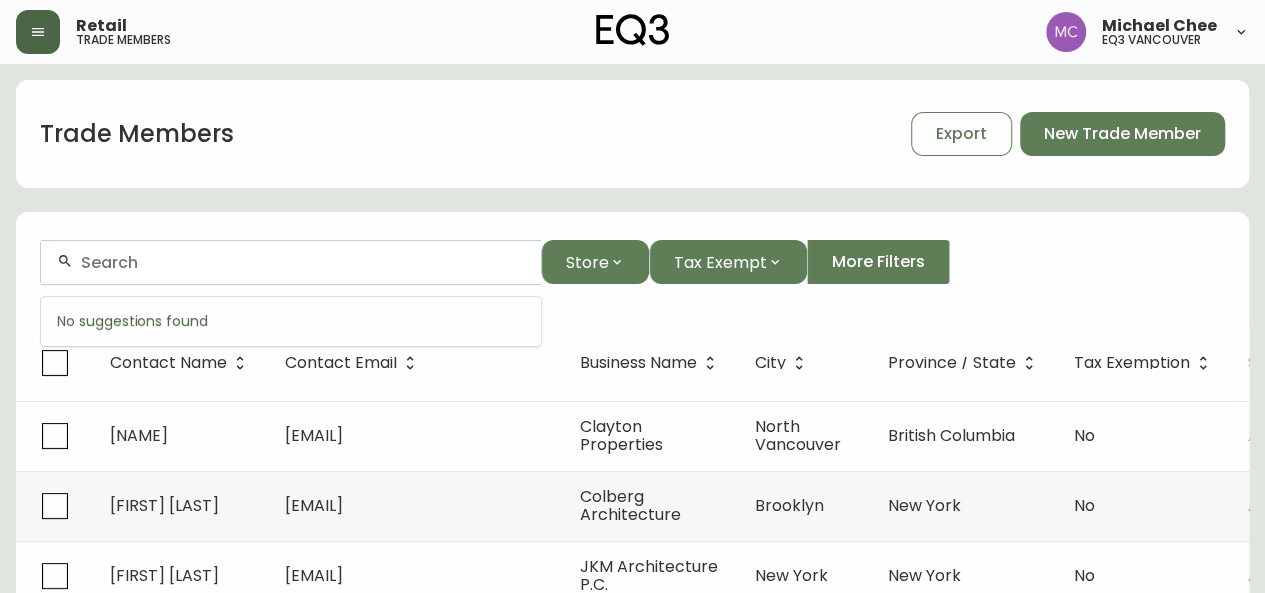 paste on "[EMAIL]" 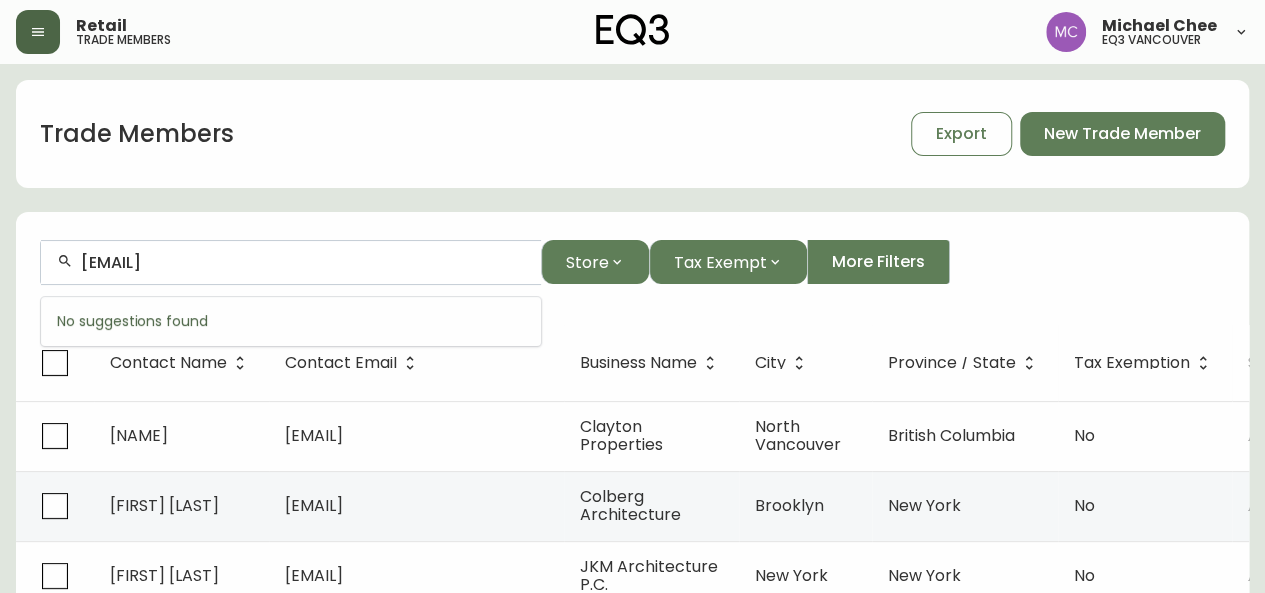 type on "[EMAIL]" 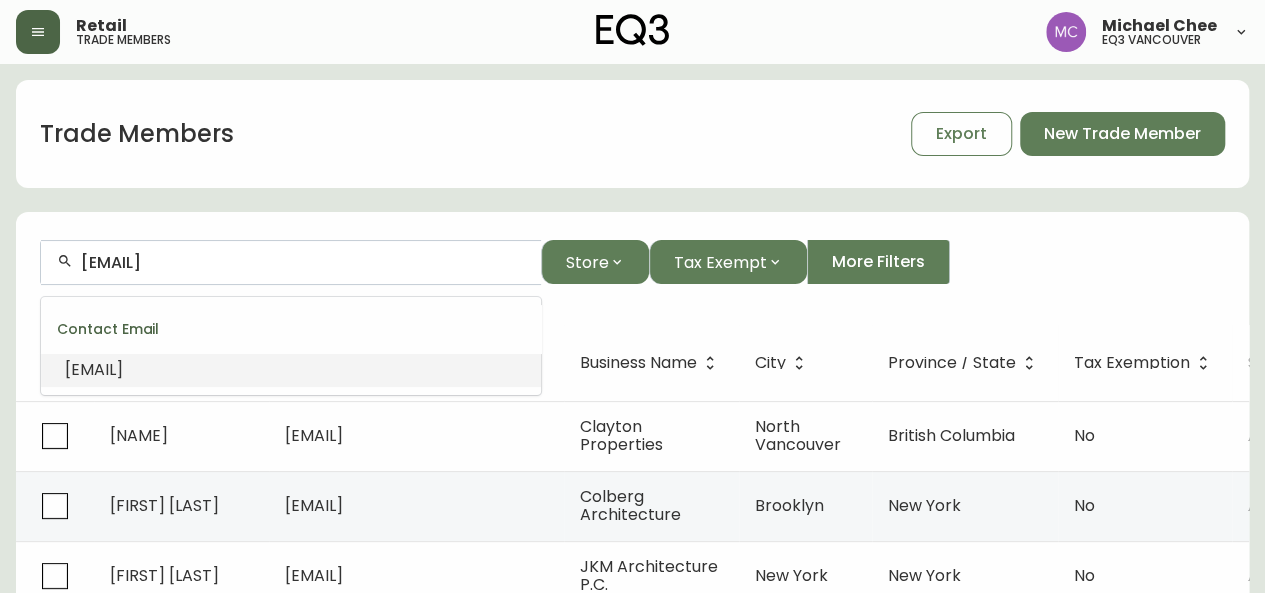 click on "[EMAIL]" at bounding box center (94, 369) 